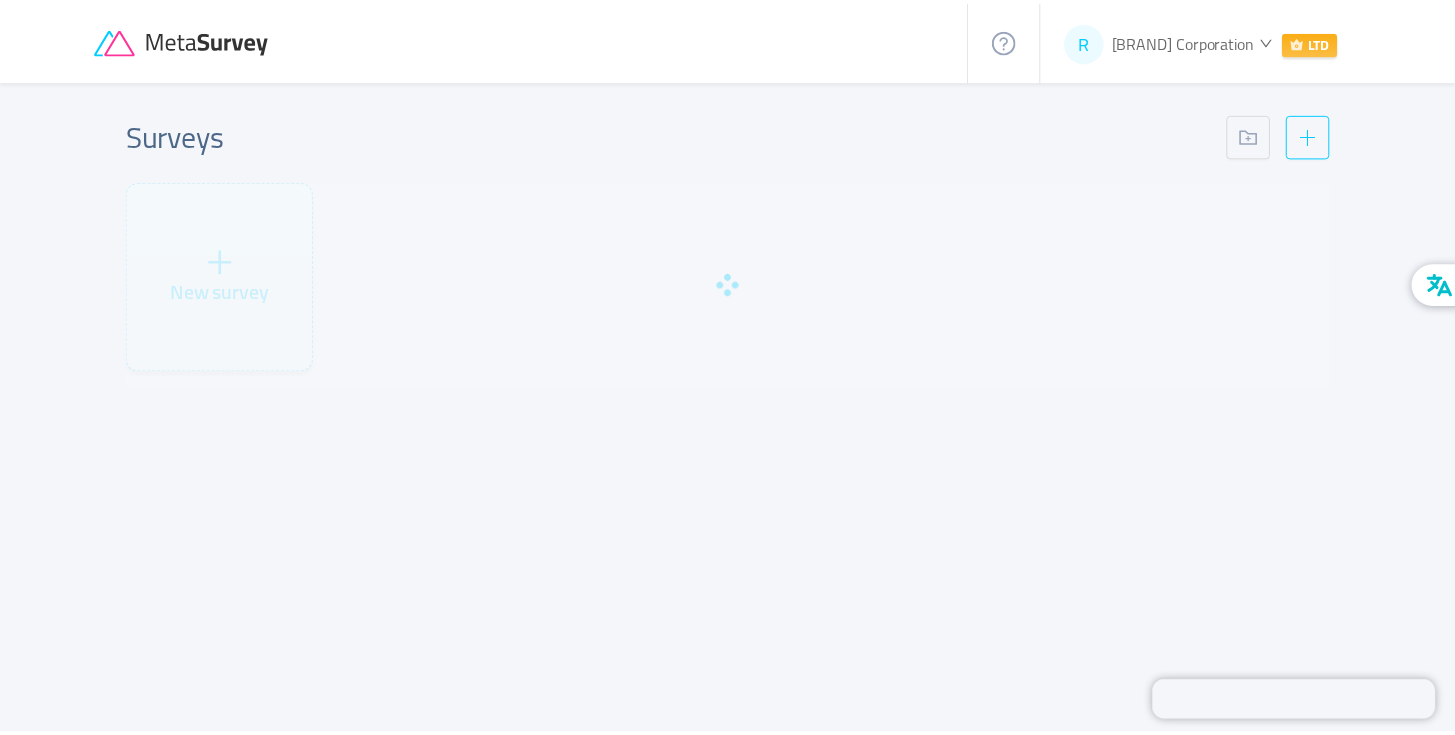 scroll, scrollTop: 0, scrollLeft: 0, axis: both 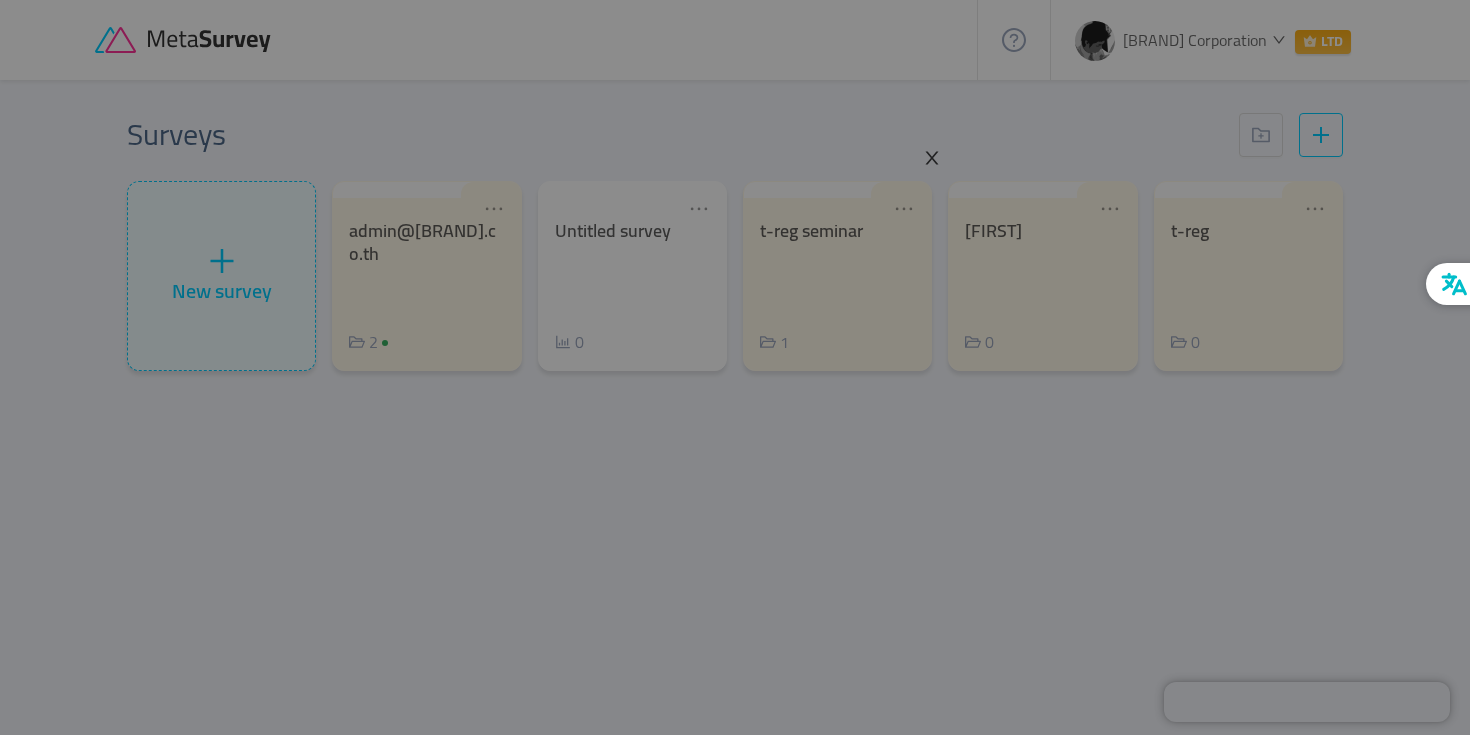 click 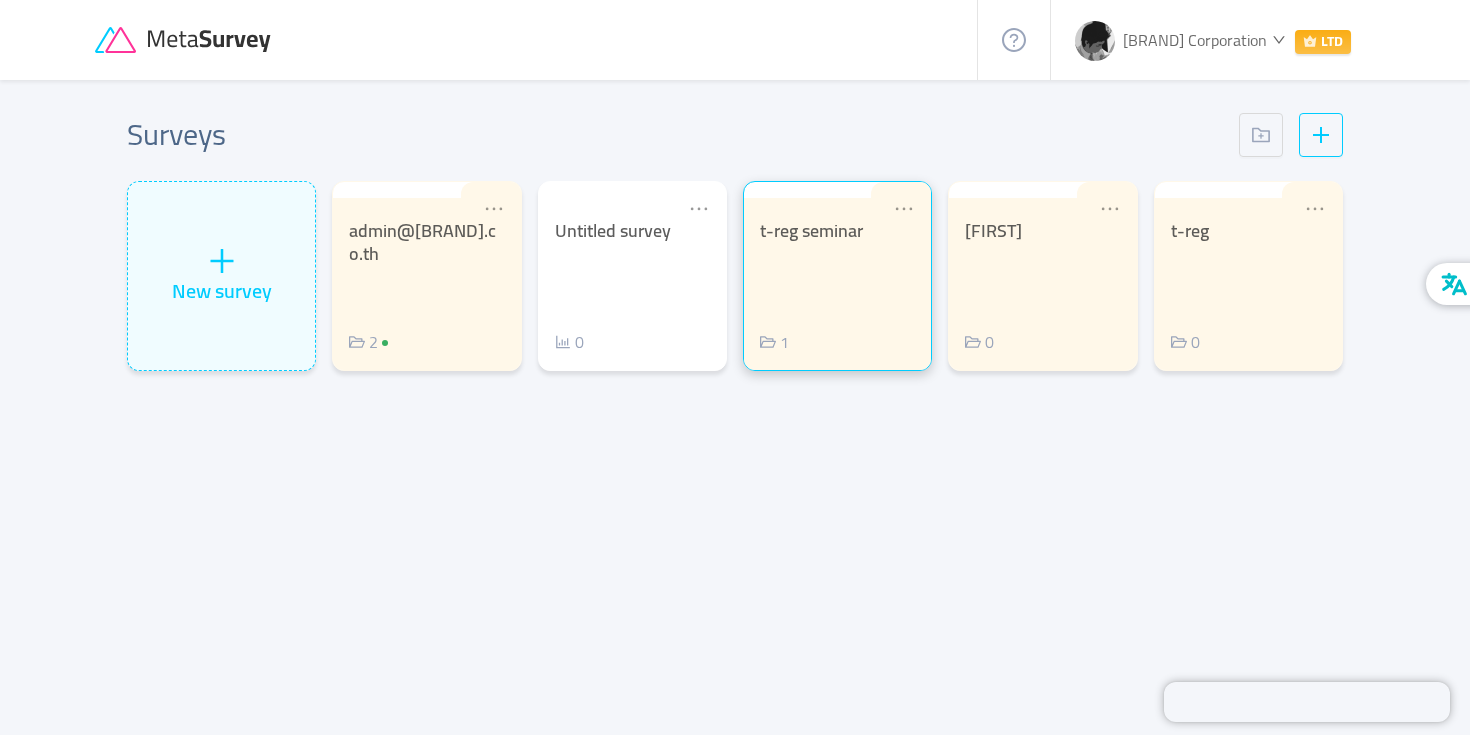 click on "t-reg seminar  1" at bounding box center [837, 287] 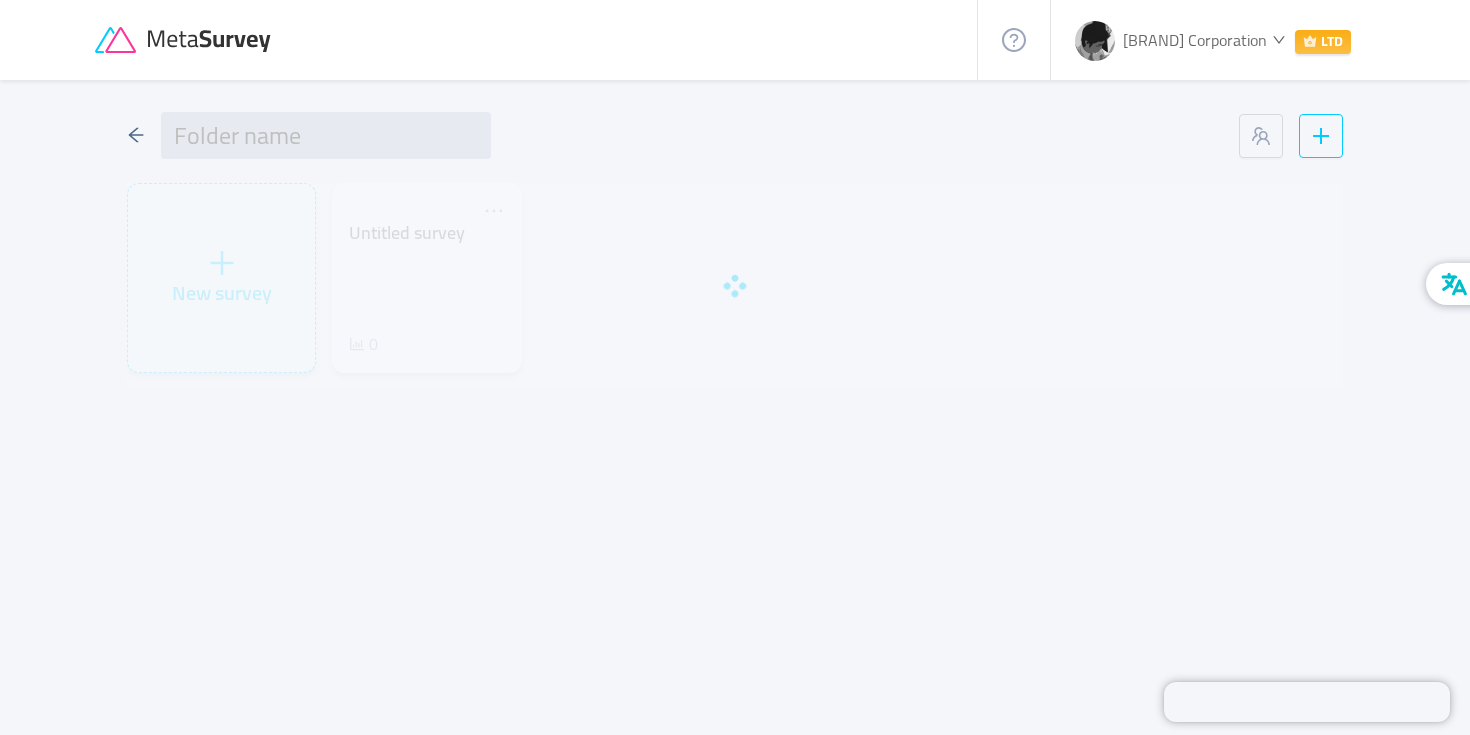 type on "t-reg seminar" 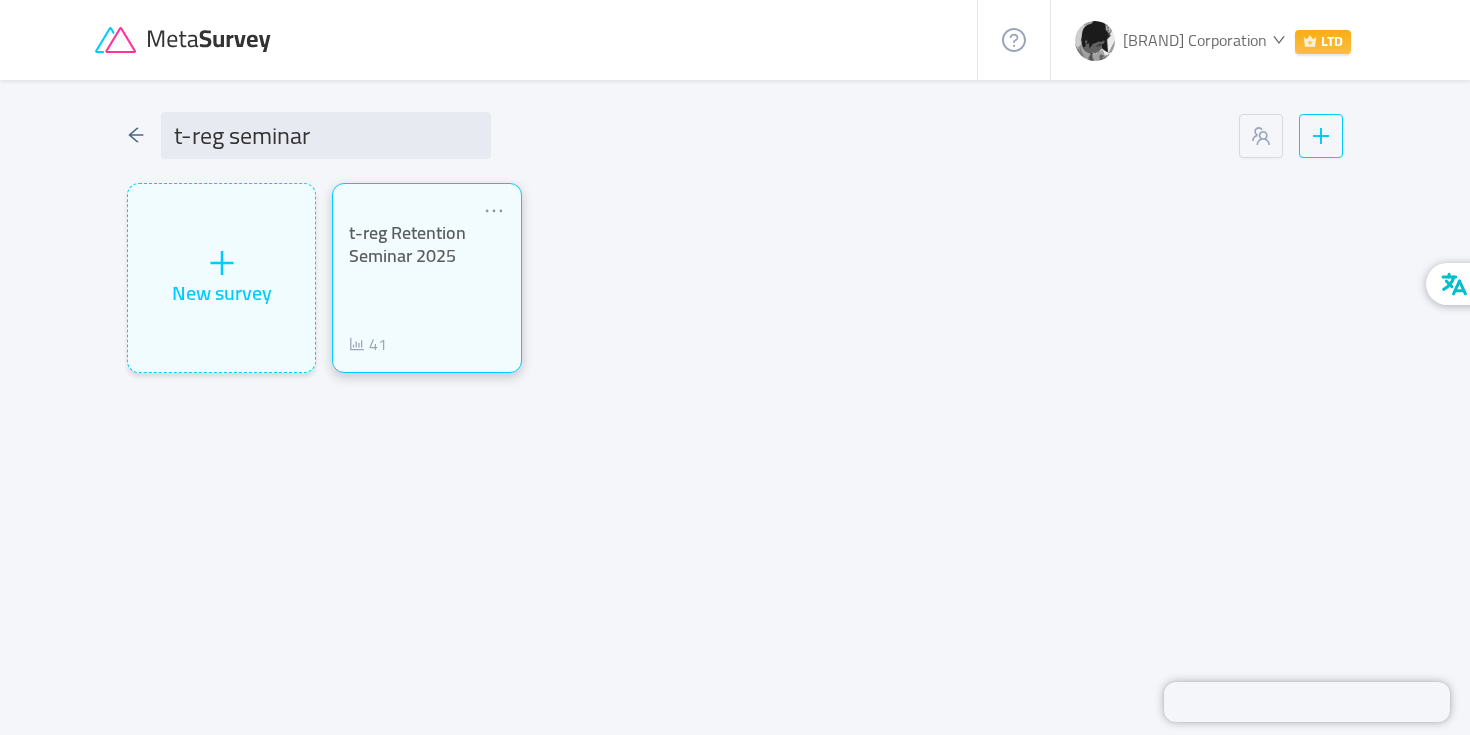 click on "t-reg Retention Seminar 2025" at bounding box center (426, 244) 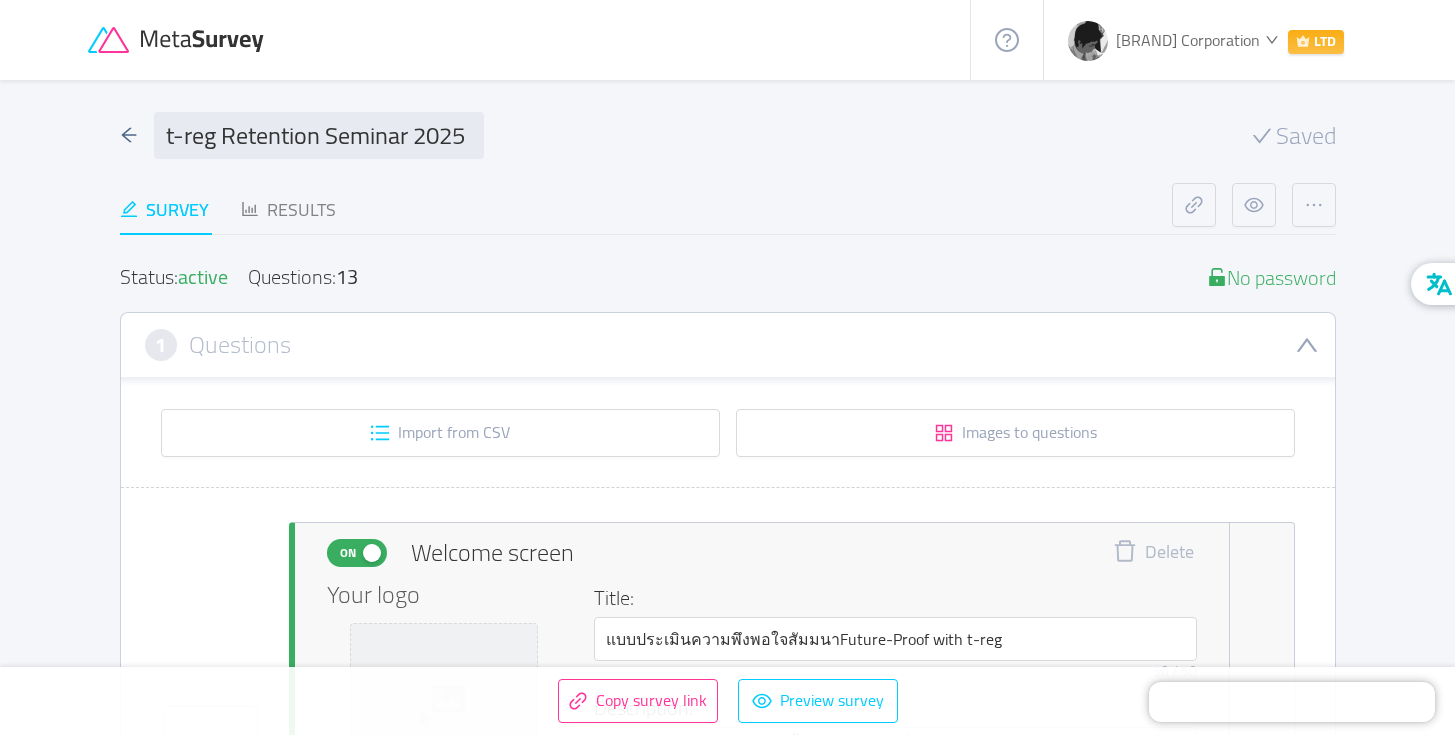 type 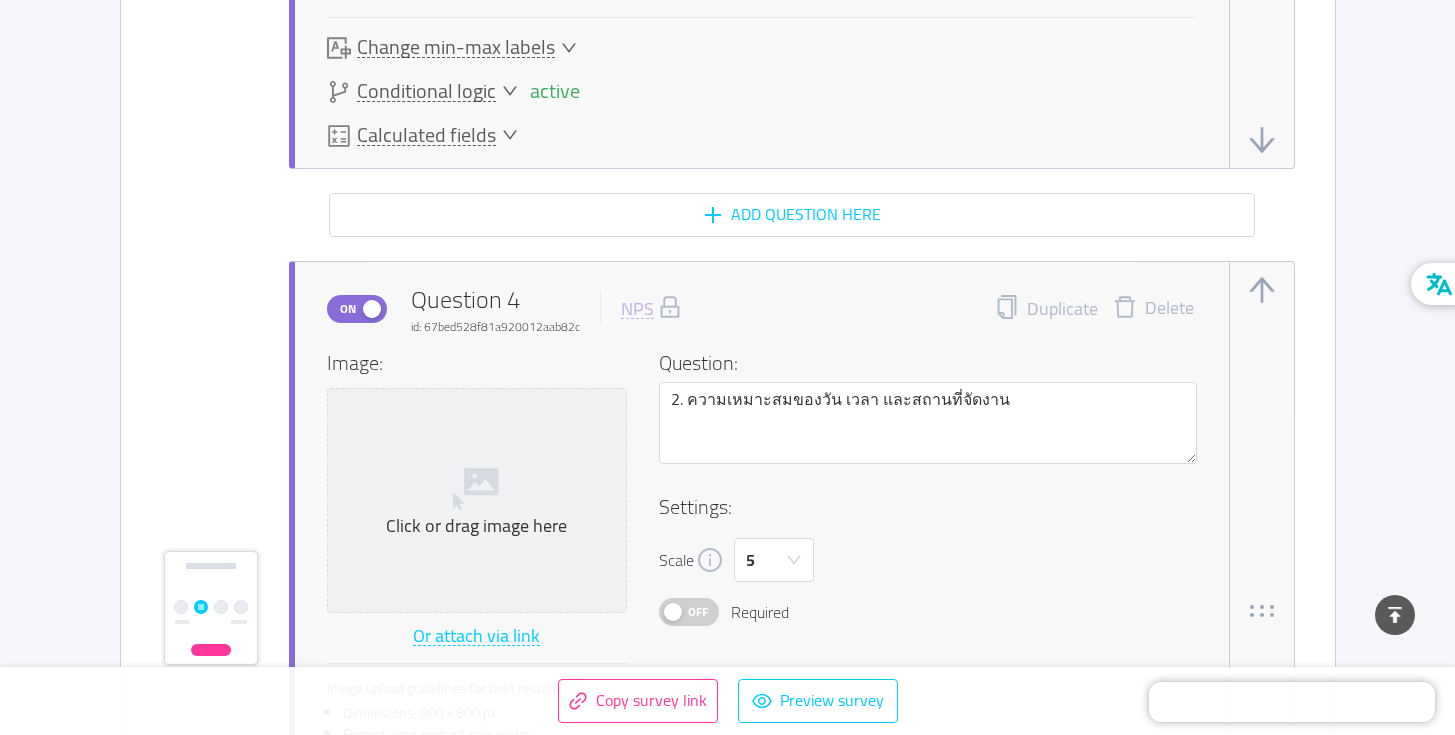 scroll, scrollTop: 2454, scrollLeft: 0, axis: vertical 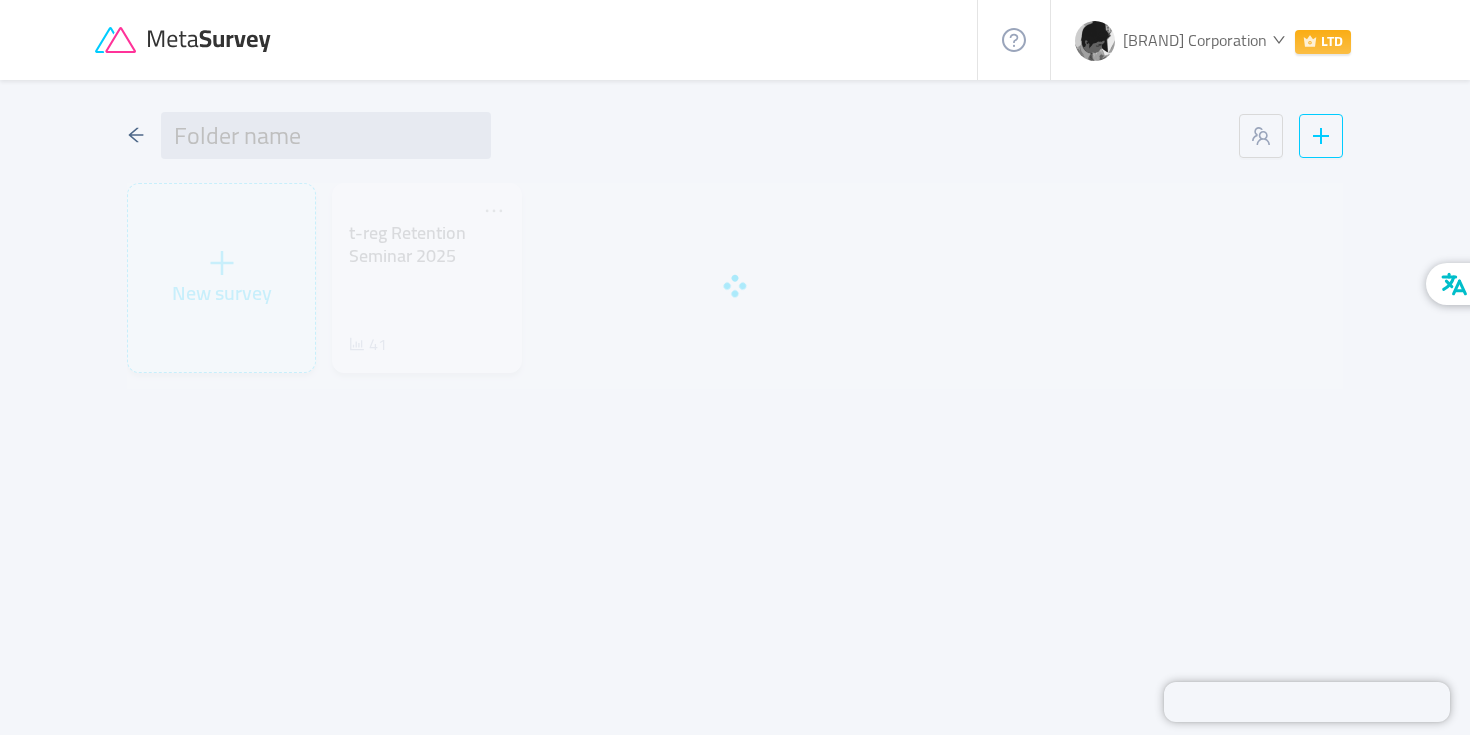 type on "t-reg seminar" 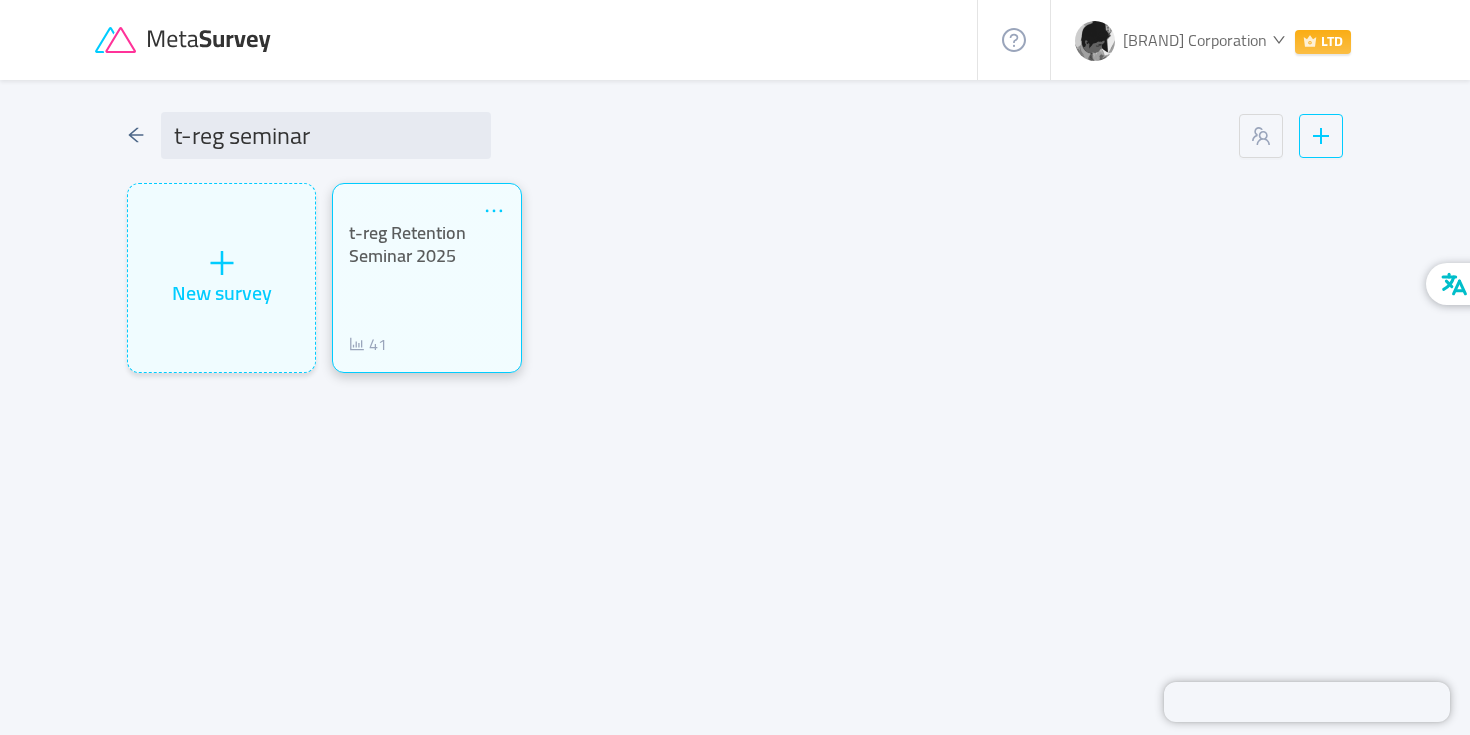 click 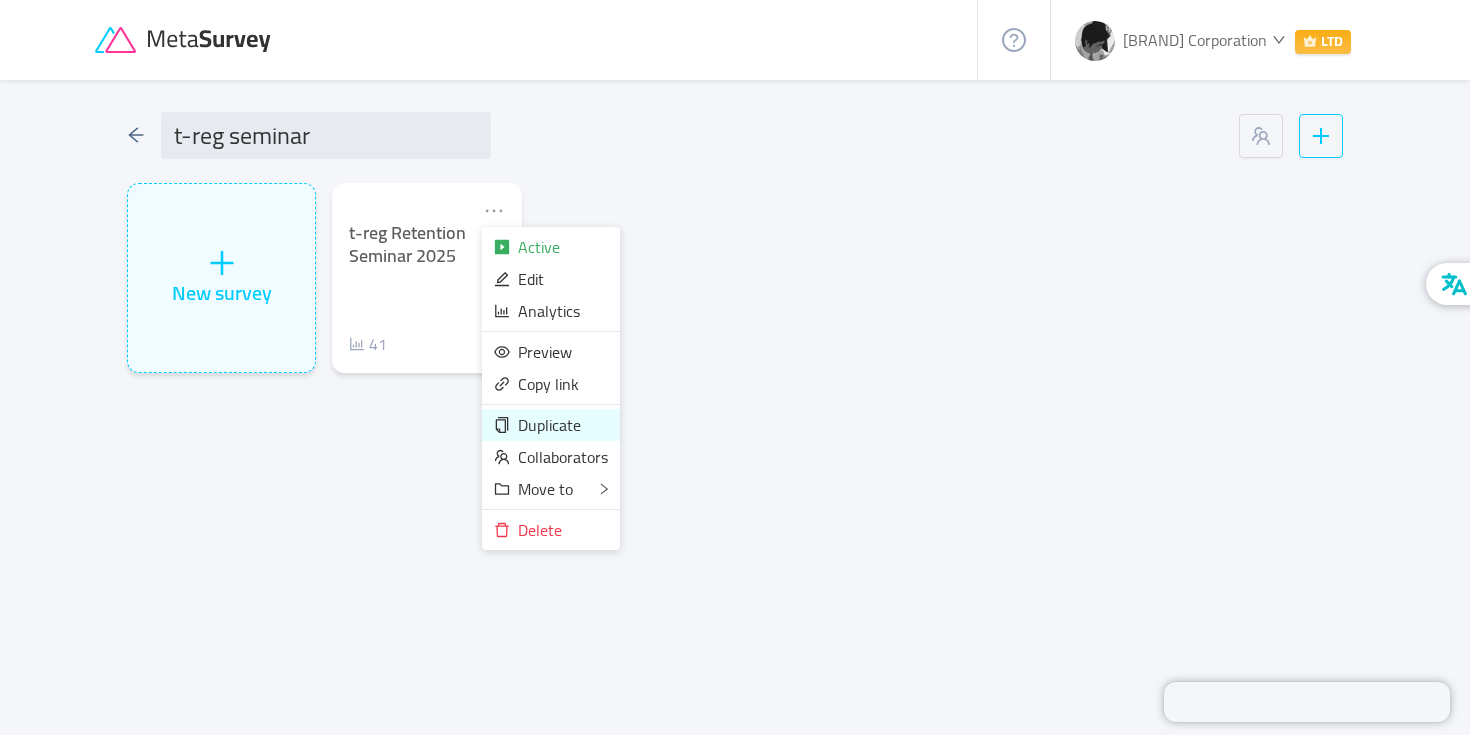 click on "Duplicate" at bounding box center (549, 425) 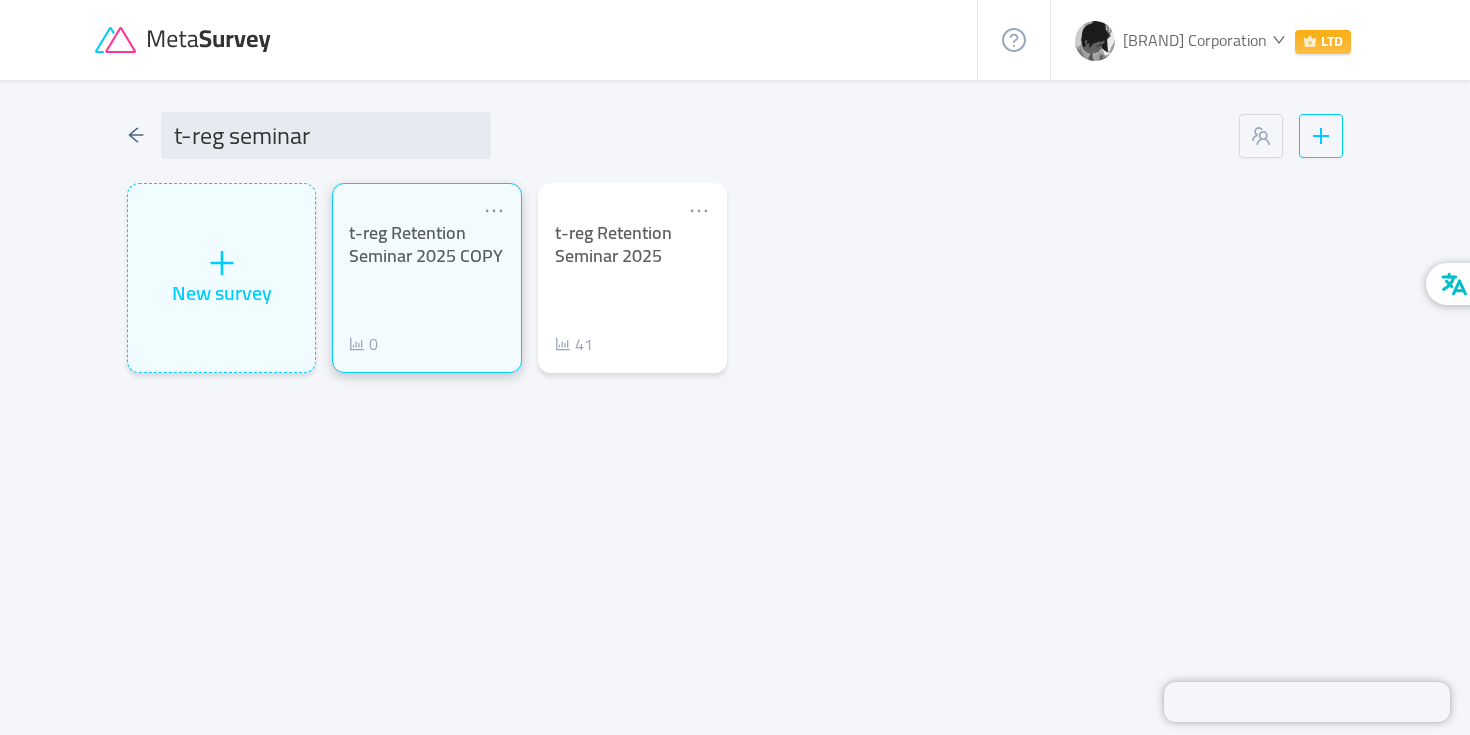 click on "t-reg Retention Seminar 2025 COPY" at bounding box center [426, 244] 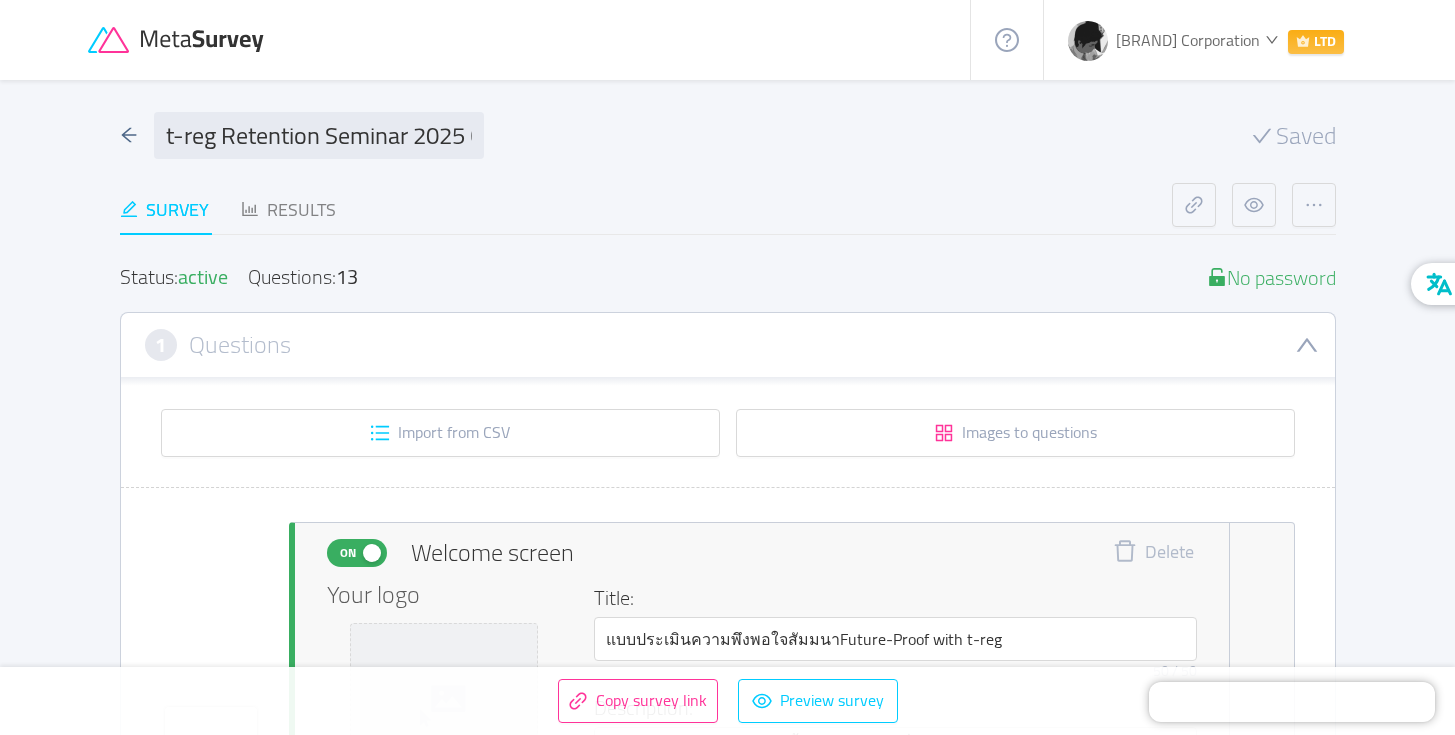 type 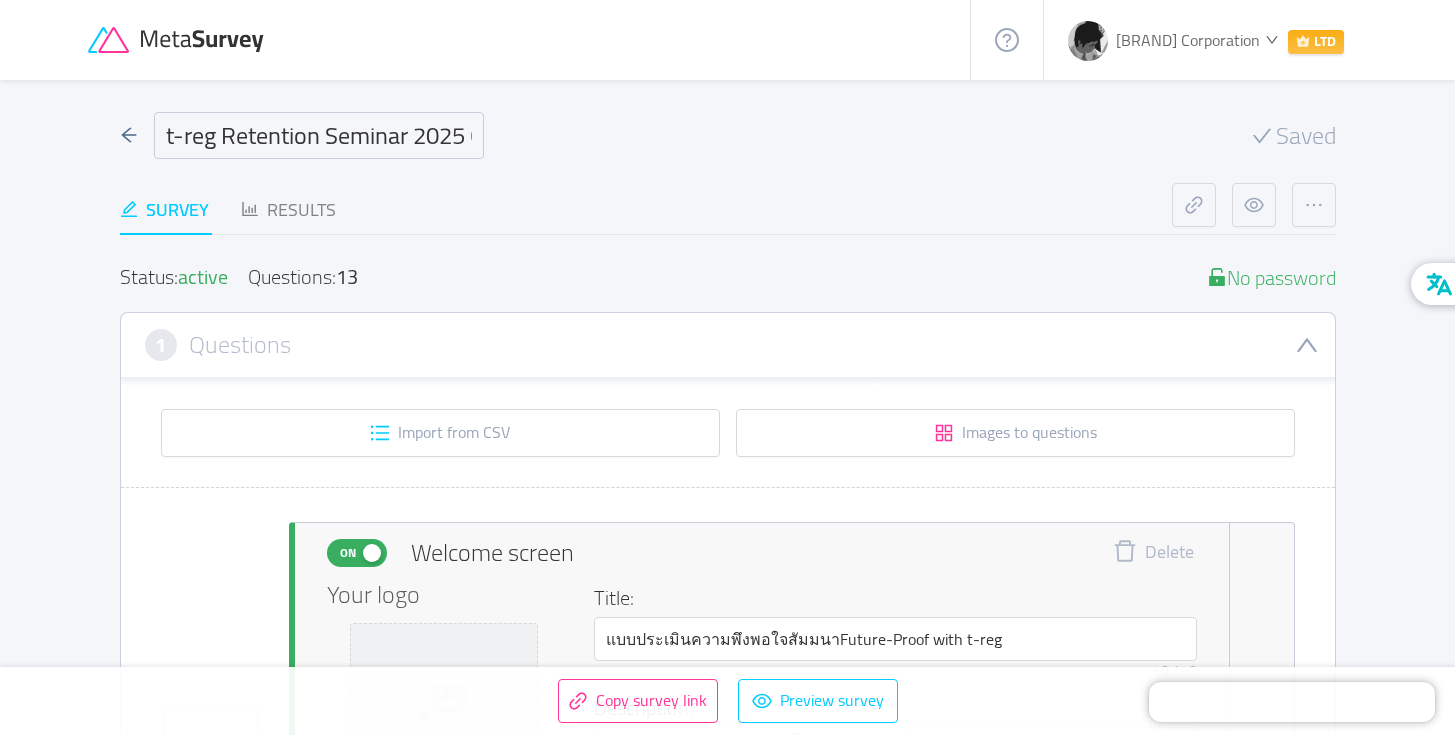 click on "t-reg Retention Seminar 2025 COPY" at bounding box center (319, 135) 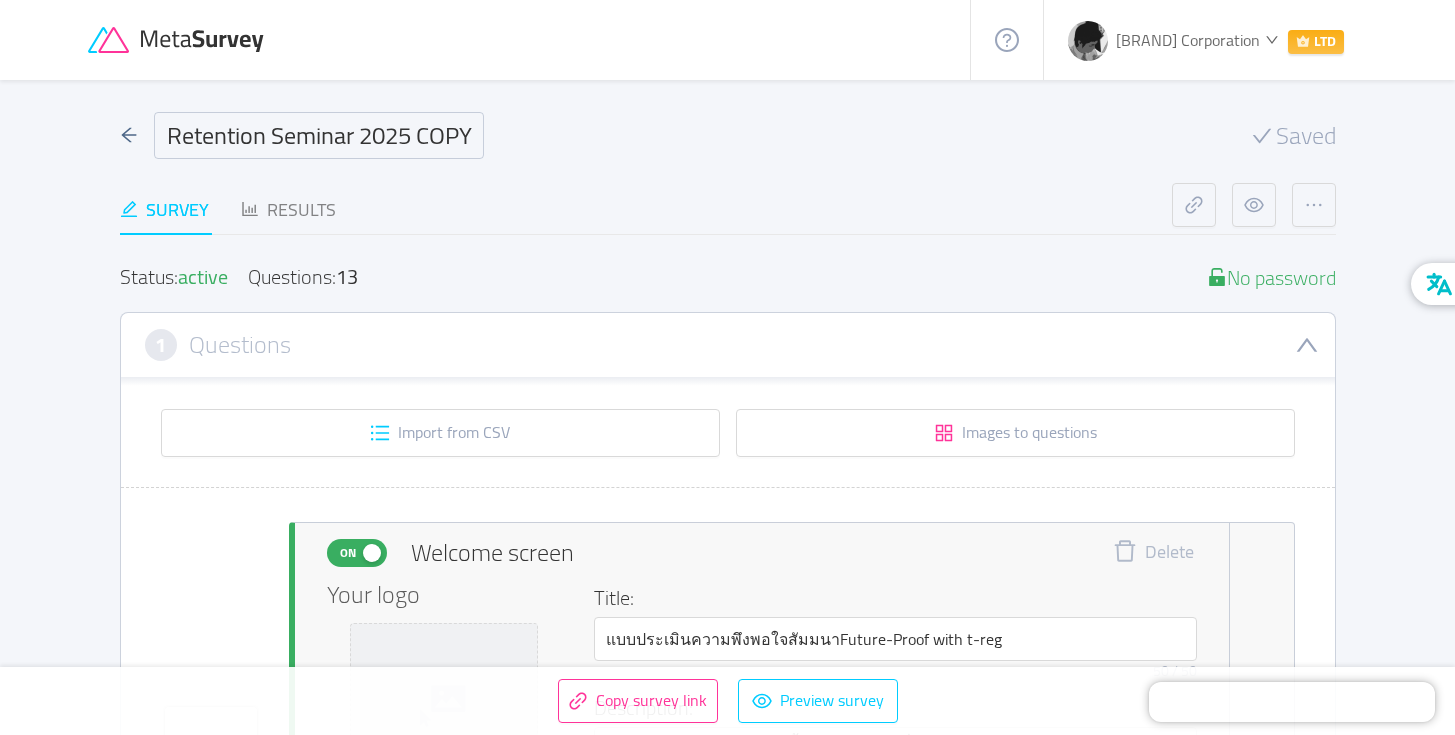 drag, startPoint x: 162, startPoint y: 134, endPoint x: 544, endPoint y: 142, distance: 382.08377 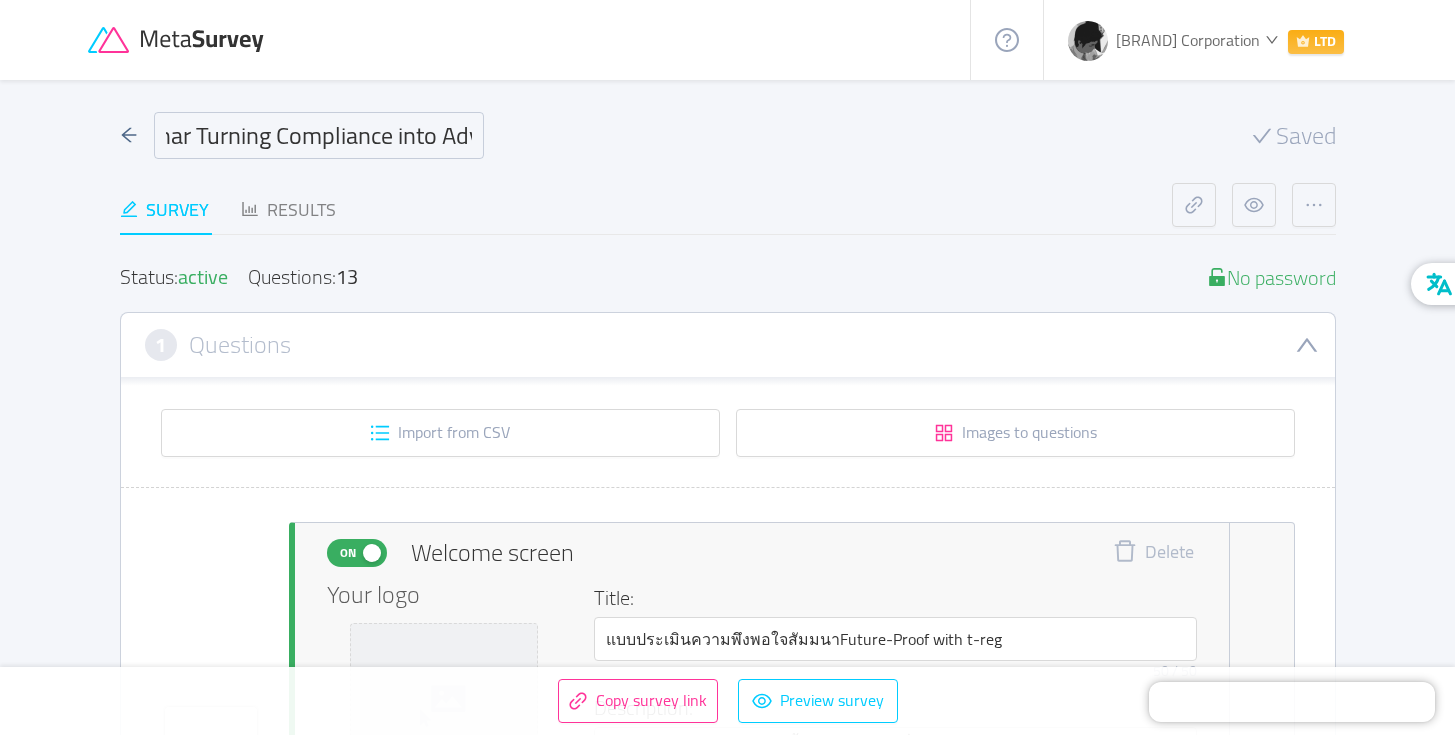 scroll, scrollTop: 0, scrollLeft: 137, axis: horizontal 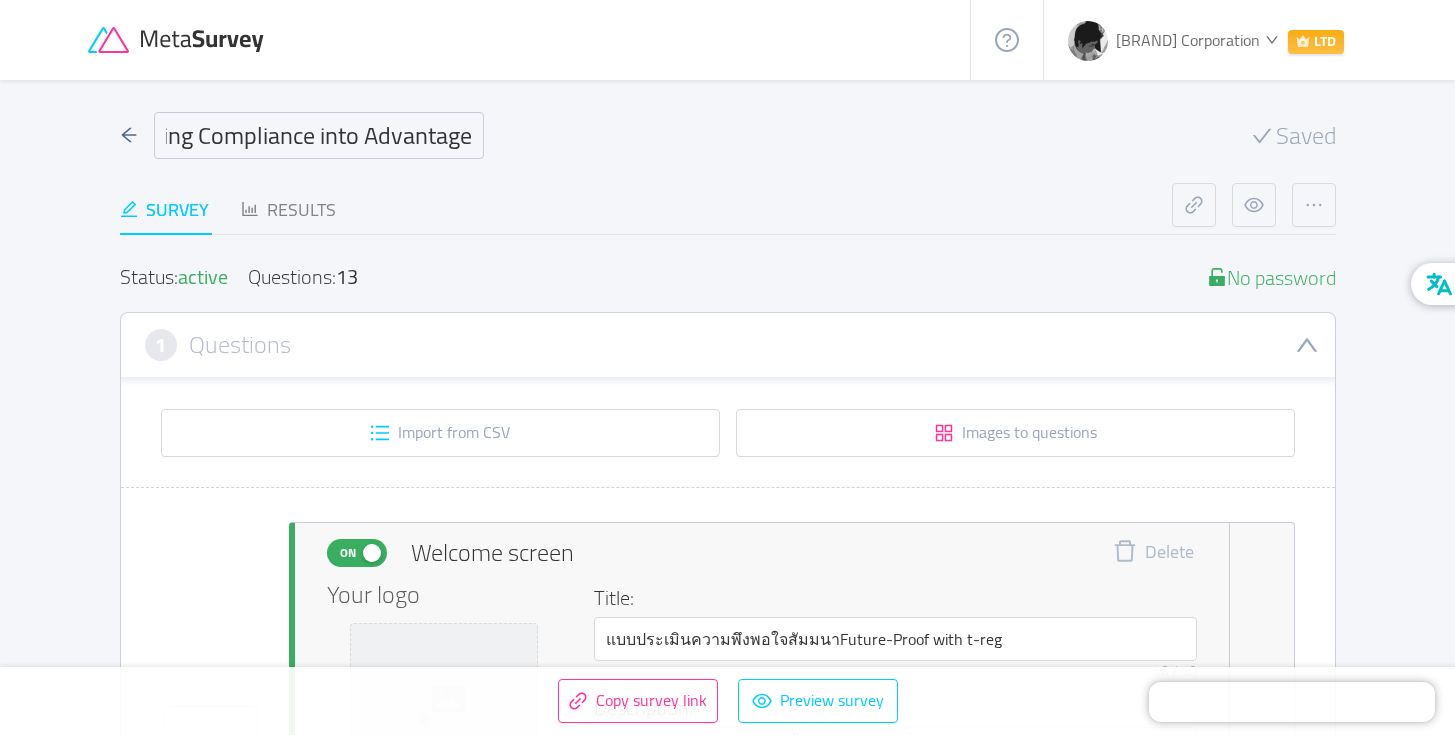 type on "Seminar Turning Compliance into Advantage" 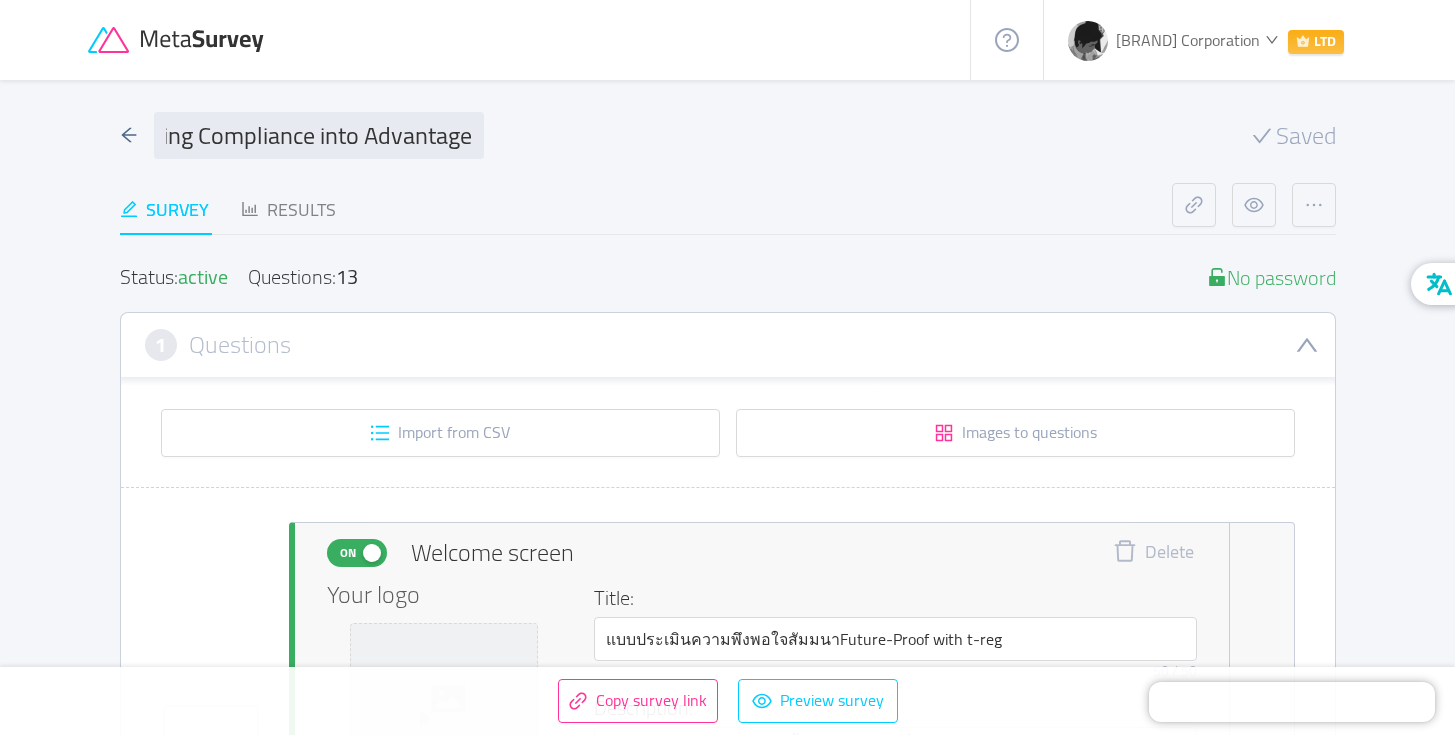 scroll, scrollTop: 0, scrollLeft: 0, axis: both 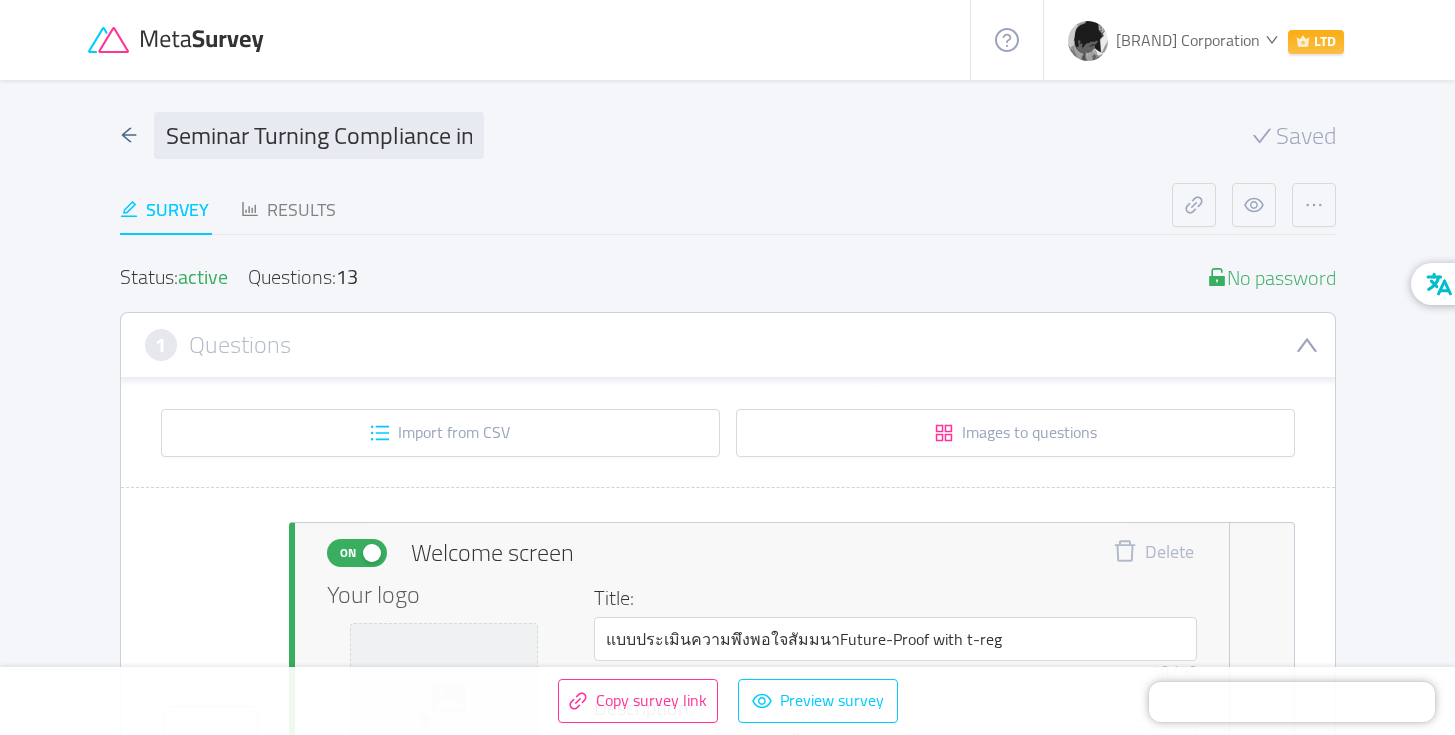click on "Seminar Turning Compliance into Advantage Saved  Survey   Results   Status:   active   Questions:   13   No password   1  Questions Import from CSV Images to questions On  Welcome screen  Delete Your logo    Drag logo here  Or attach via link Image upload guidelines for best results: Dimensions: 100 x 100 px Format: jpeg, png, gif, svg, webp Max size: 2MB Title: แบบประเมินความพึงพอใจสัมมนาFuture-Proof with t-reg  50 / 50  Description: แบบประเมินความพึงพอใจนี้มีวัตถุประสงค์เพื่อนำไปปรับปรุงและพัฒนางานสัมมนาครั้งต่อไป, การสื่อสารการตลาด, การใช้งานและการบริการของ t-reg PDPA Platform Button label: START  5 / 20    On  Question 1  id: [ID]  Open answer  Duplicate Delete Image:   Or attach via link" at bounding box center (728, 6189) 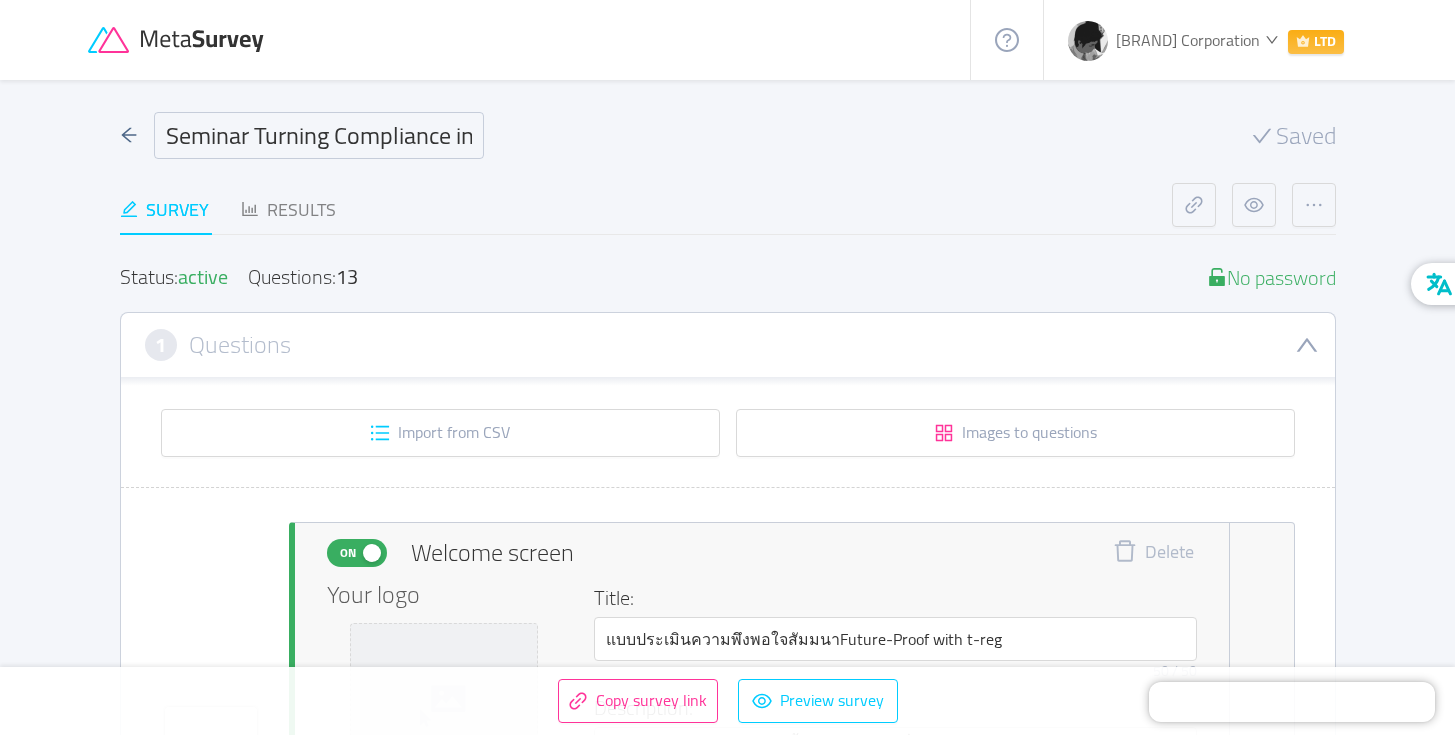click on "Seminar Turning Compliance into Advantage" at bounding box center [319, 135] 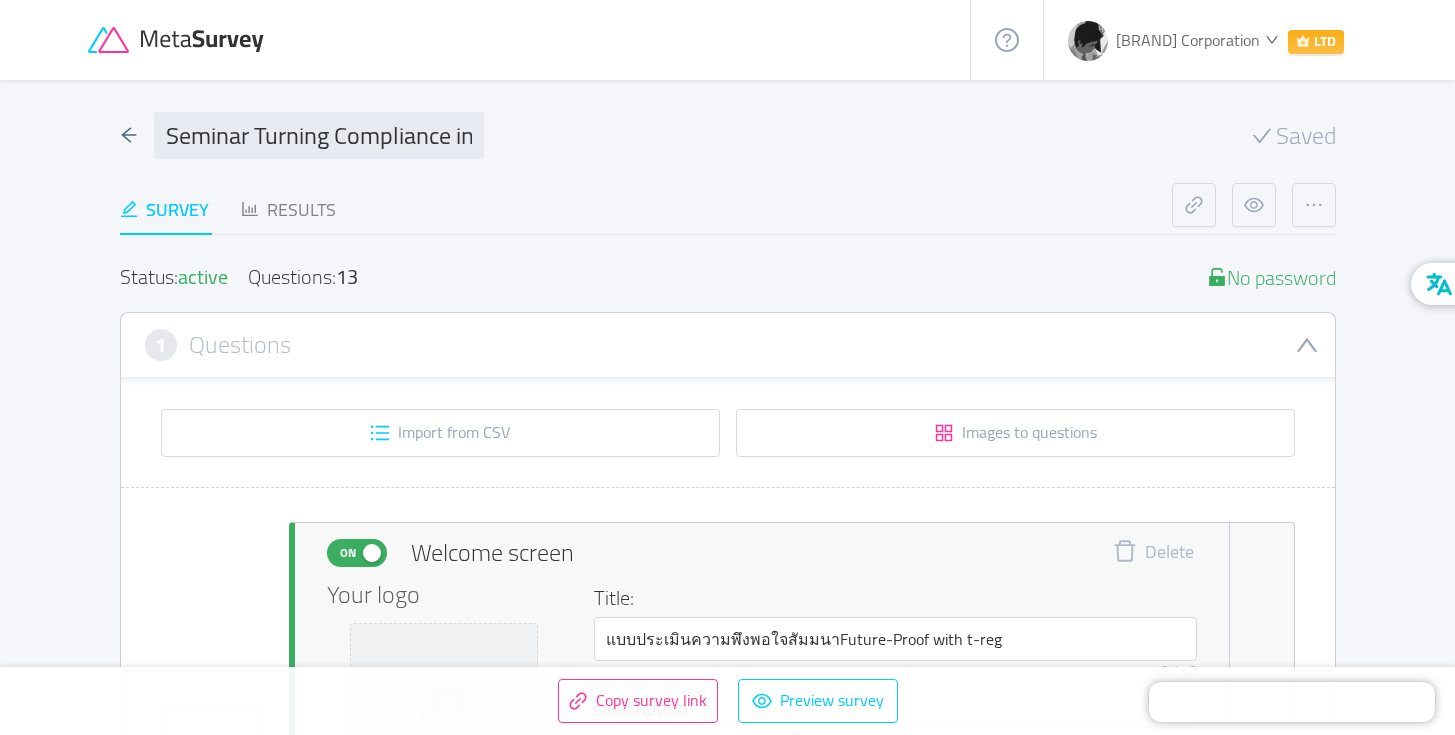 click on "Survey   Results" at bounding box center (646, 209) 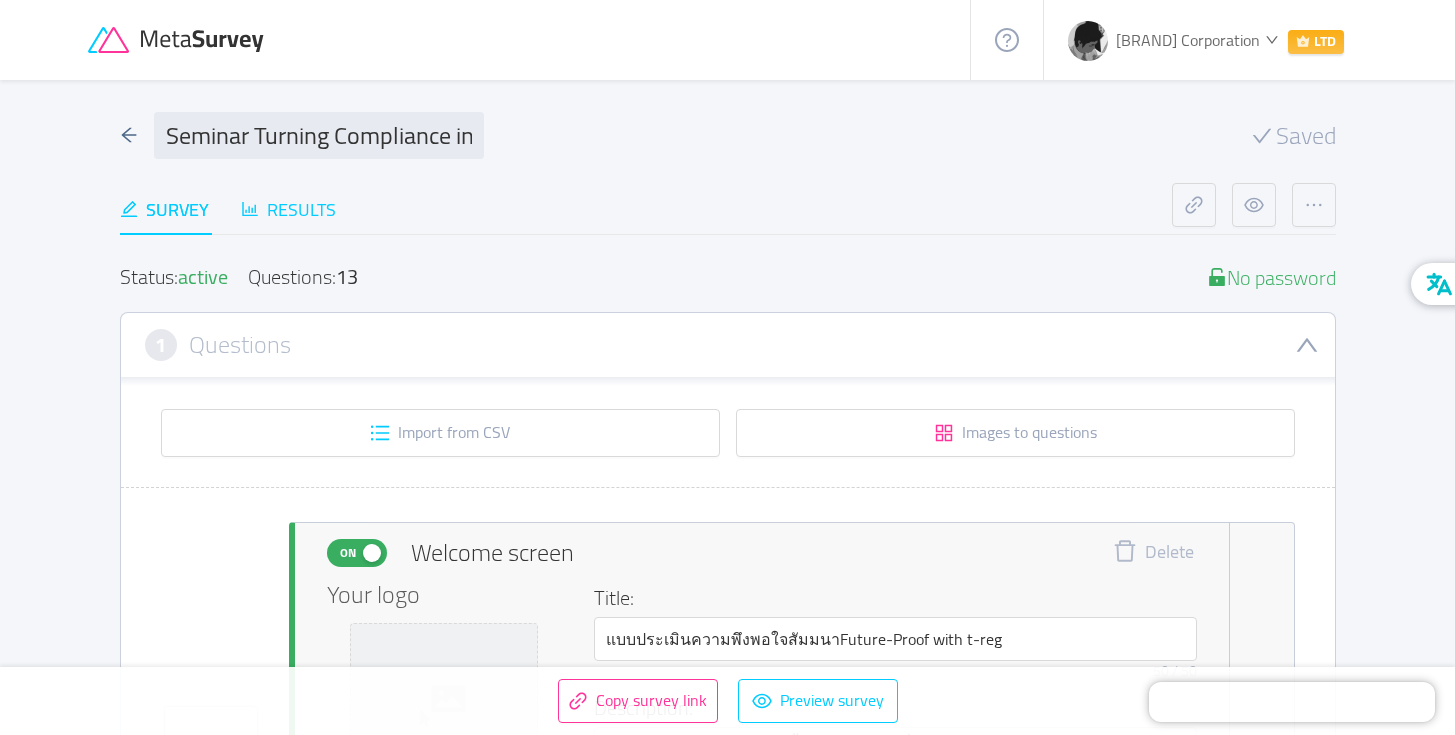 click on "Results" at bounding box center [288, 209] 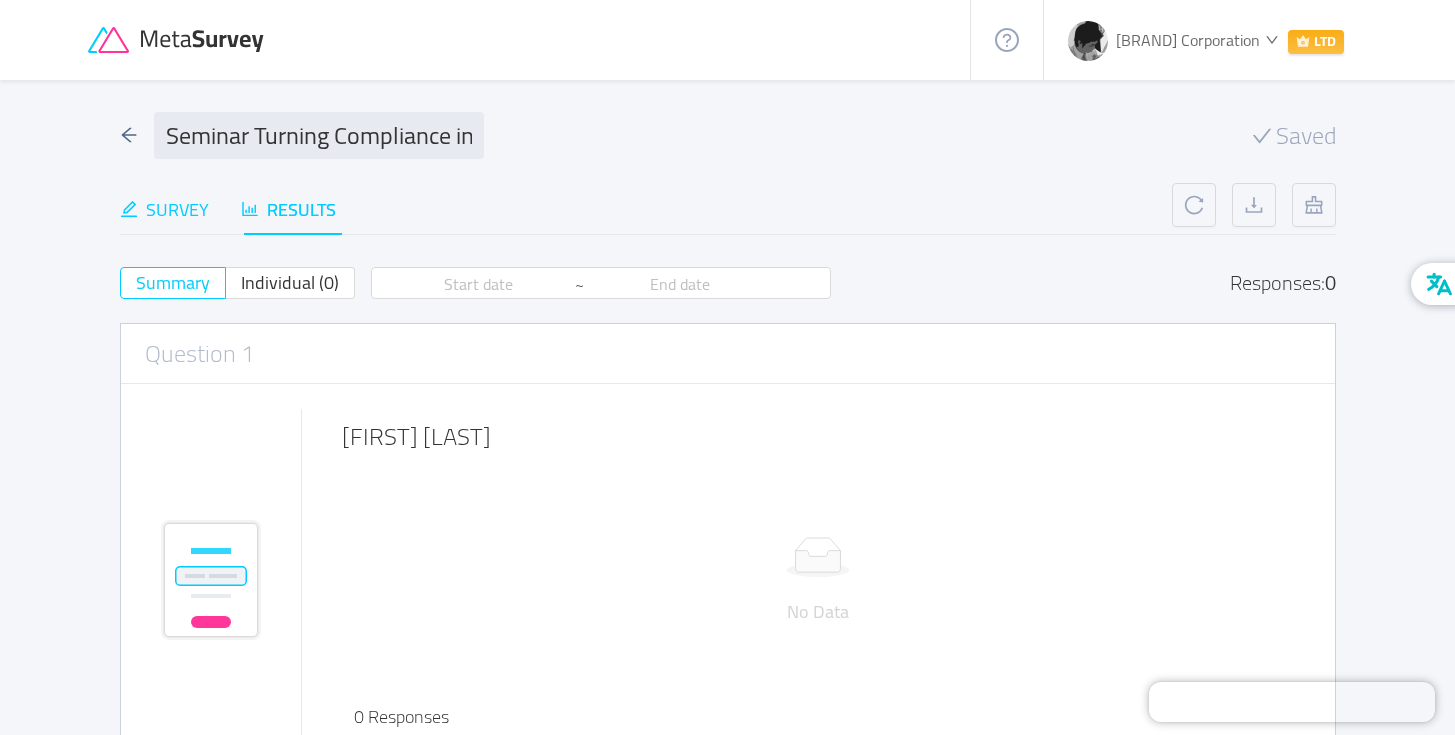 click on "Survey" at bounding box center (164, 209) 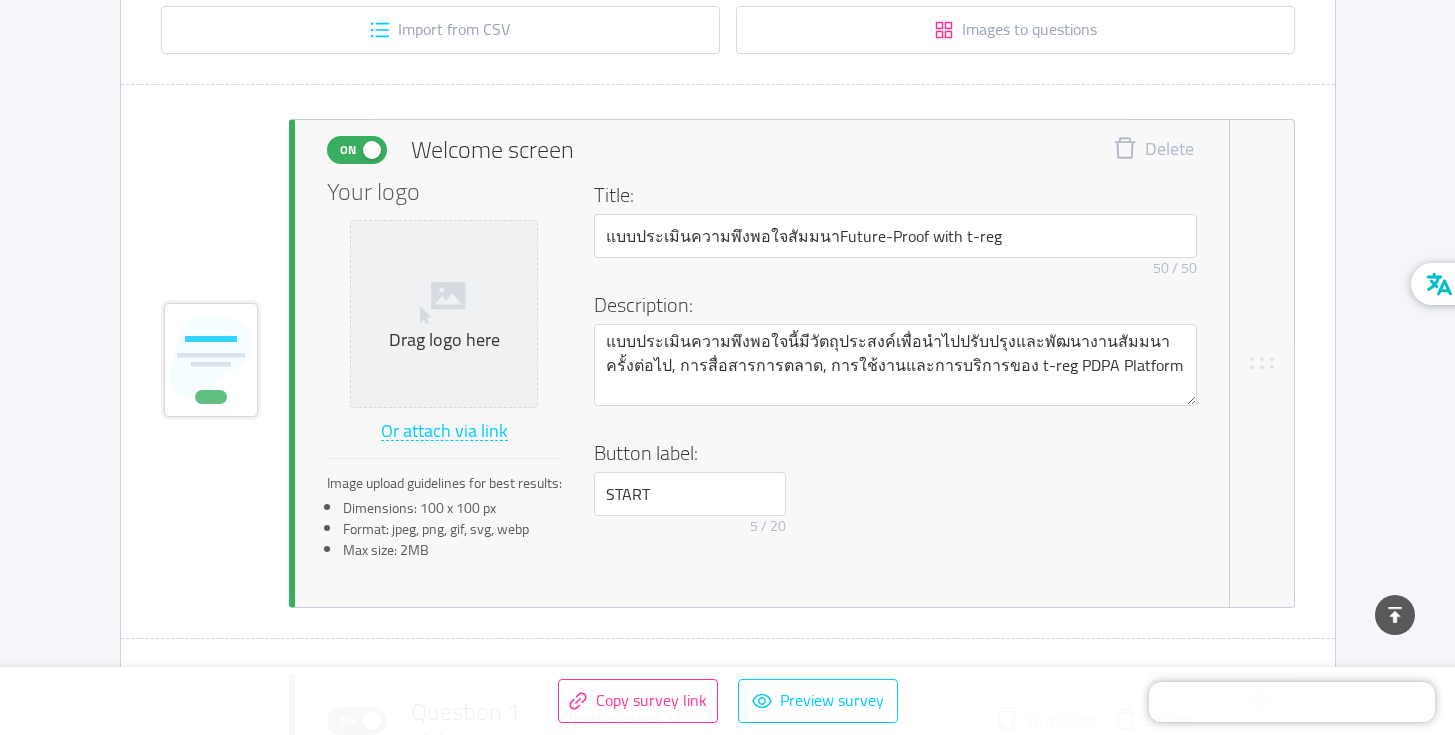 scroll, scrollTop: 950, scrollLeft: 0, axis: vertical 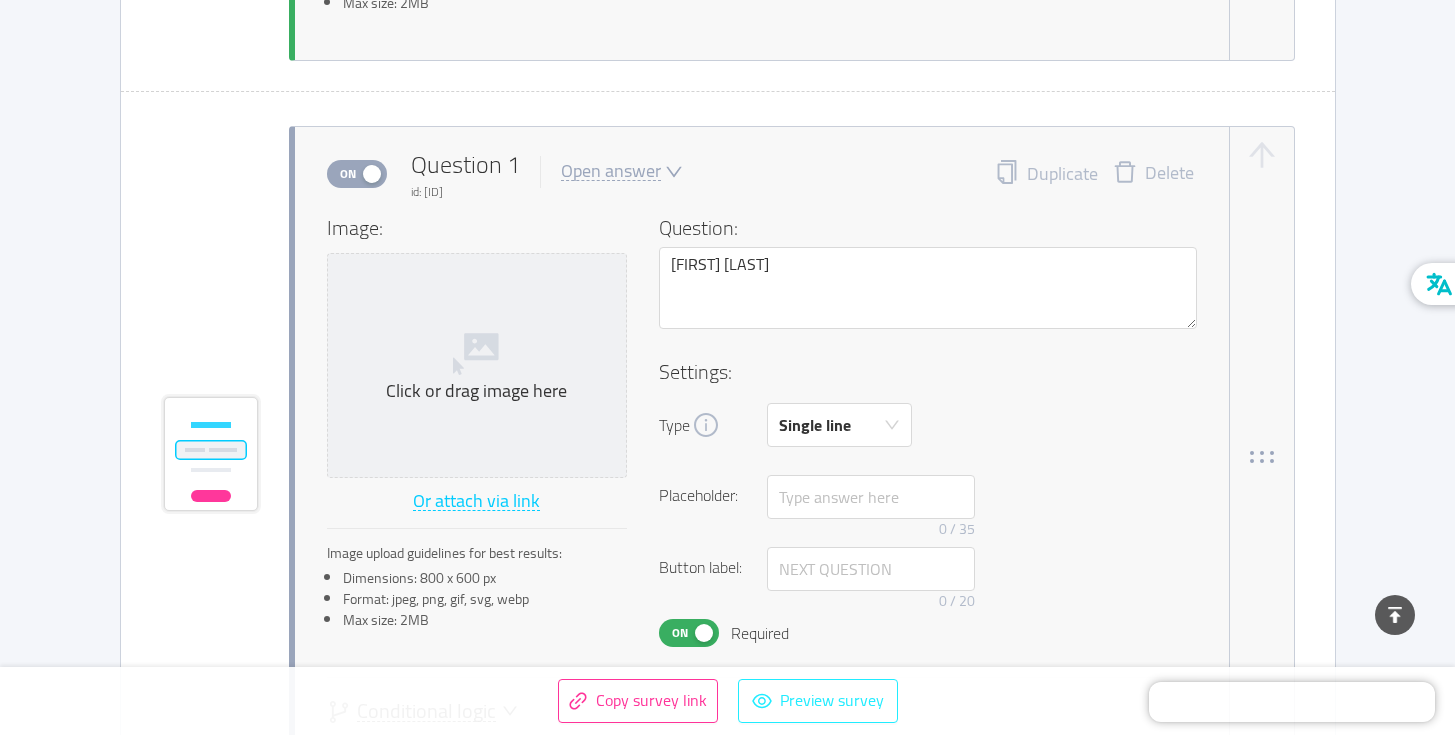 click on "Preview survey" at bounding box center (818, 701) 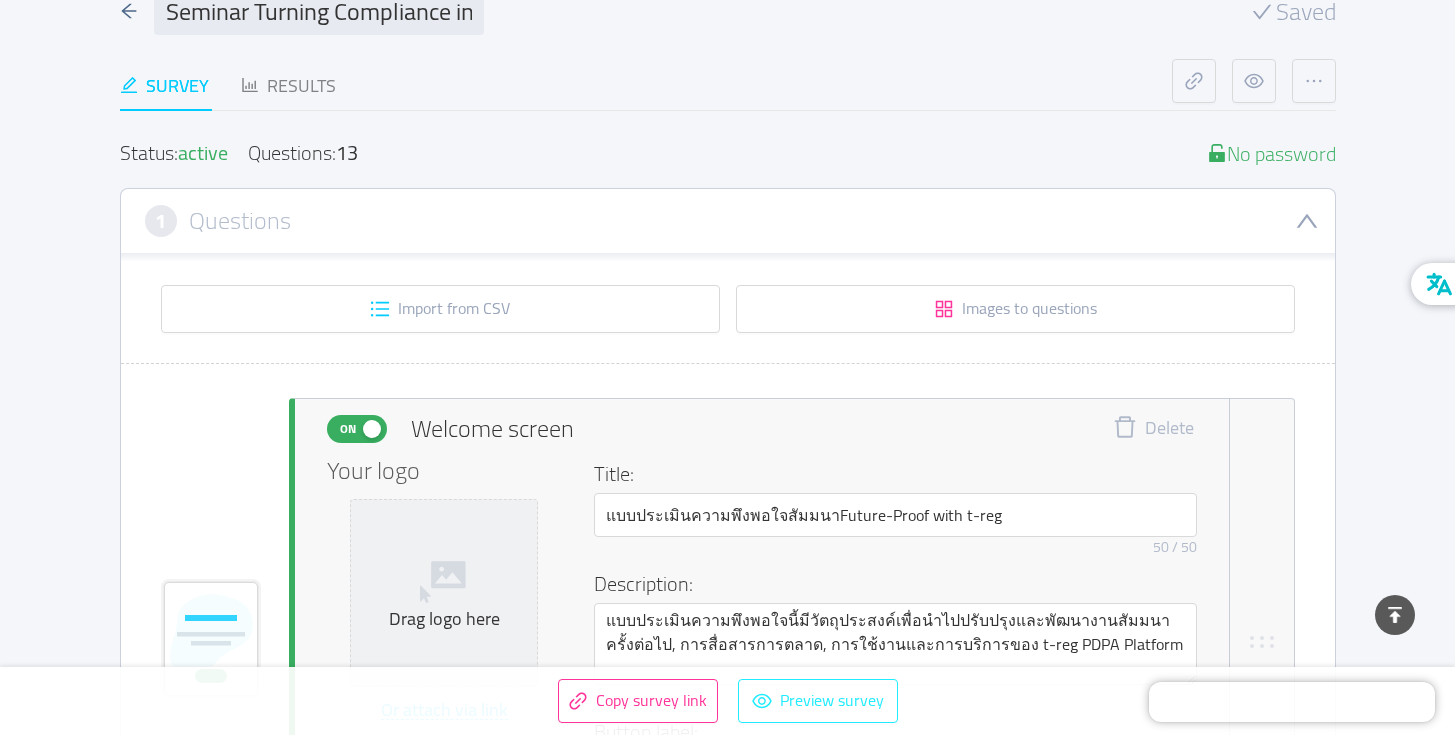 scroll, scrollTop: 0, scrollLeft: 0, axis: both 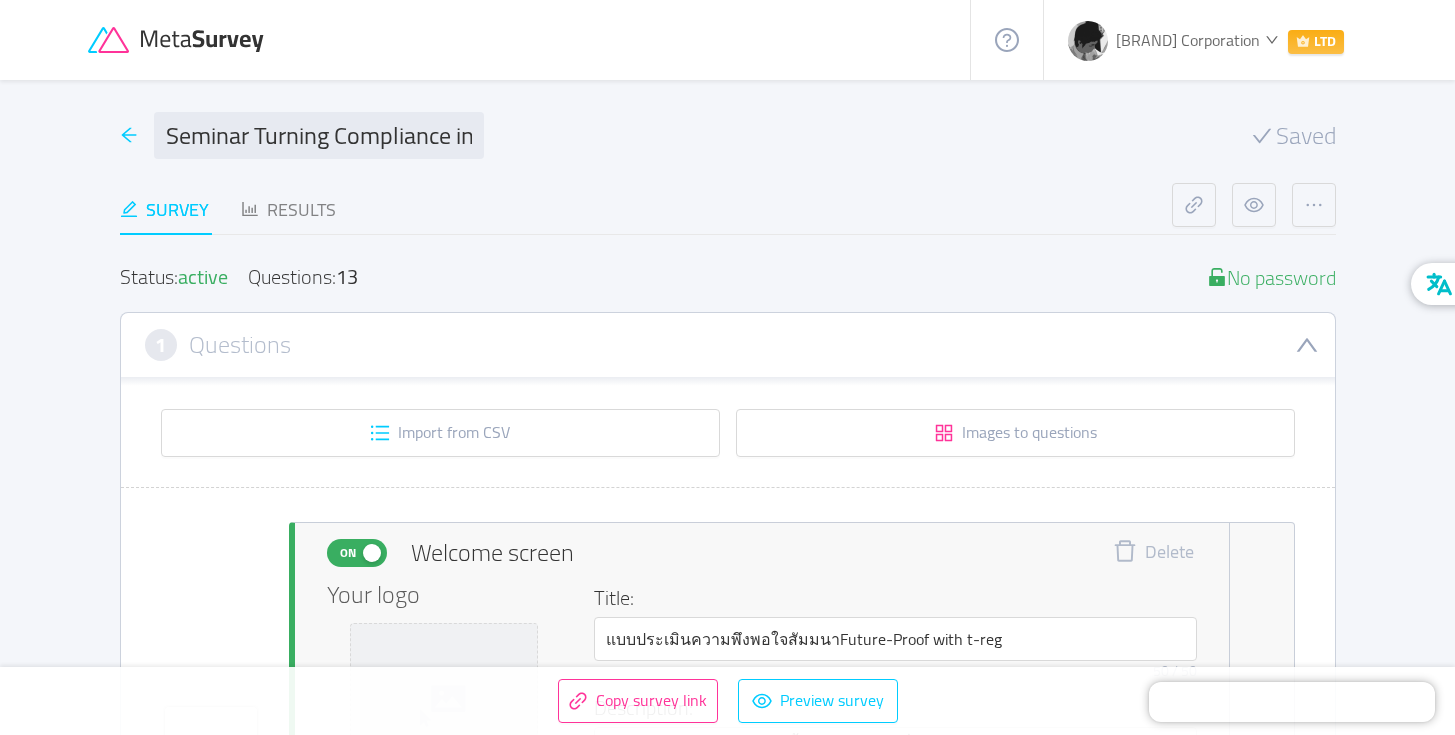 click 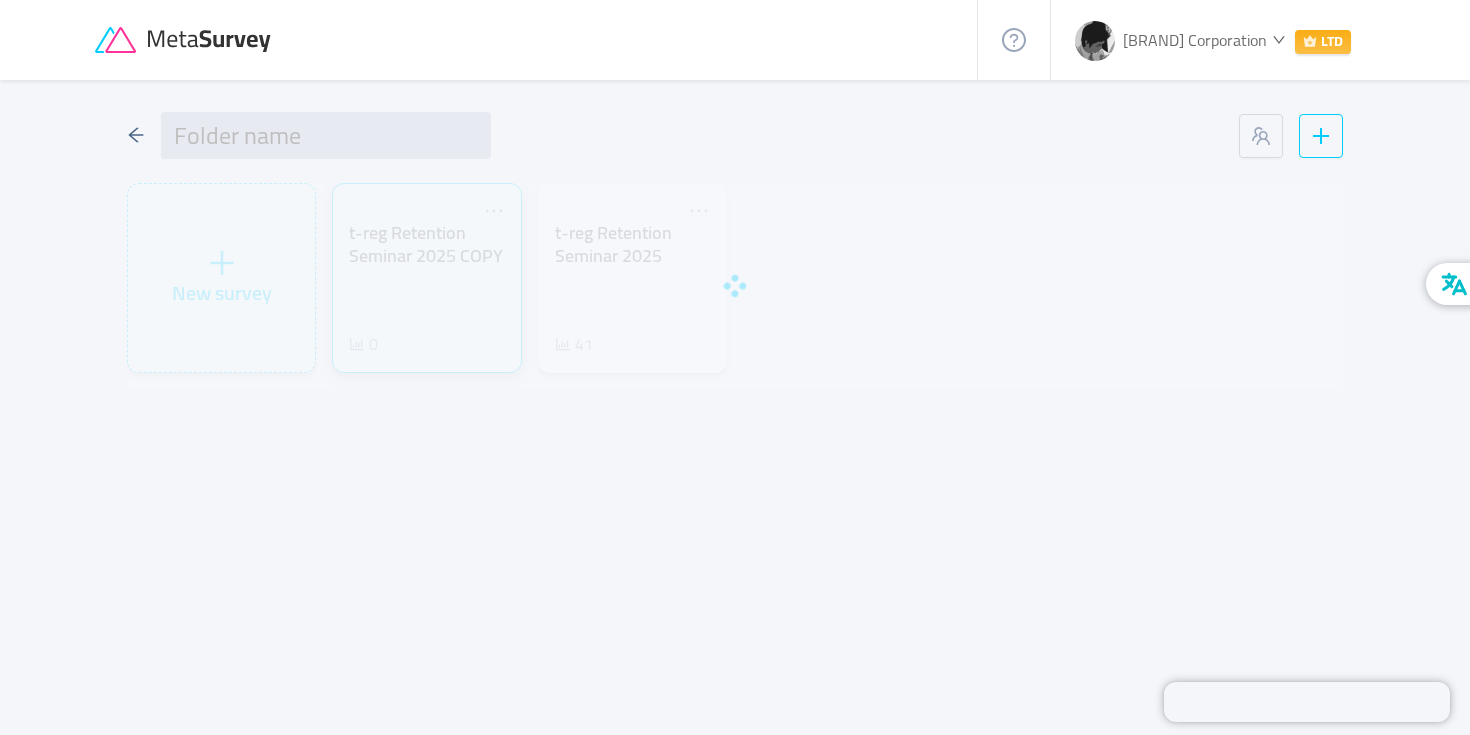 type on "t-reg seminar" 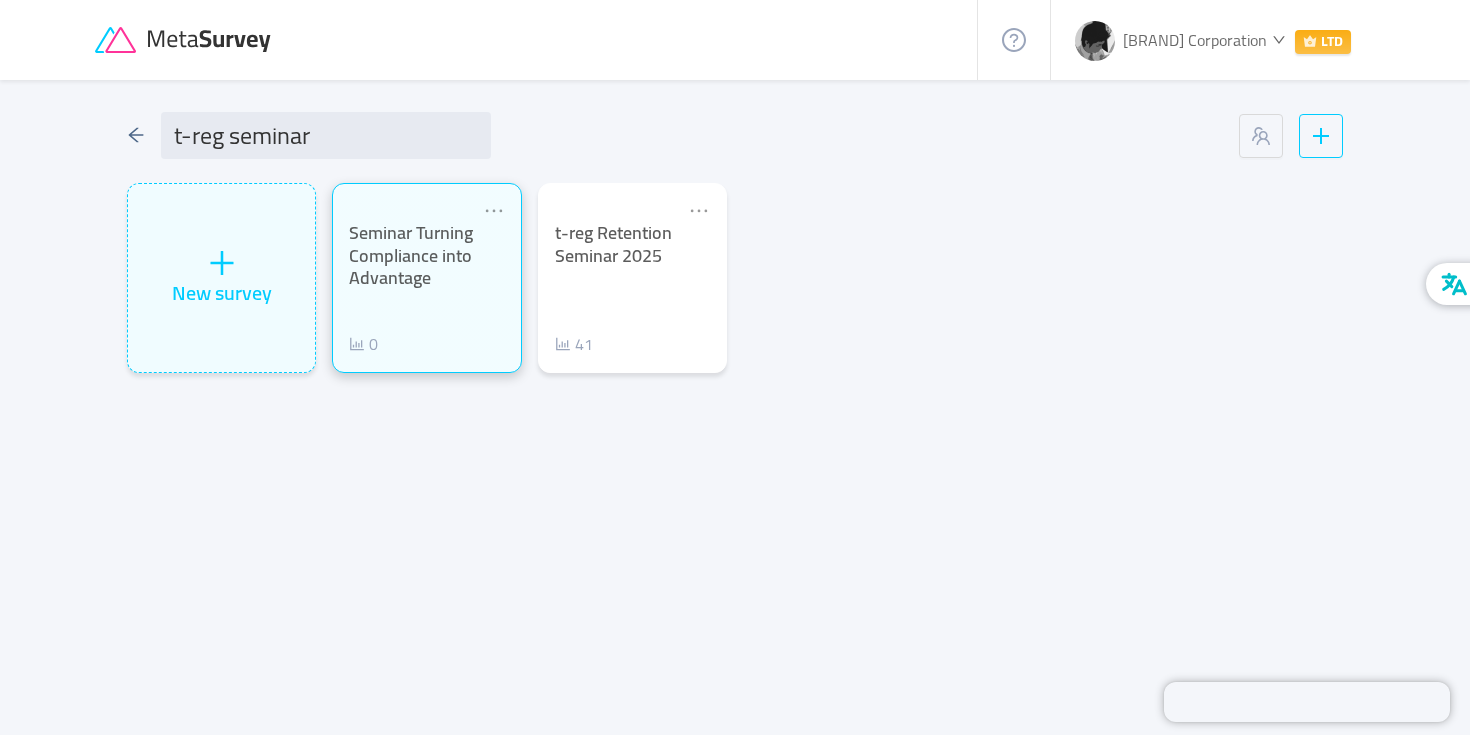 click on "Seminar Turning Compliance into Advantage" at bounding box center [426, 256] 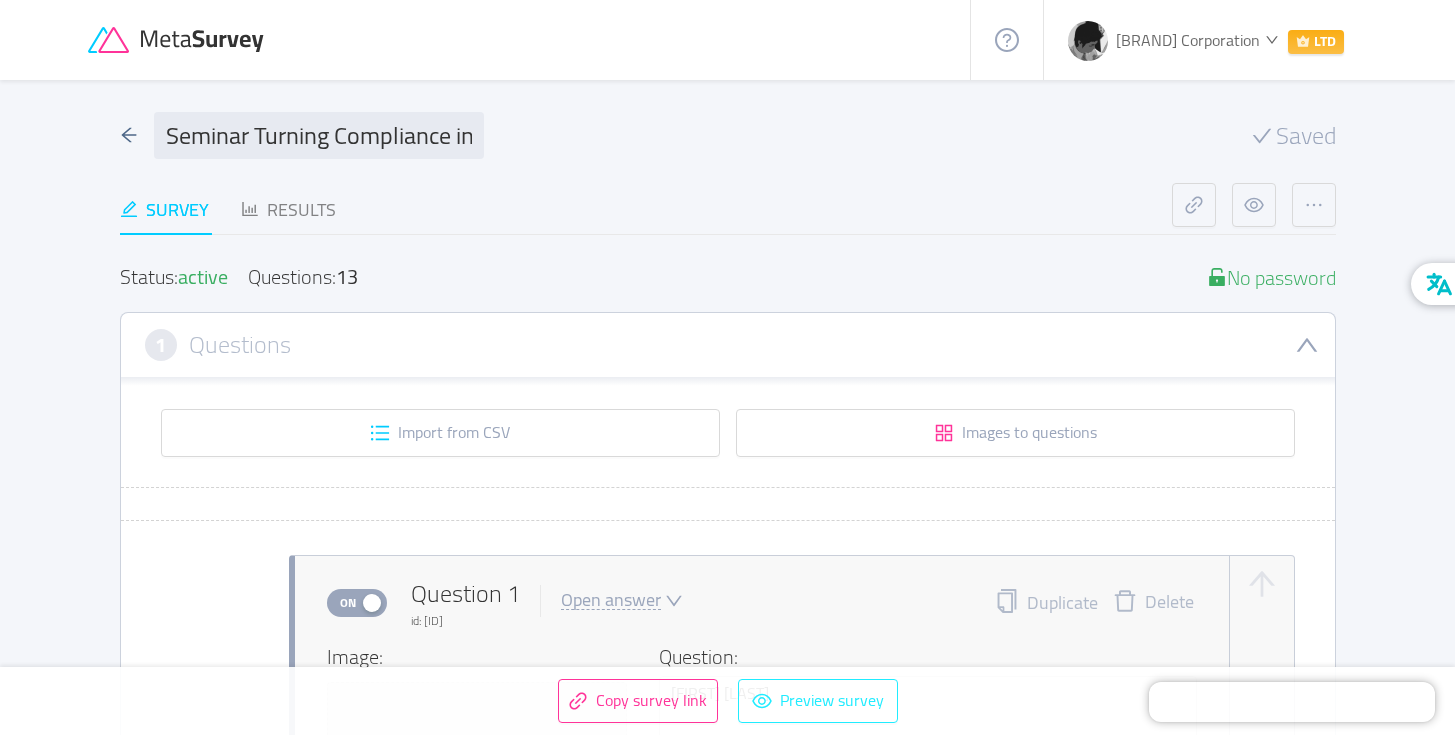 type 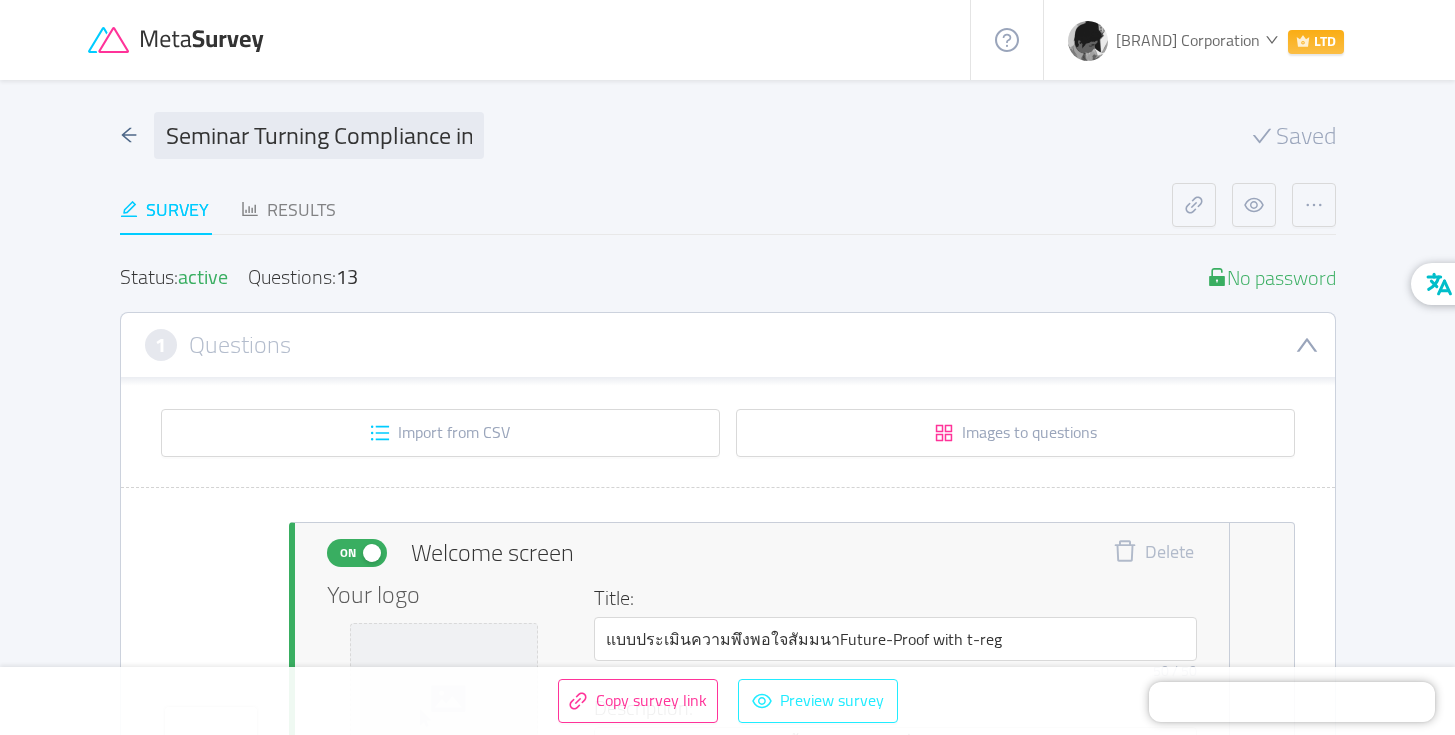 click on "Preview survey" at bounding box center (818, 701) 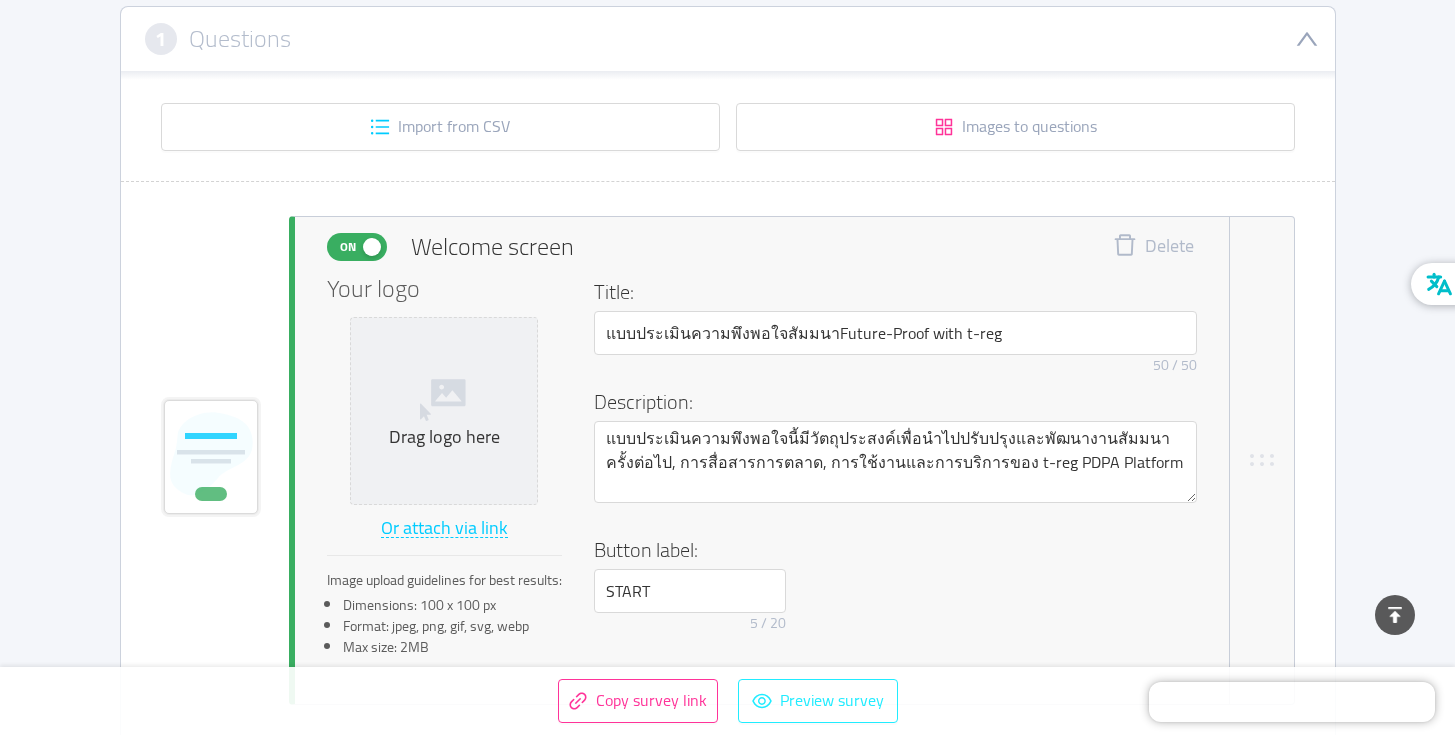 scroll, scrollTop: 0, scrollLeft: 0, axis: both 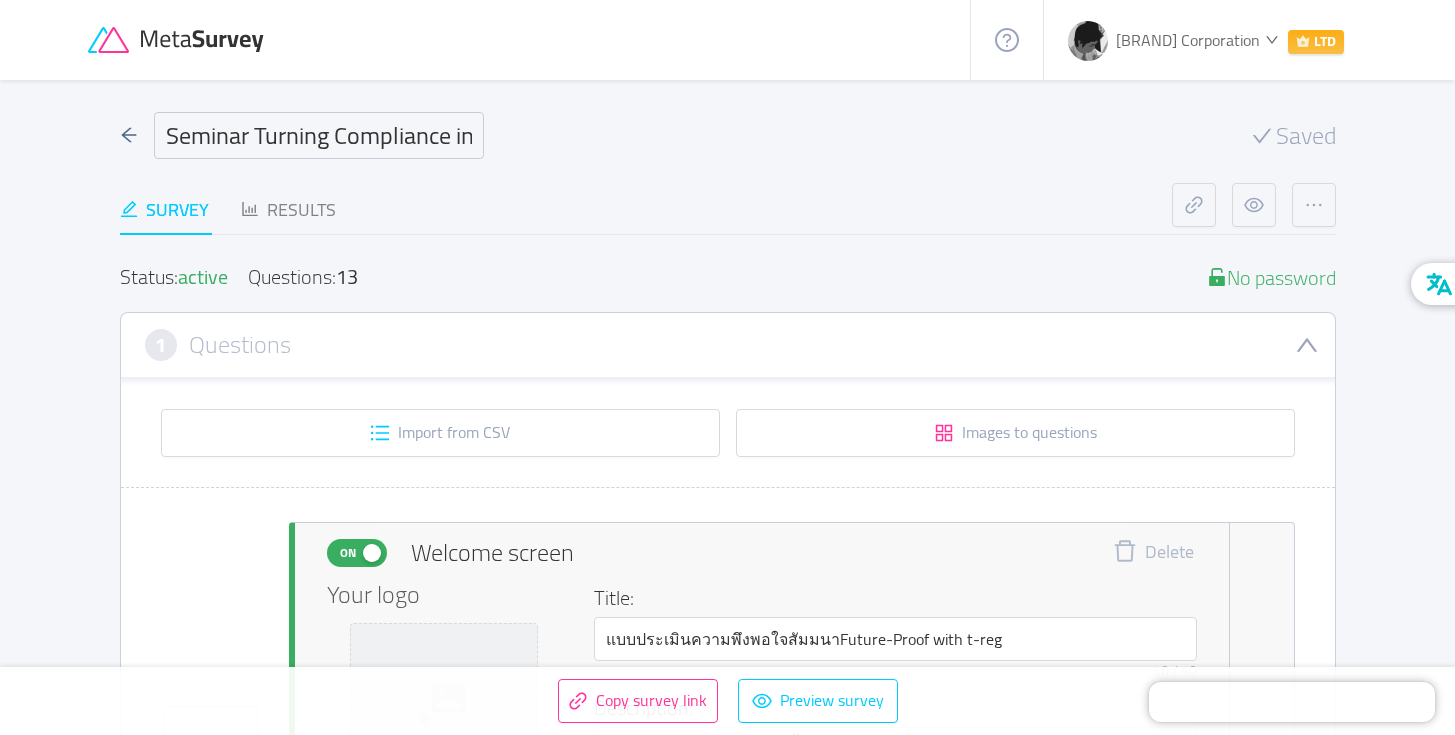click on "Seminar Turning Compliance into Advantage" at bounding box center (319, 135) 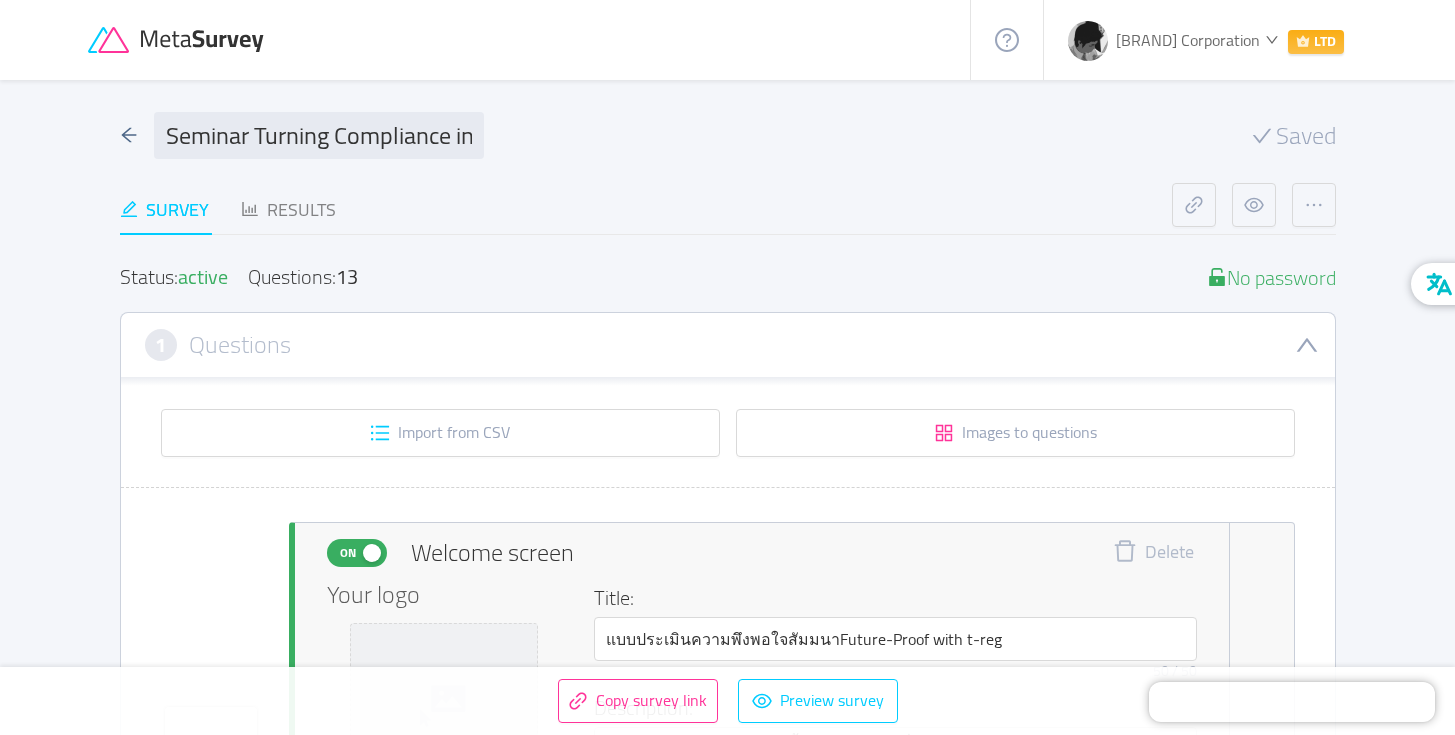 click on "Survey" at bounding box center (164, 209) 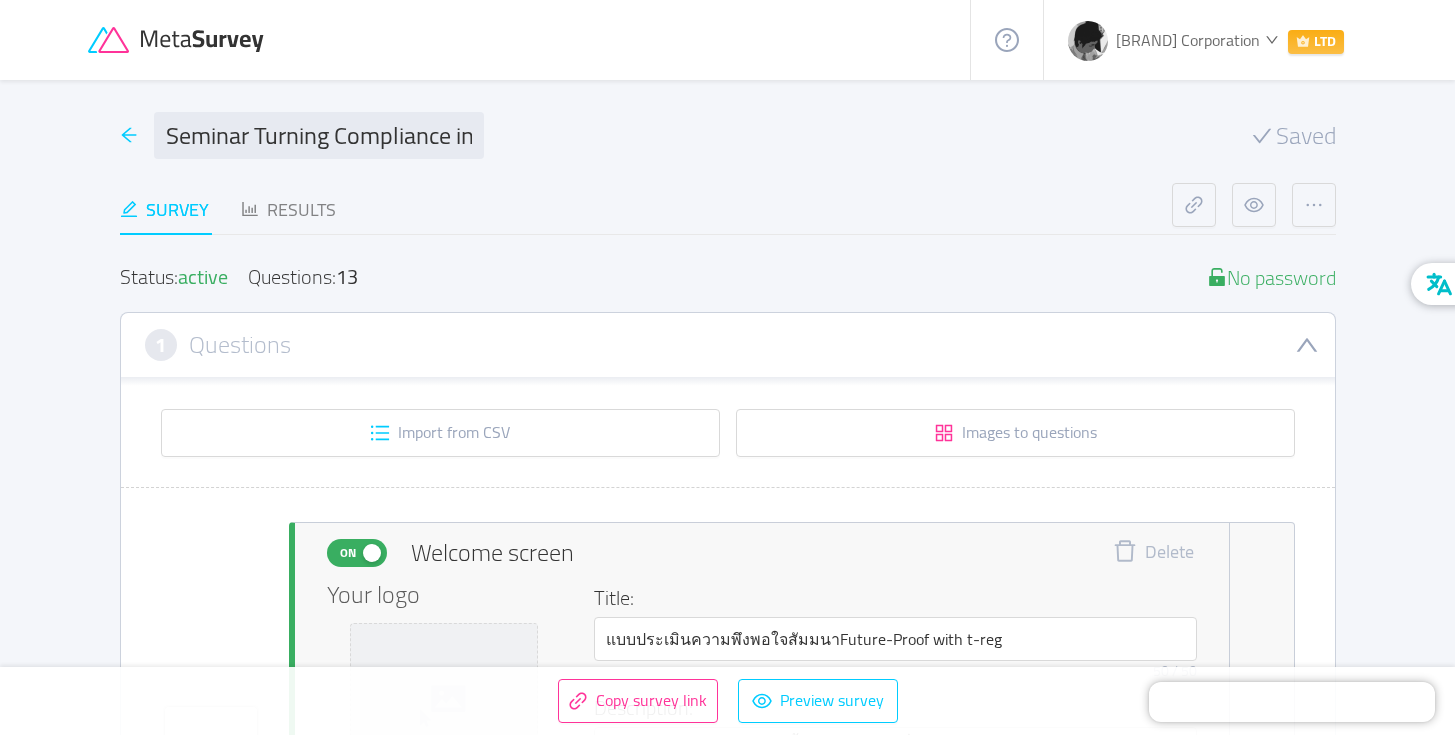 click 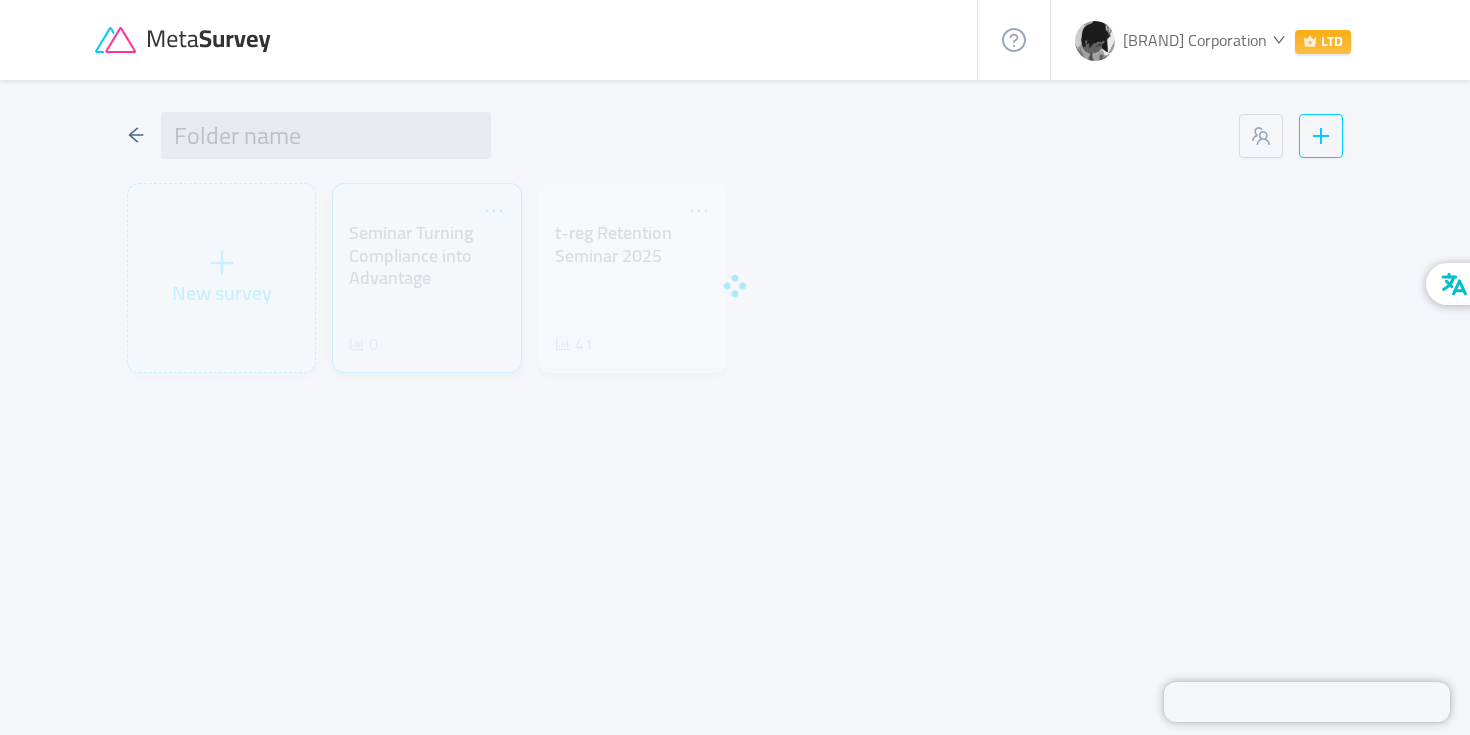 type on "t-reg seminar" 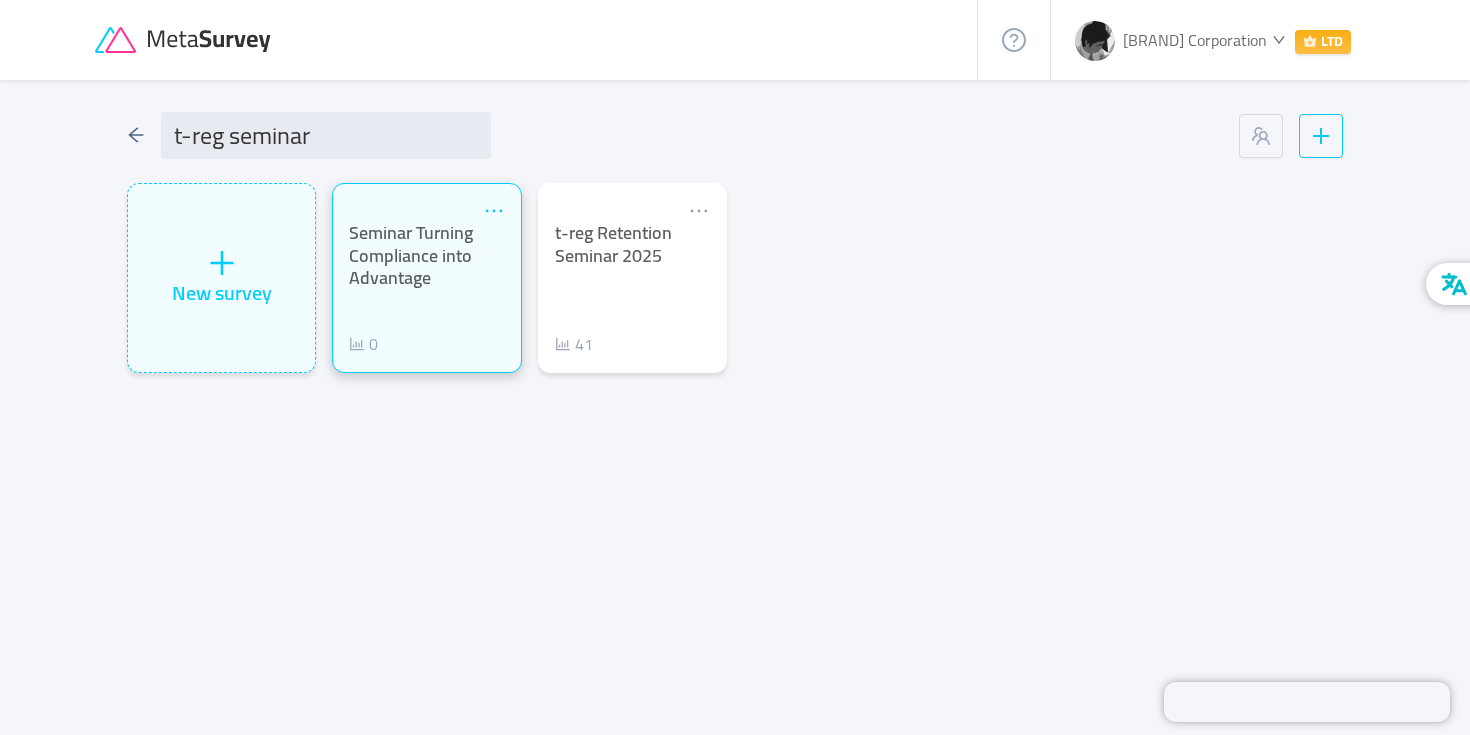 click 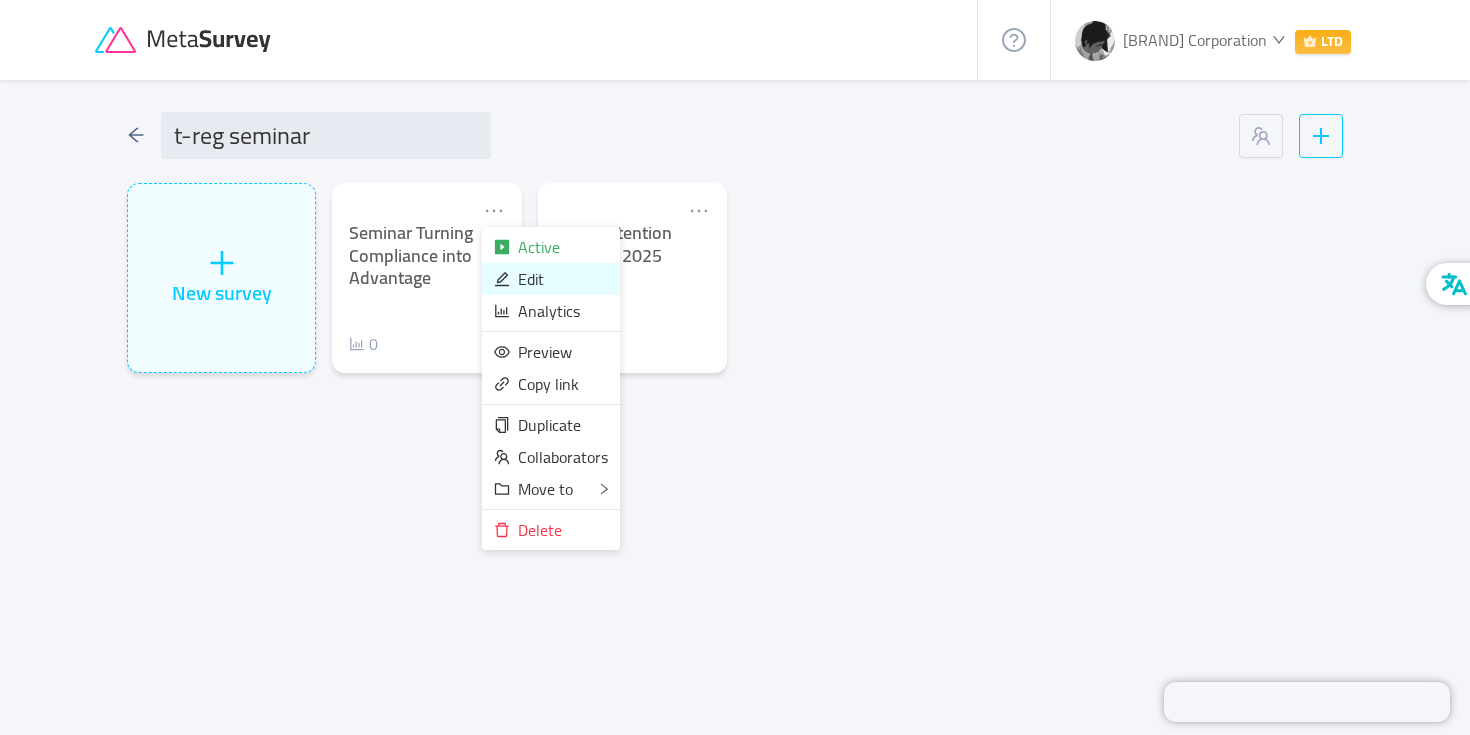 click on "Edit" at bounding box center (531, 279) 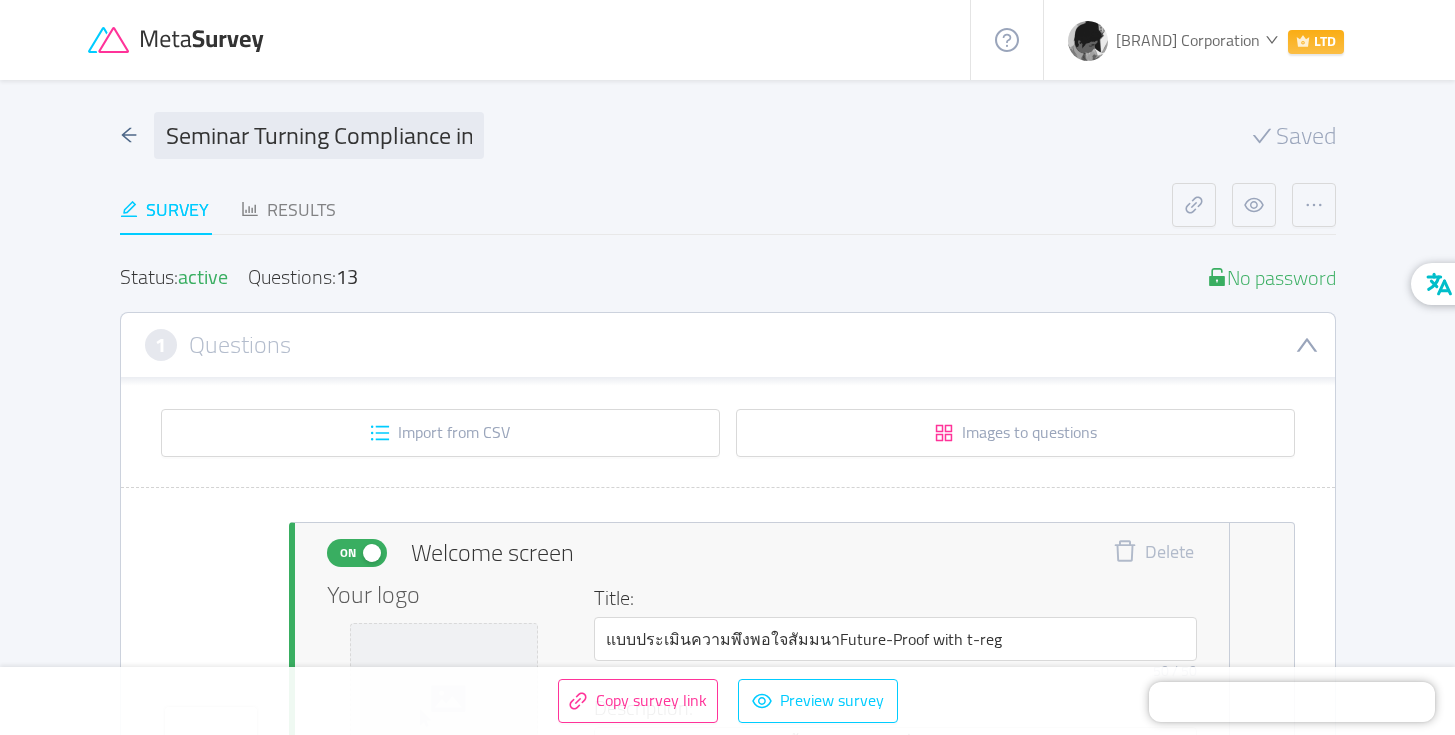 type 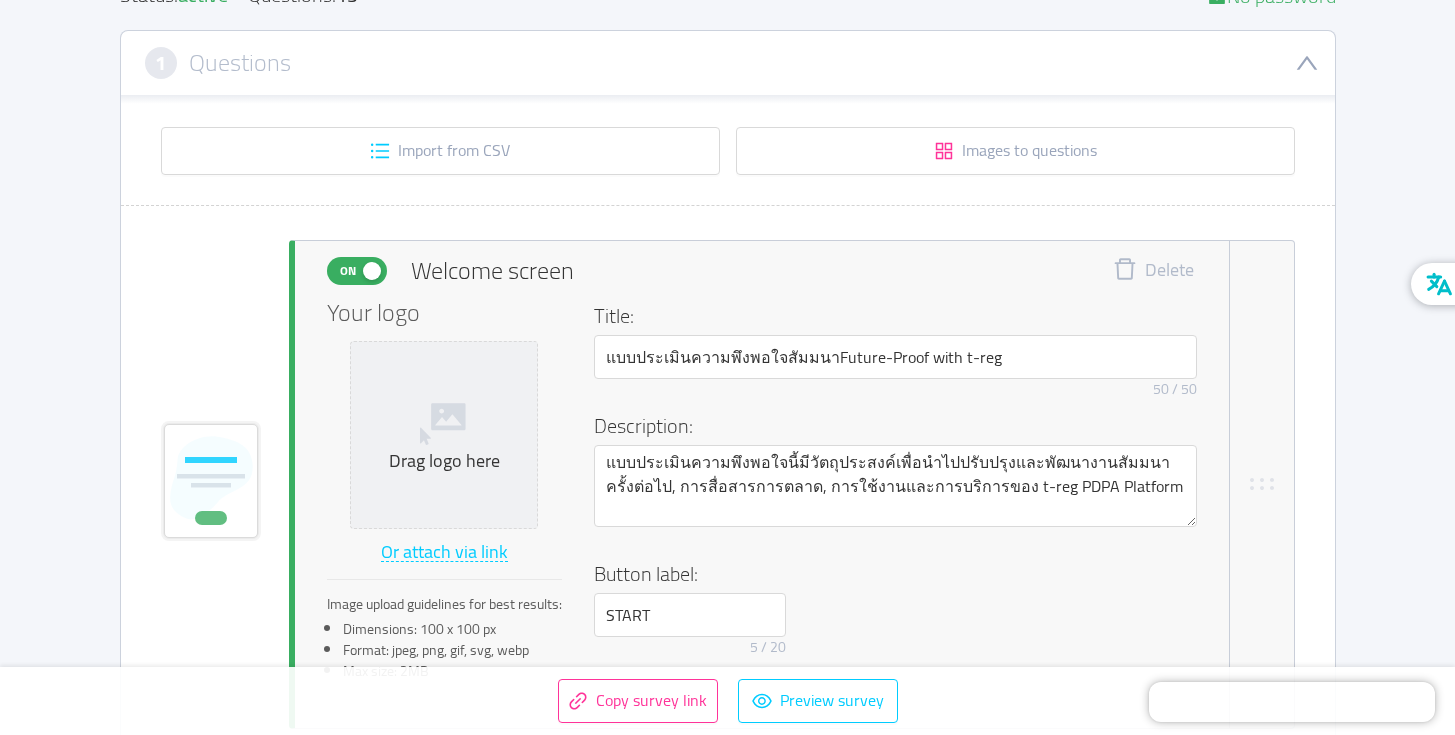 scroll, scrollTop: 397, scrollLeft: 0, axis: vertical 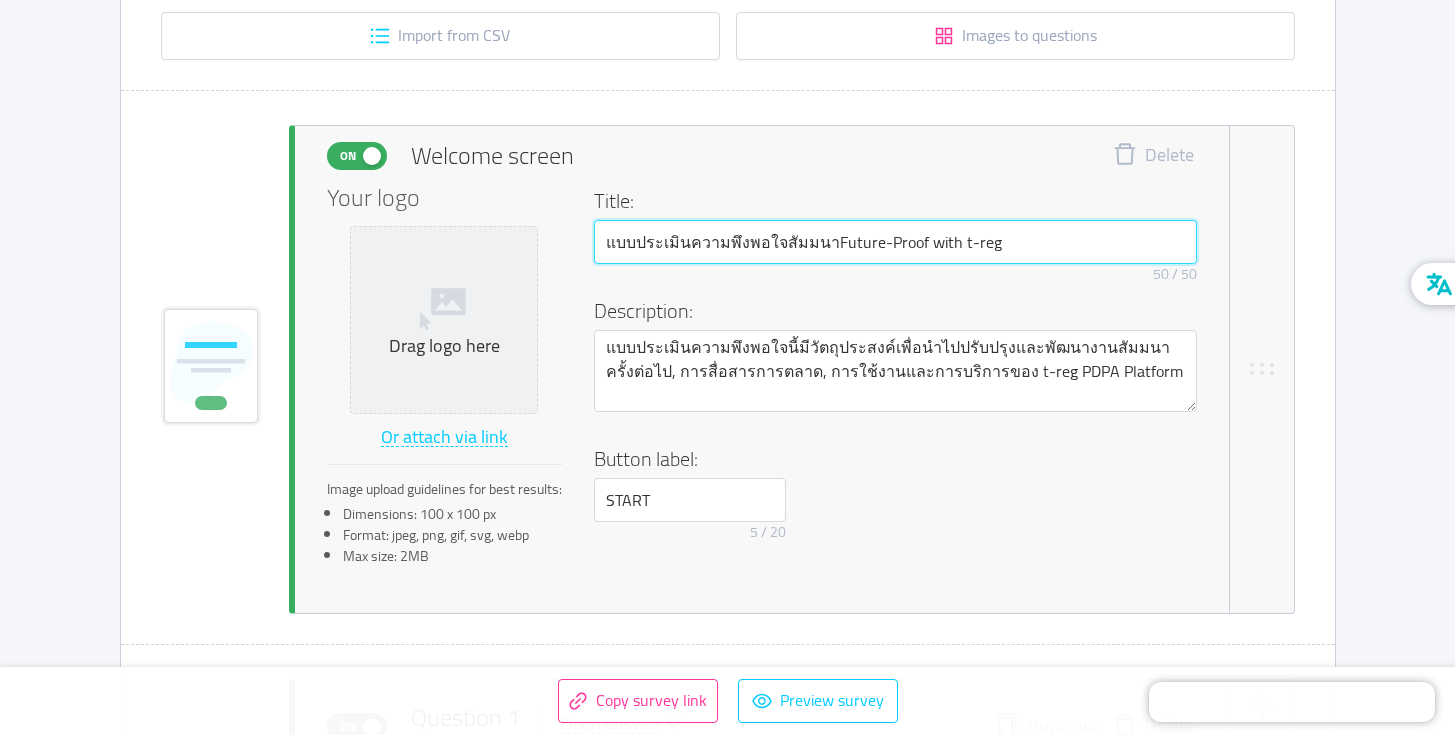 click on "แบบประเมินความพึงพอใจสัมมนาFuture-Proof with t-reg" at bounding box center [895, 242] 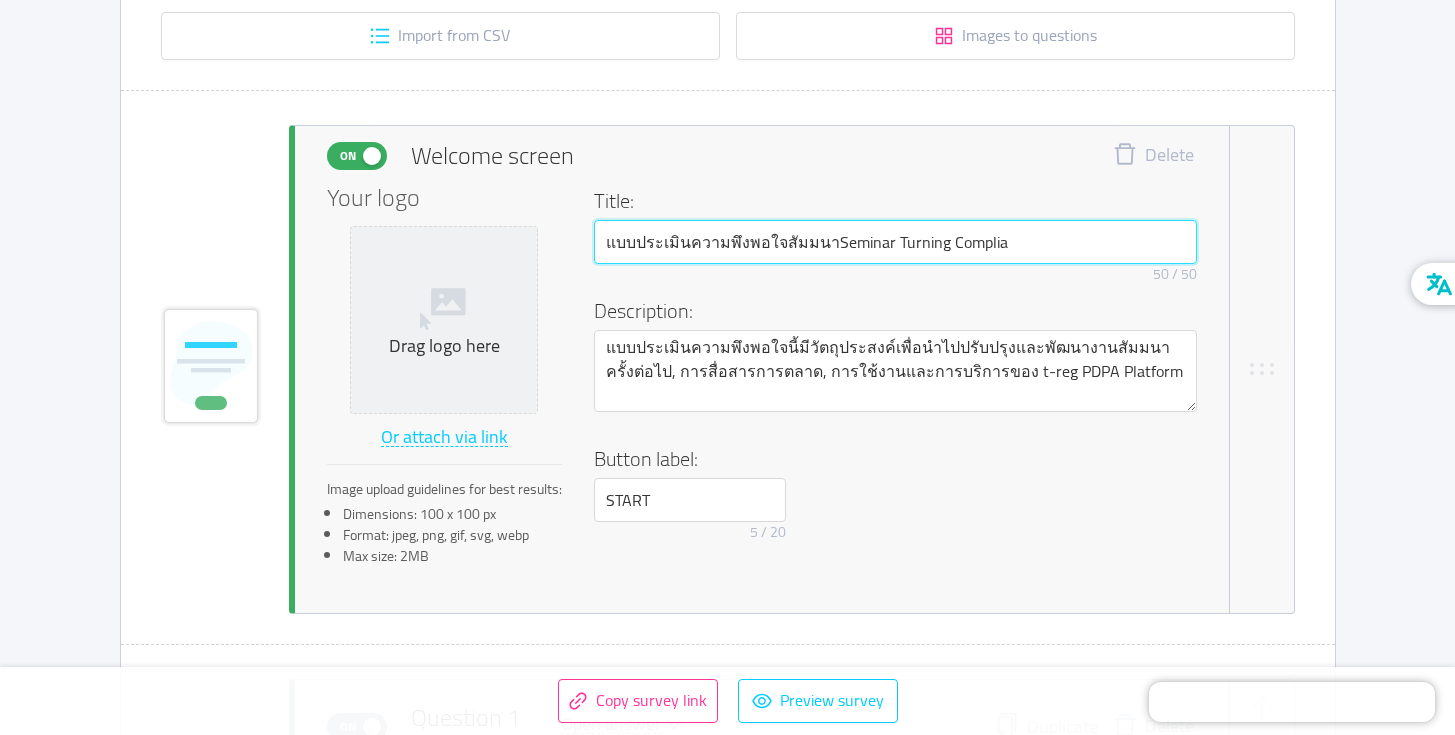 click on "แบบประเมินความพึงพอใจสัมมนาSeminar Turning Complia" at bounding box center (895, 242) 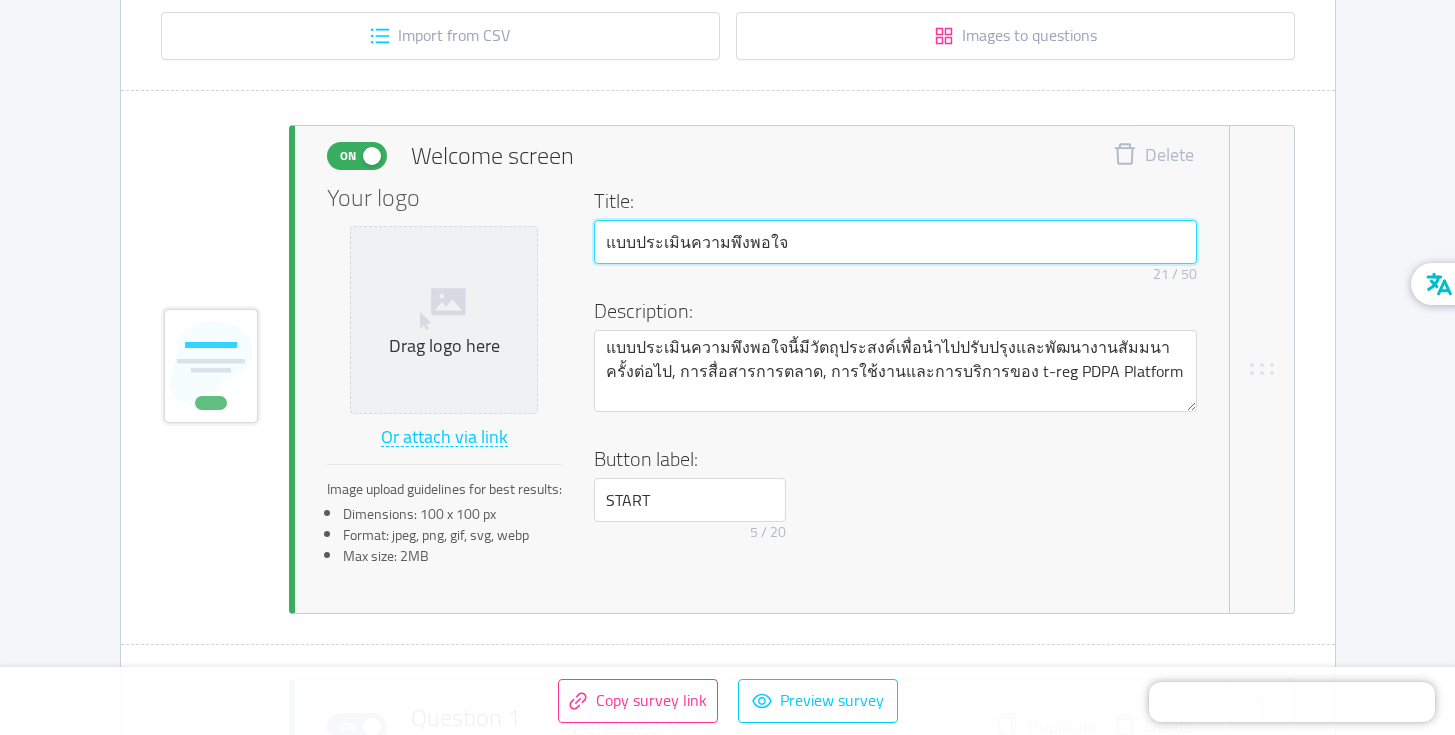 paste on "Seminar Turning Compliance in" 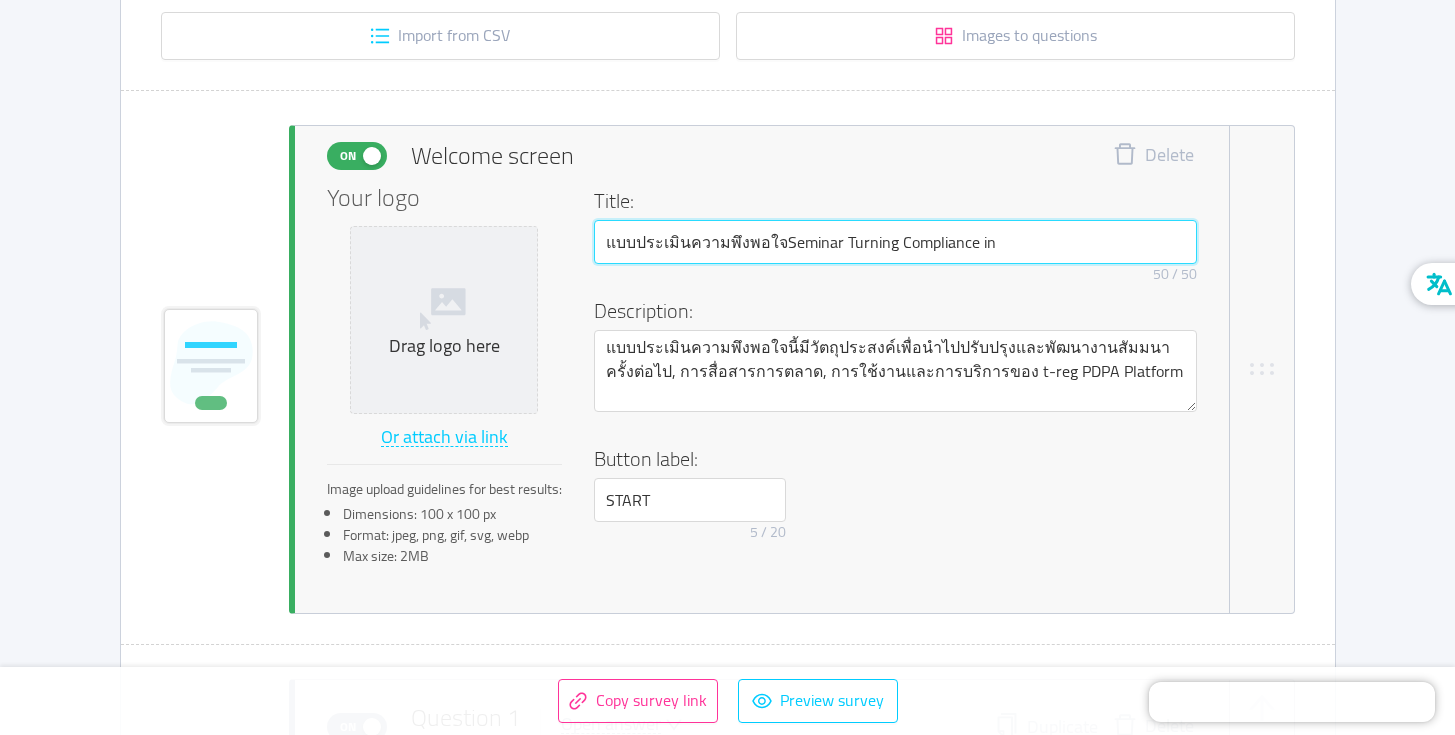 drag, startPoint x: 786, startPoint y: 238, endPoint x: 843, endPoint y: 290, distance: 77.155685 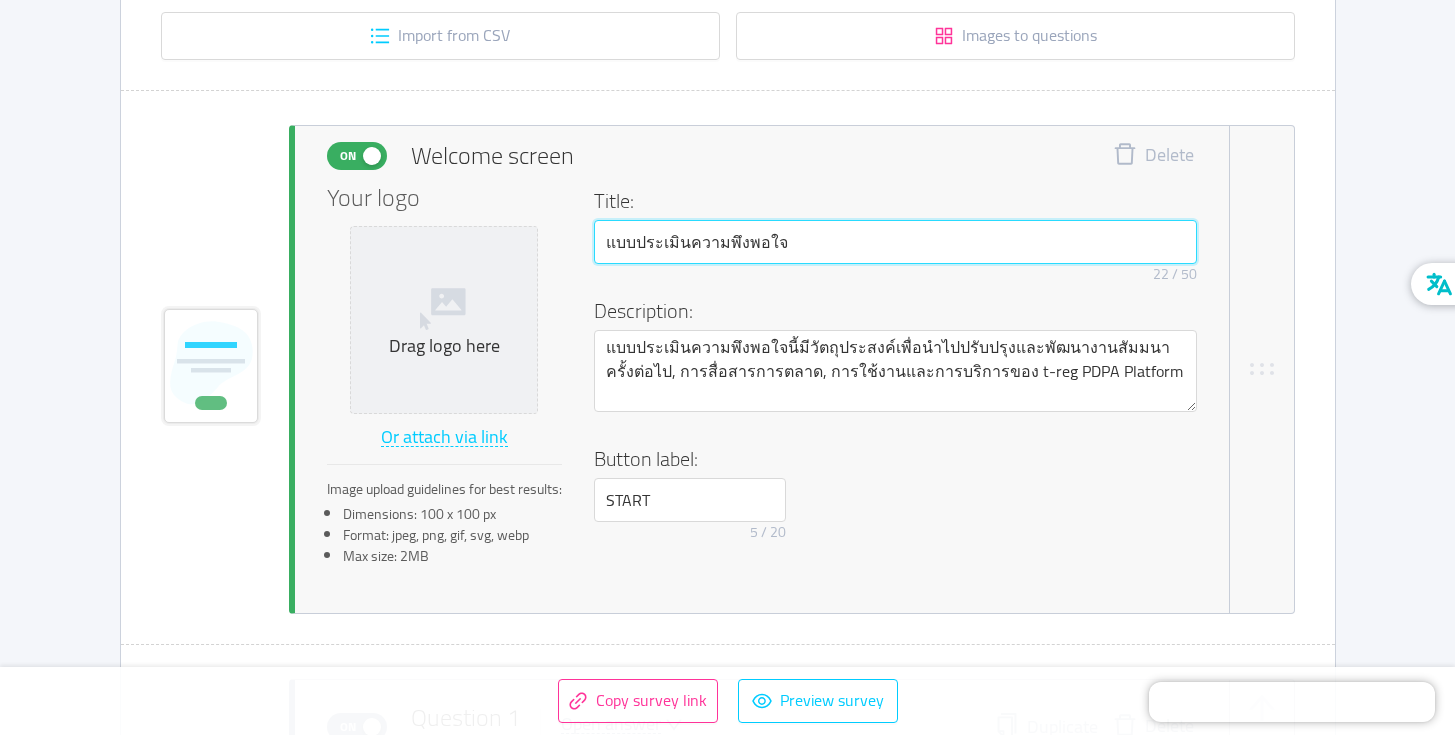 paste on "Turning Compliance into Adva" 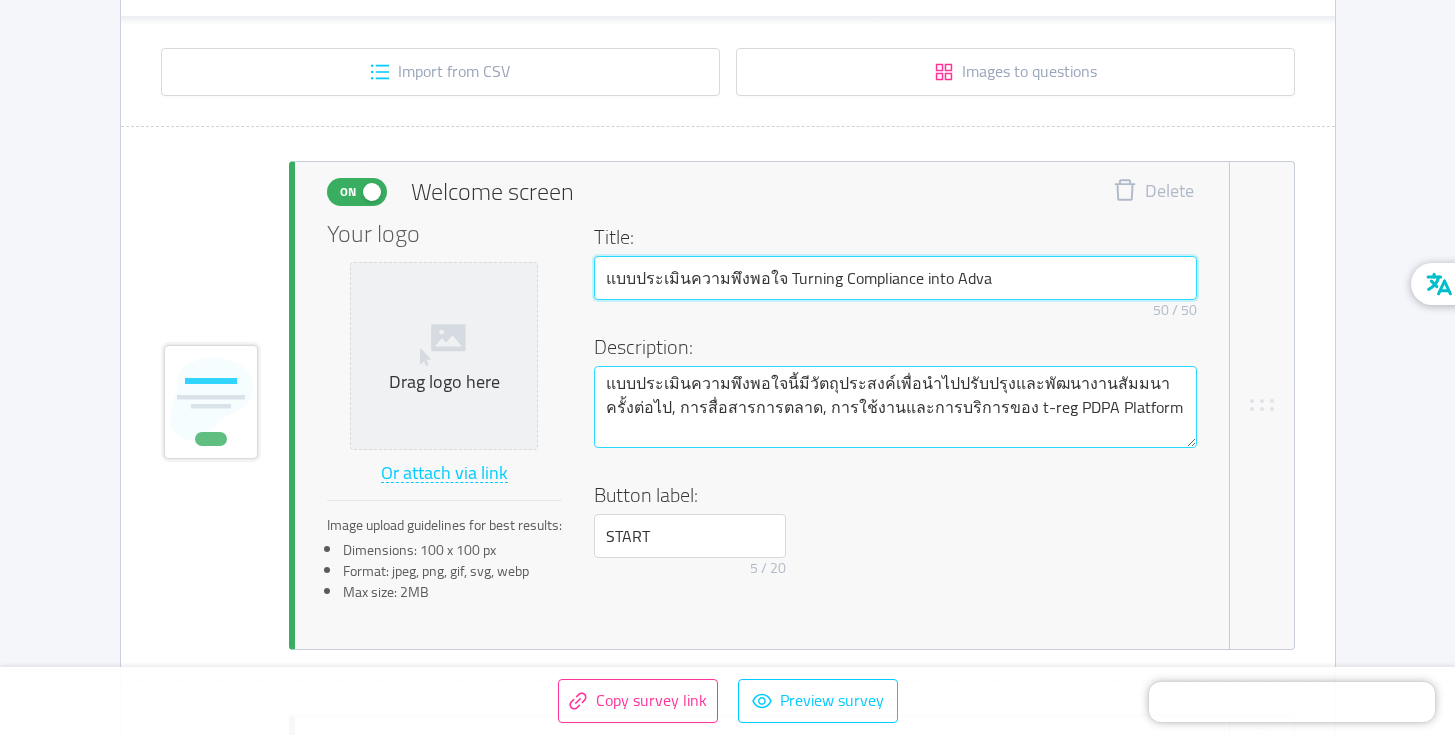 scroll, scrollTop: 338, scrollLeft: 0, axis: vertical 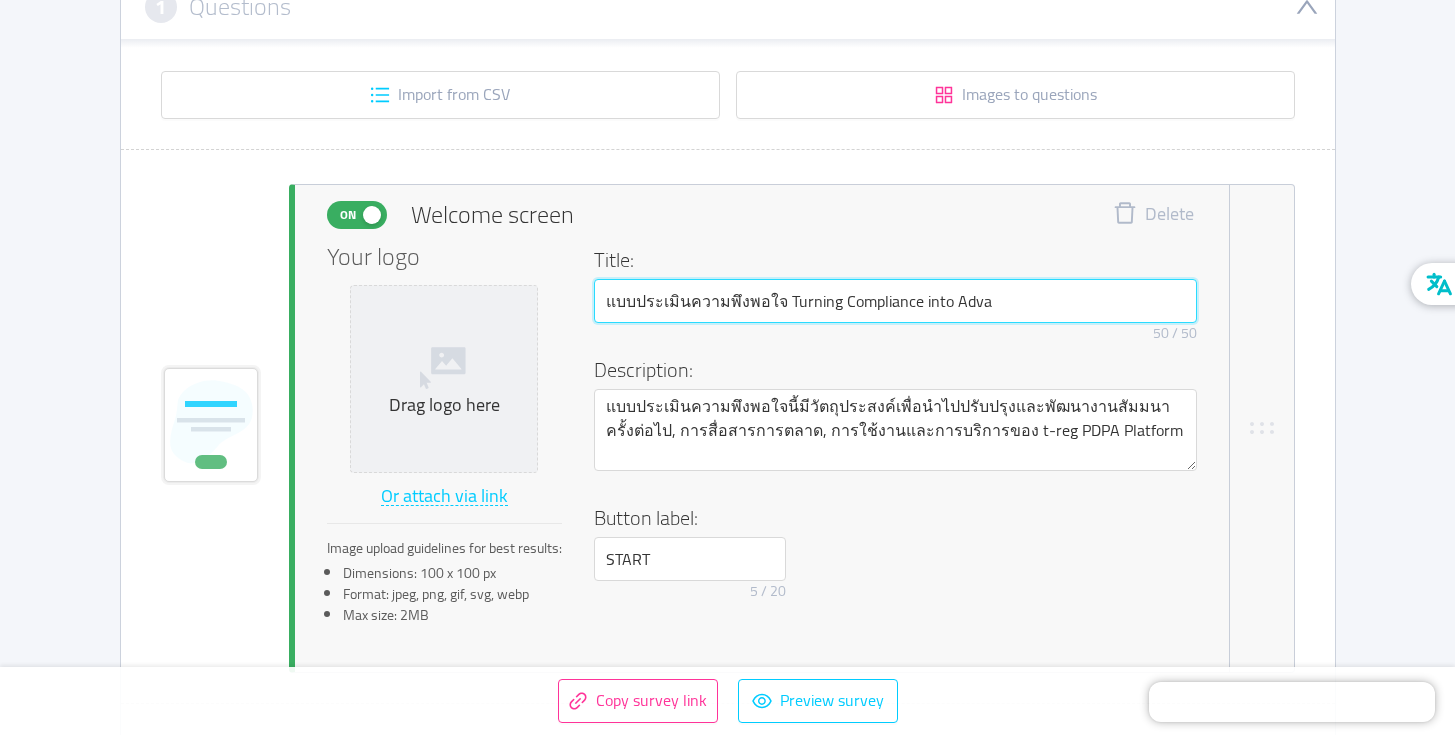 drag, startPoint x: 689, startPoint y: 308, endPoint x: 717, endPoint y: 307, distance: 28.01785 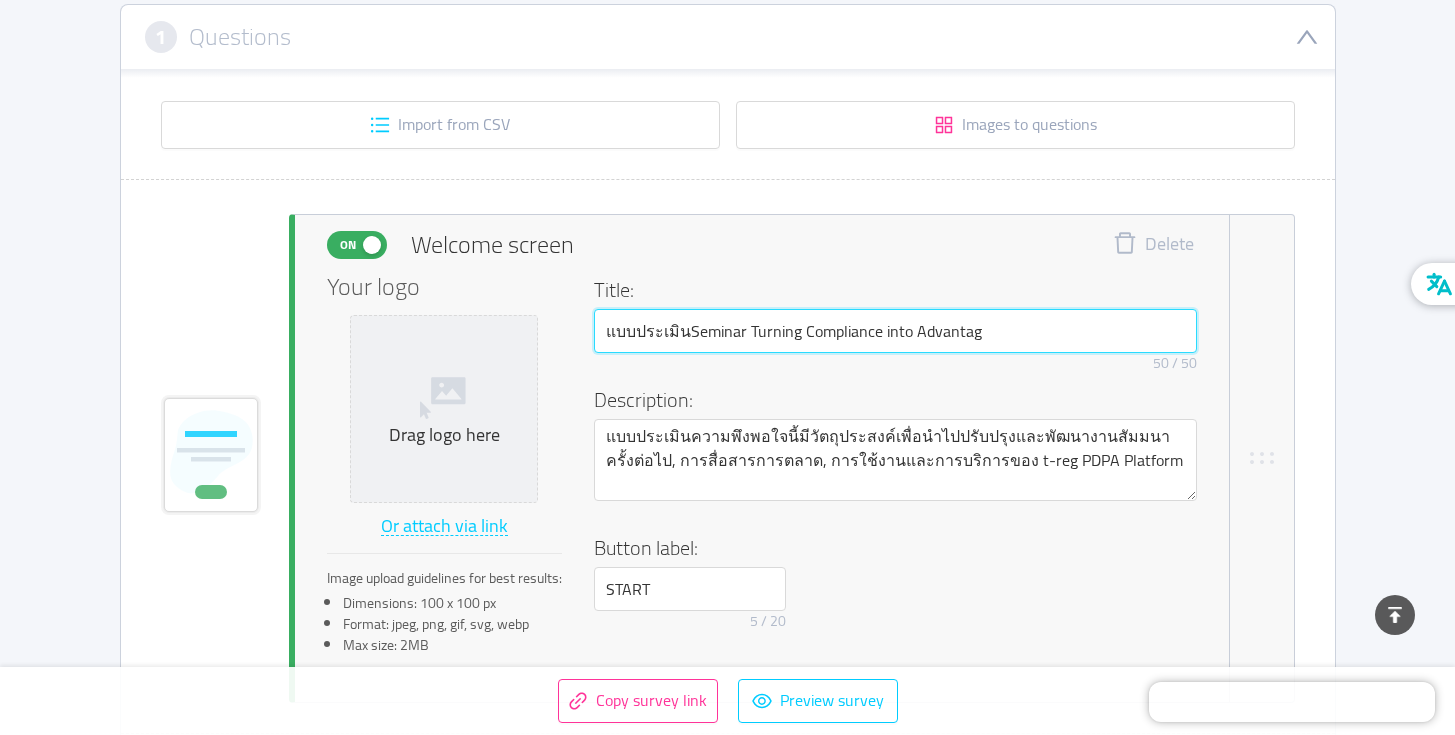 scroll, scrollTop: 0, scrollLeft: 0, axis: both 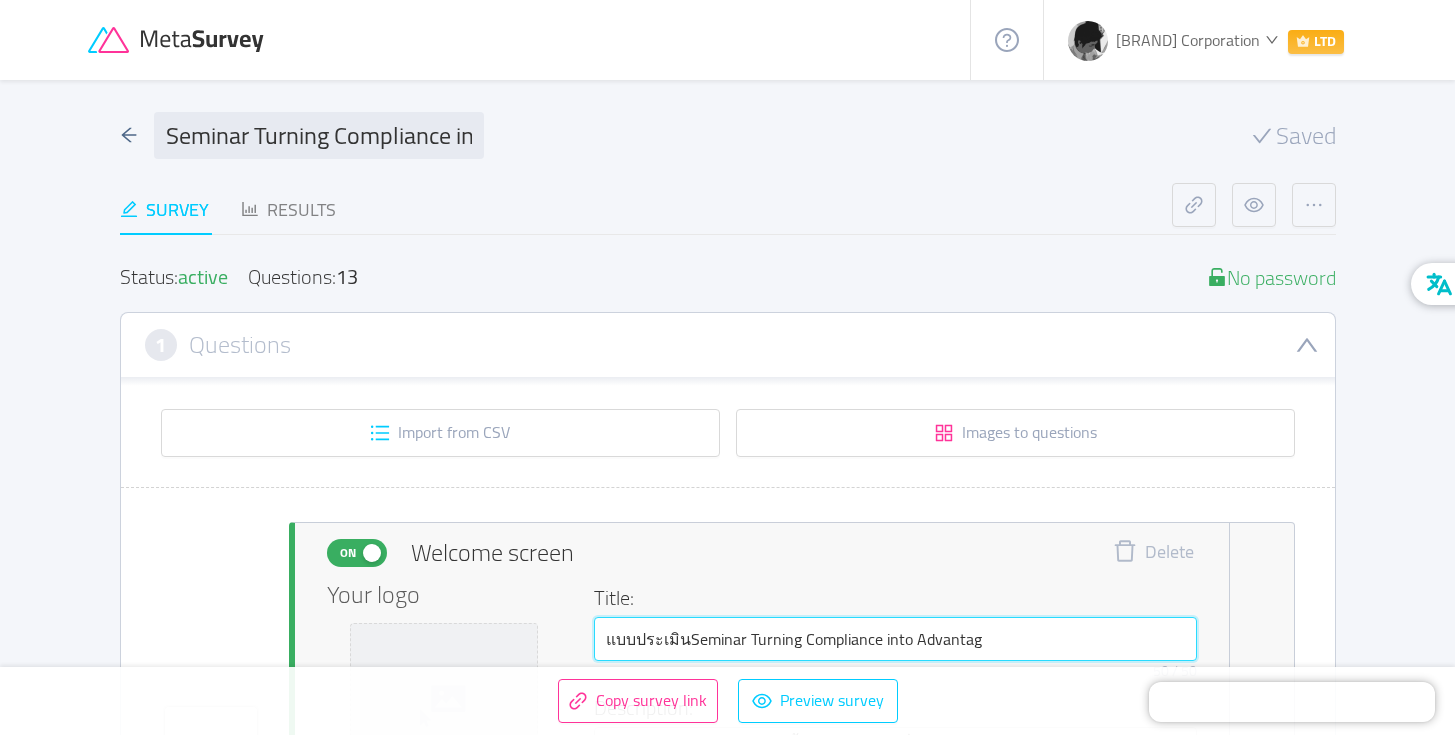 type on "แบบประเมินSeminar Turning Compliance into Advantag" 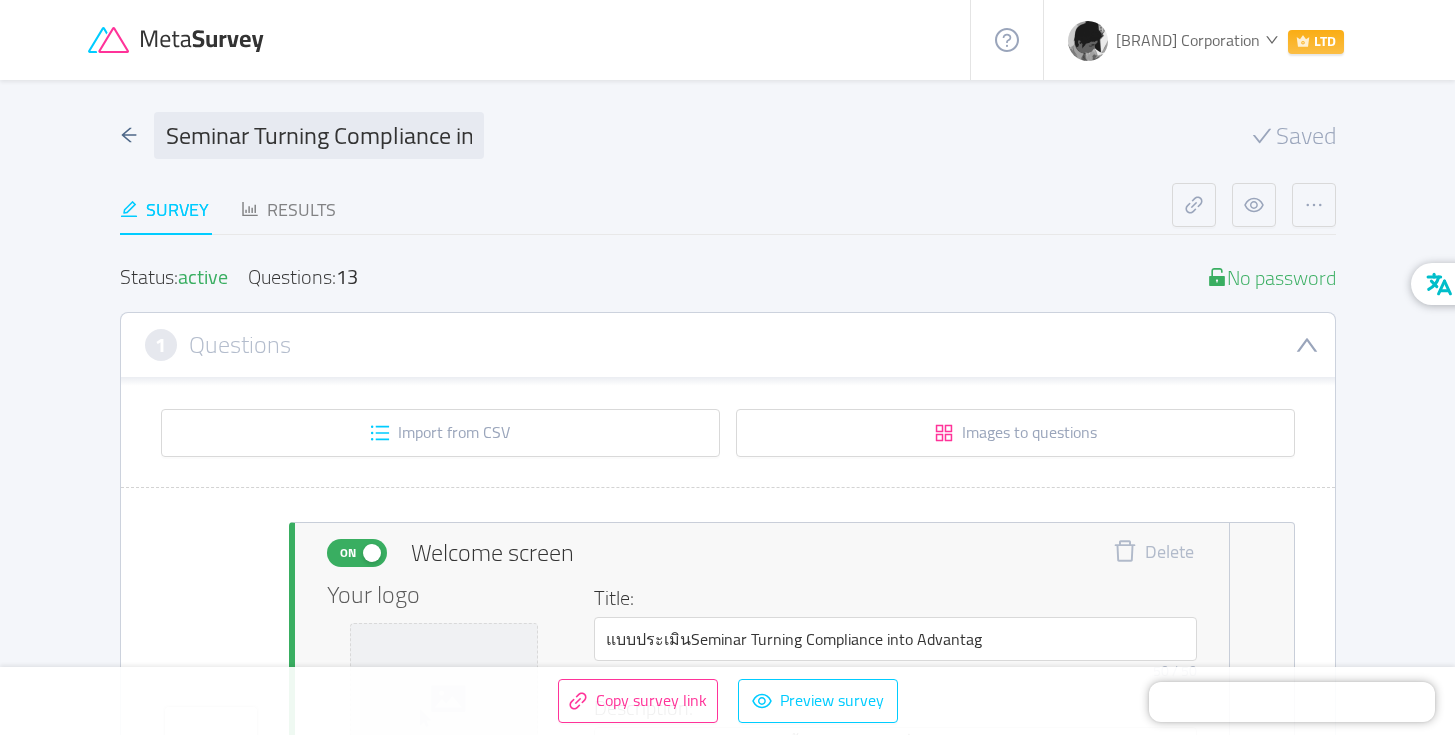 click at bounding box center (728, 385) 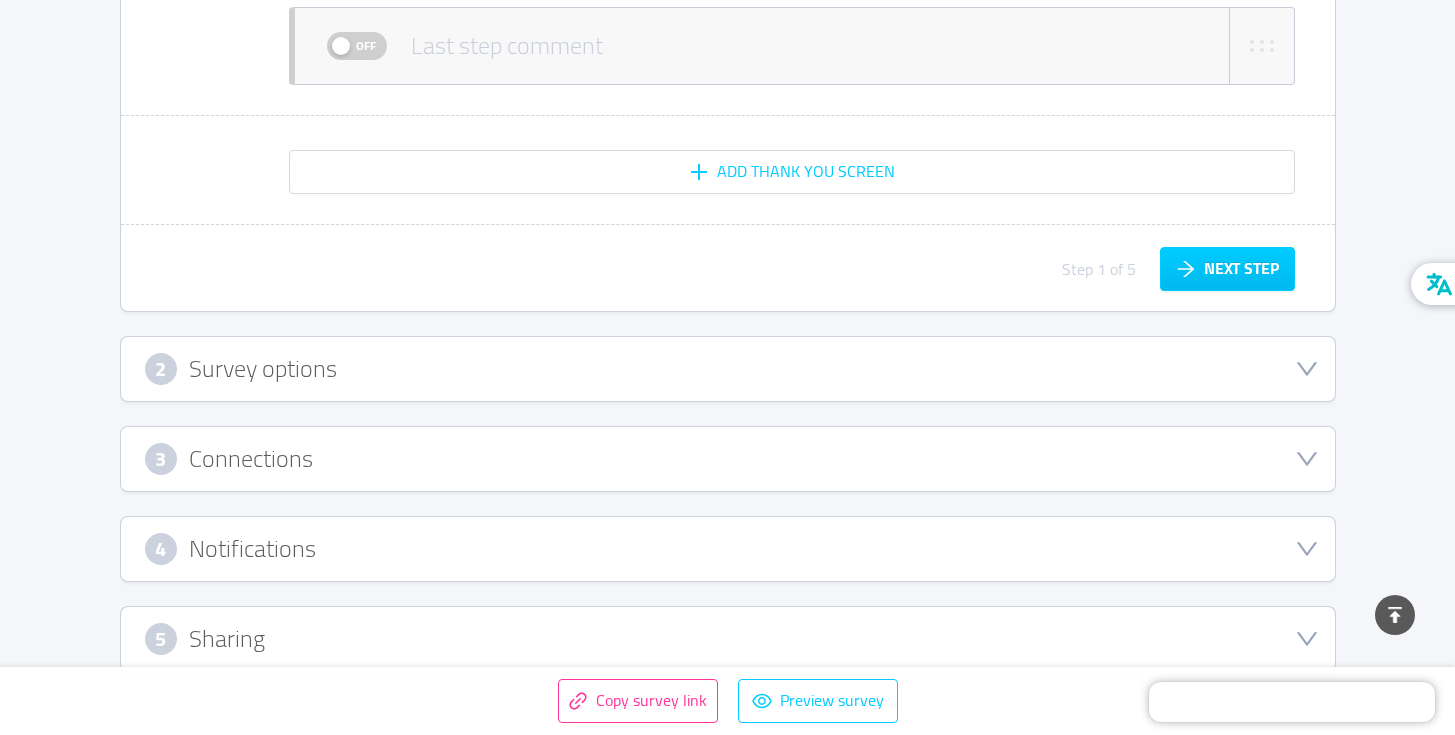 scroll, scrollTop: 11562, scrollLeft: 0, axis: vertical 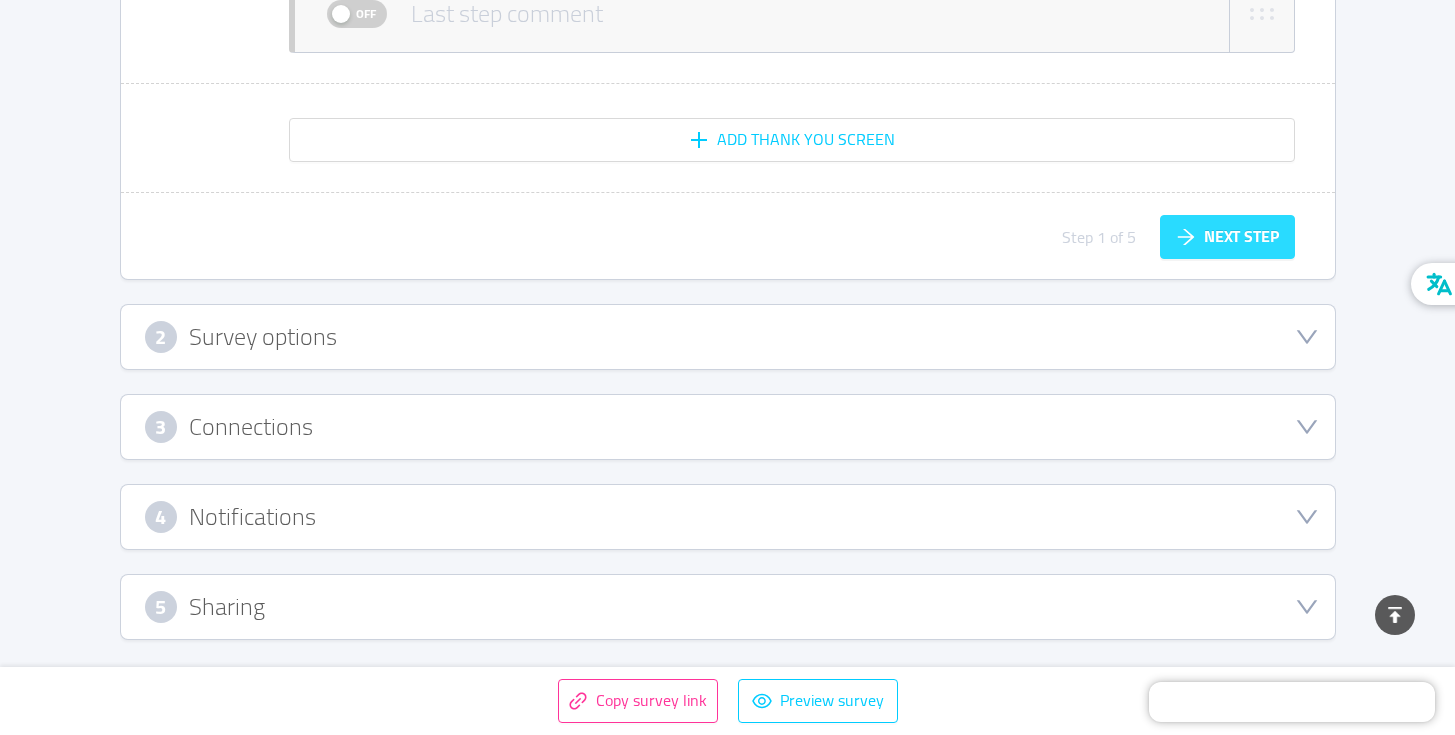 click on "Next step" at bounding box center [1227, 237] 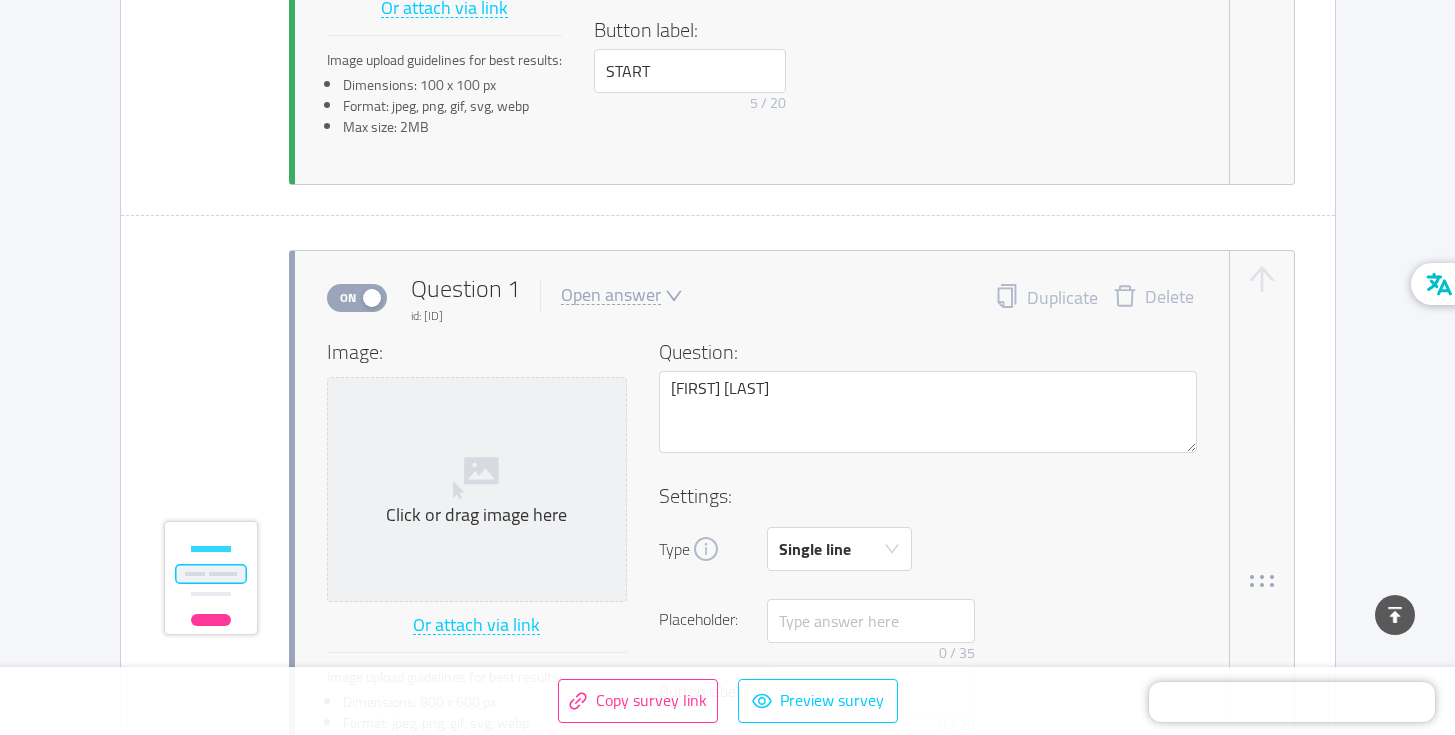 type 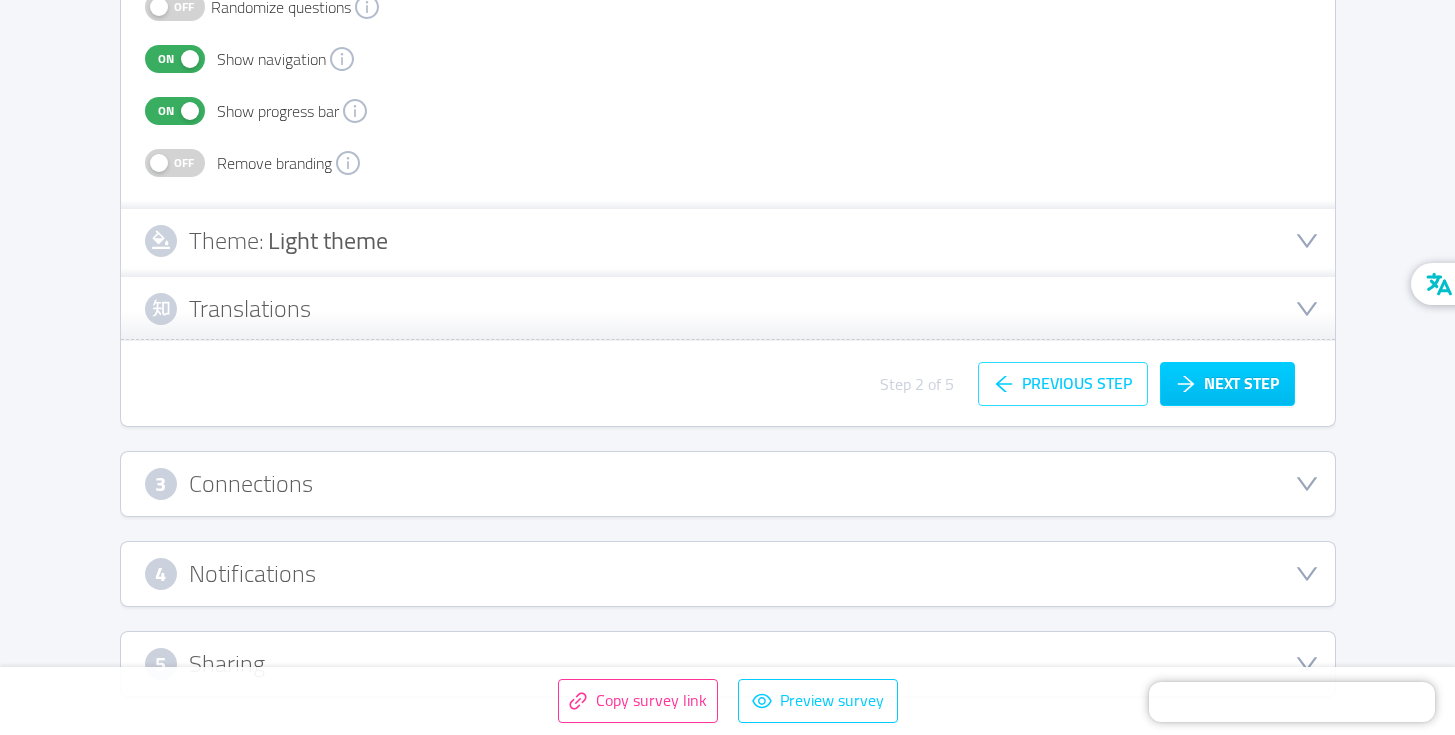scroll, scrollTop: 735, scrollLeft: 0, axis: vertical 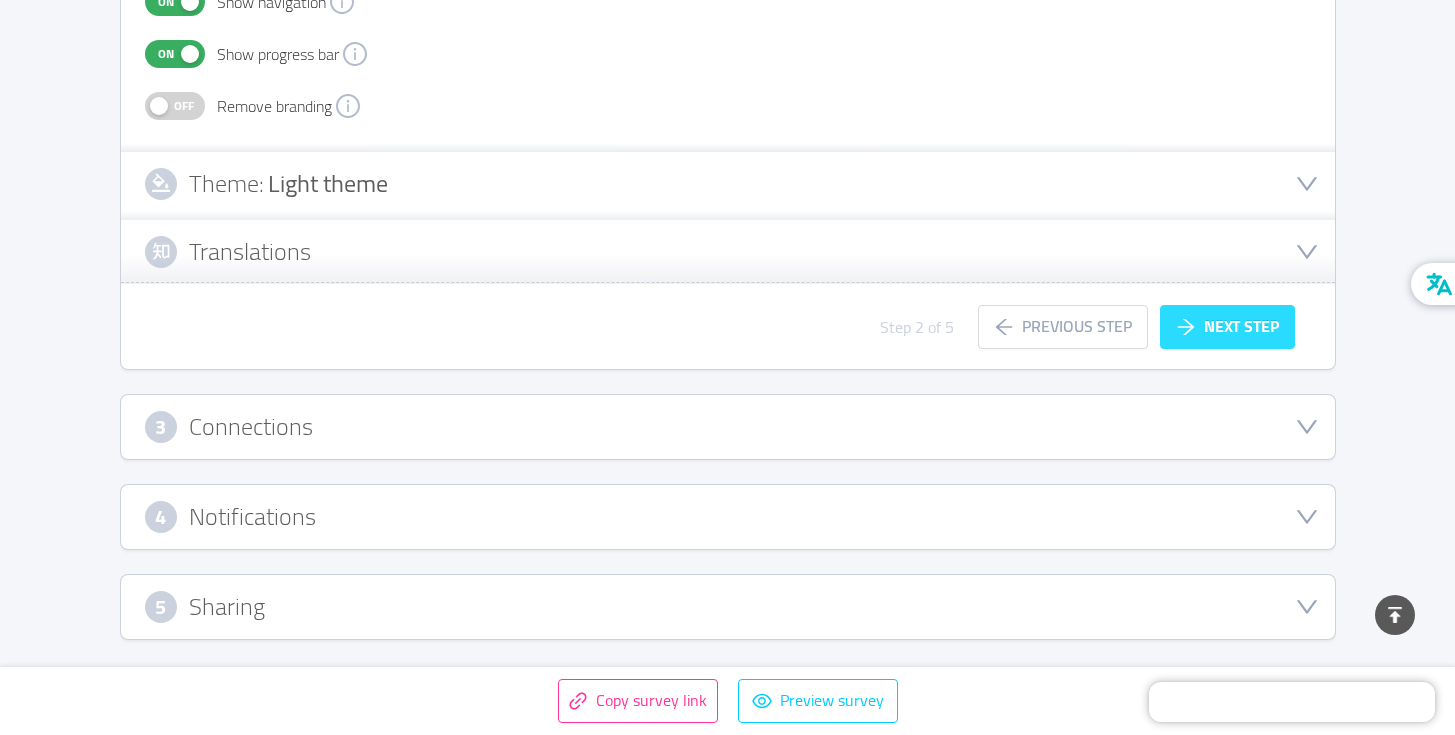click on "Next step" at bounding box center (1227, 327) 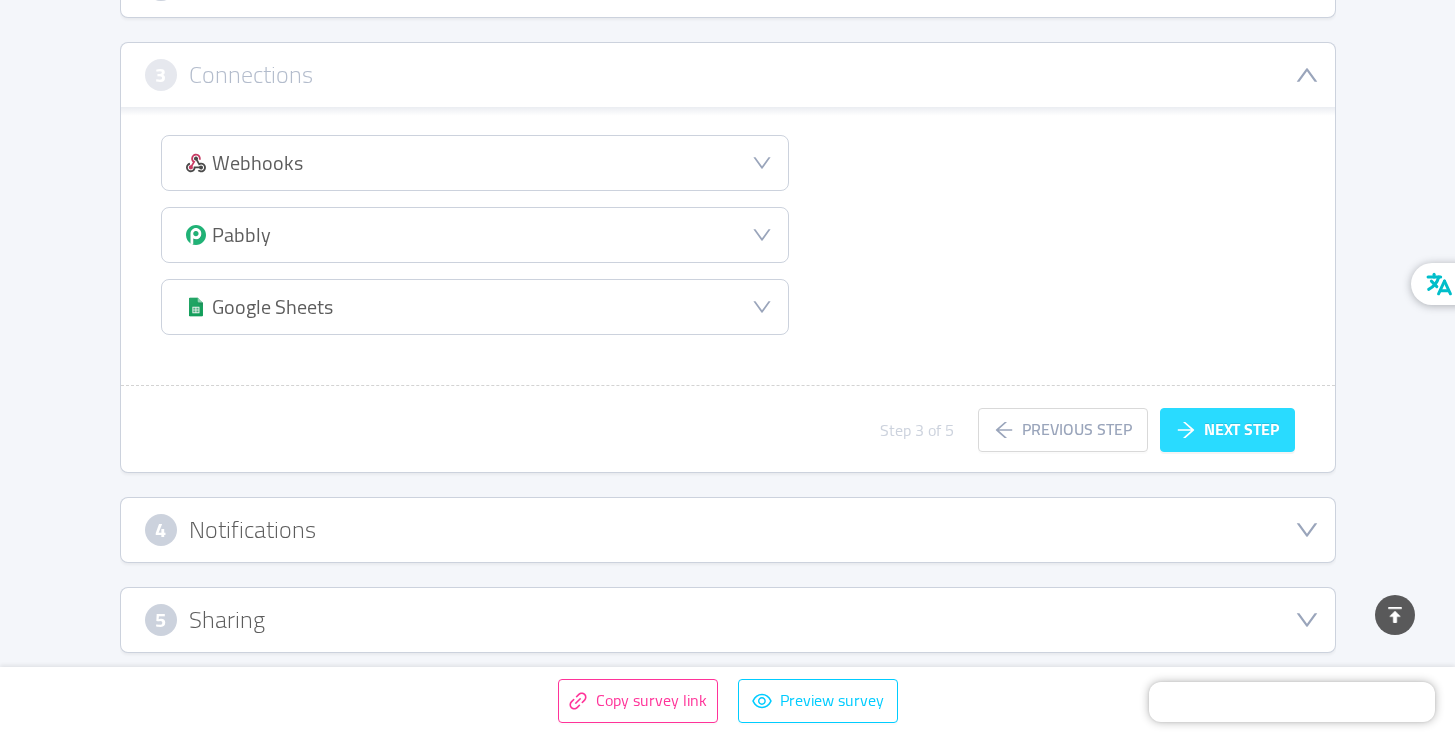 click on "Next step" at bounding box center (1227, 430) 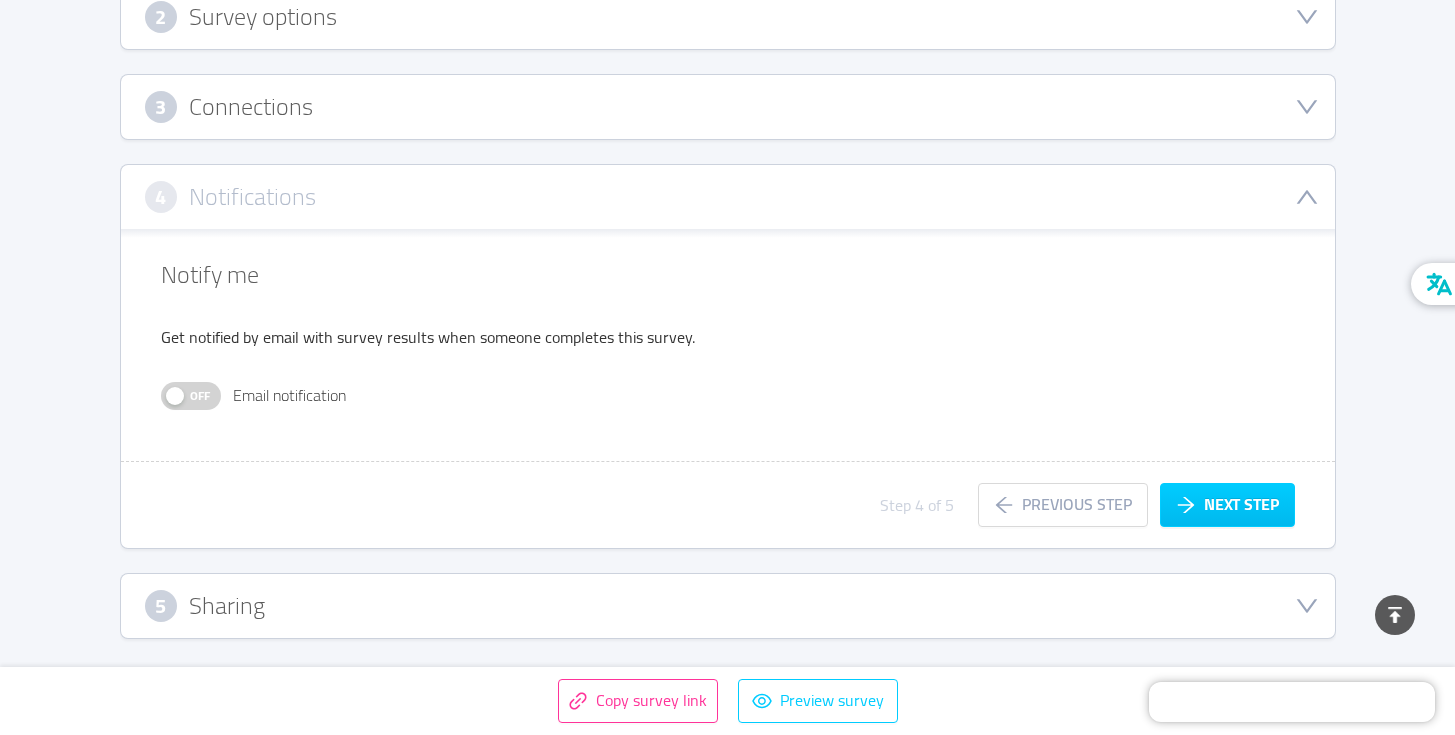 scroll, scrollTop: 417, scrollLeft: 0, axis: vertical 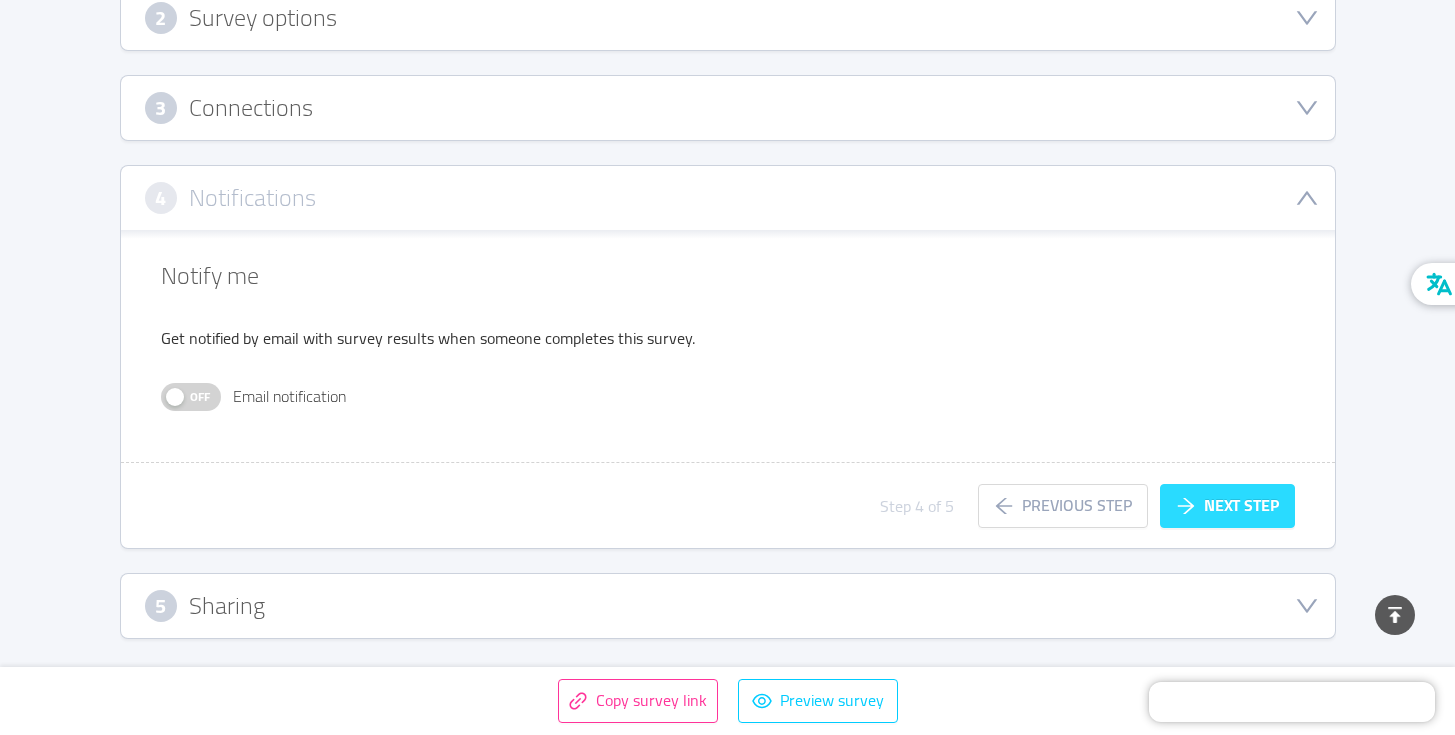 click on "Next step" at bounding box center [1227, 506] 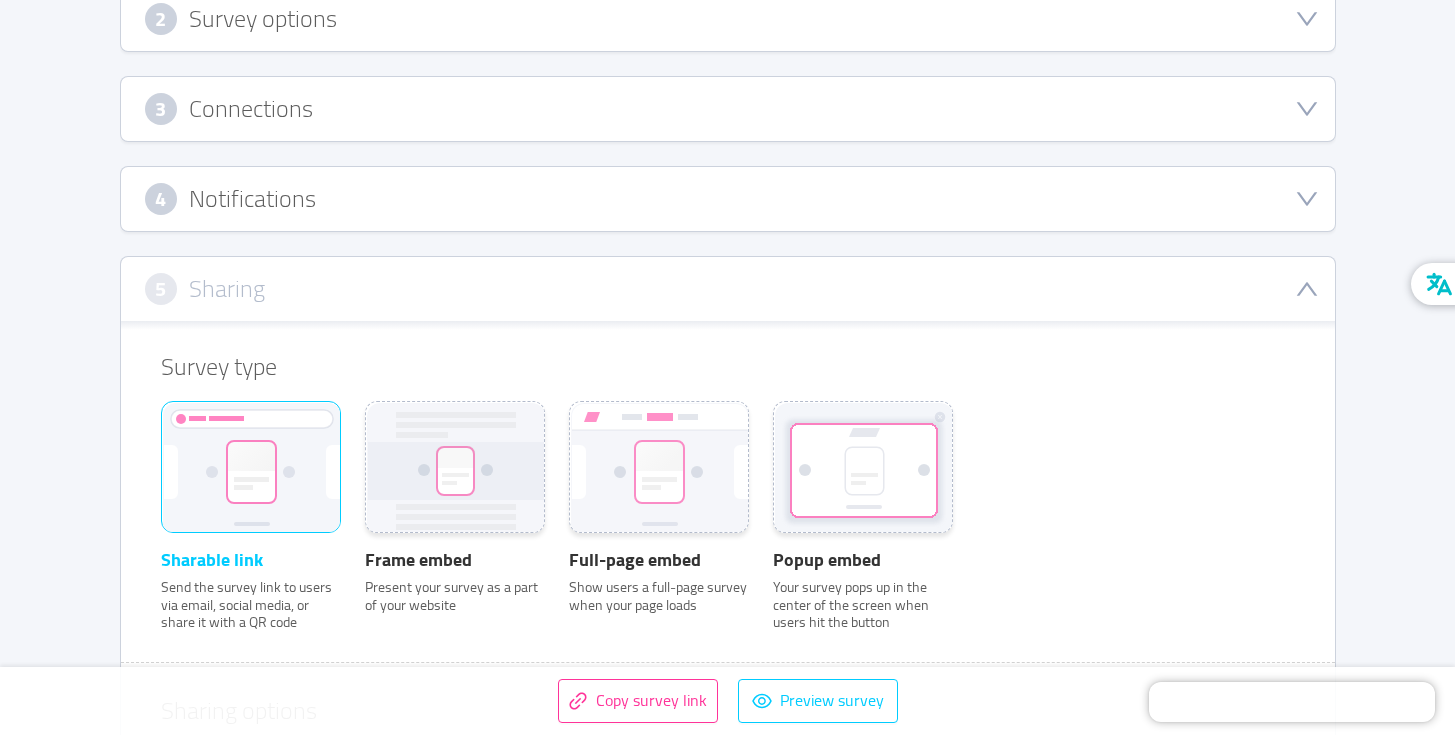 scroll, scrollTop: 0, scrollLeft: 0, axis: both 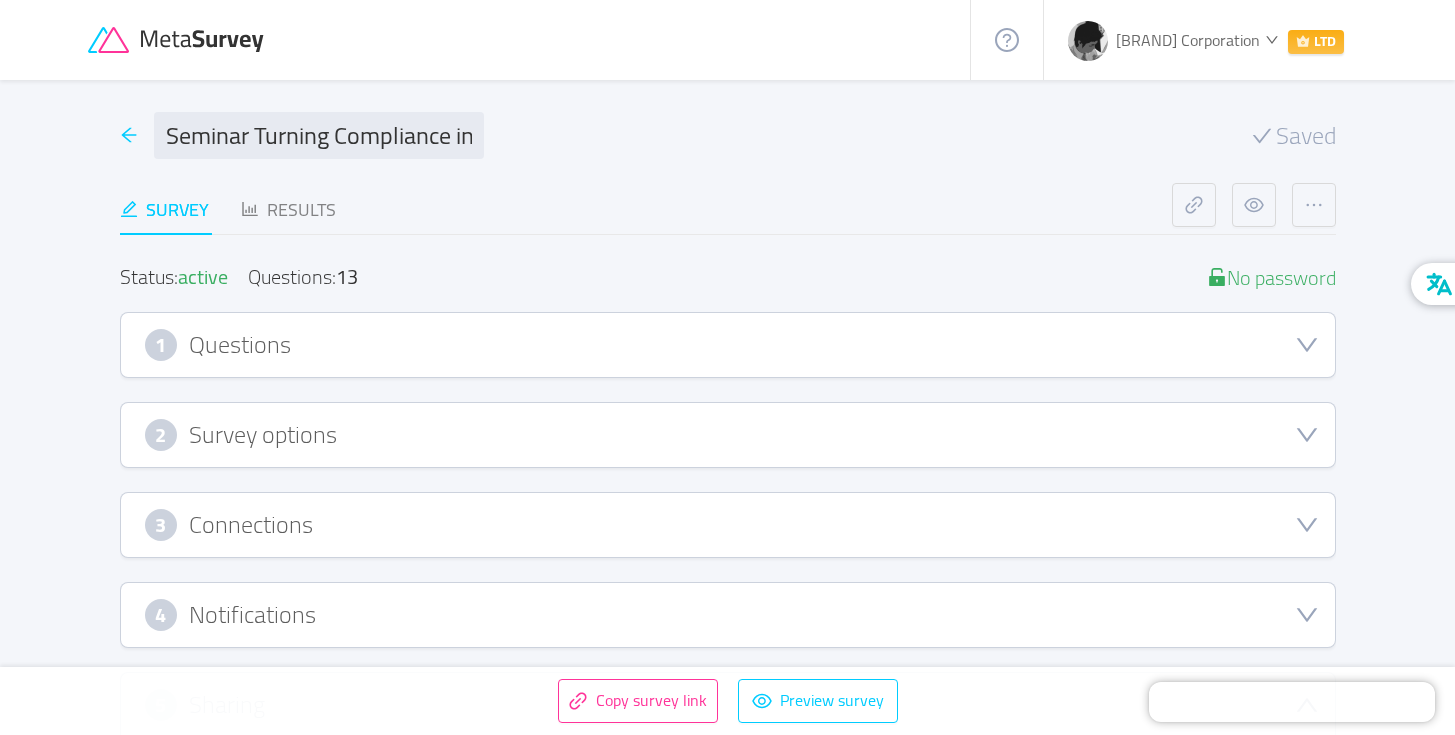 click 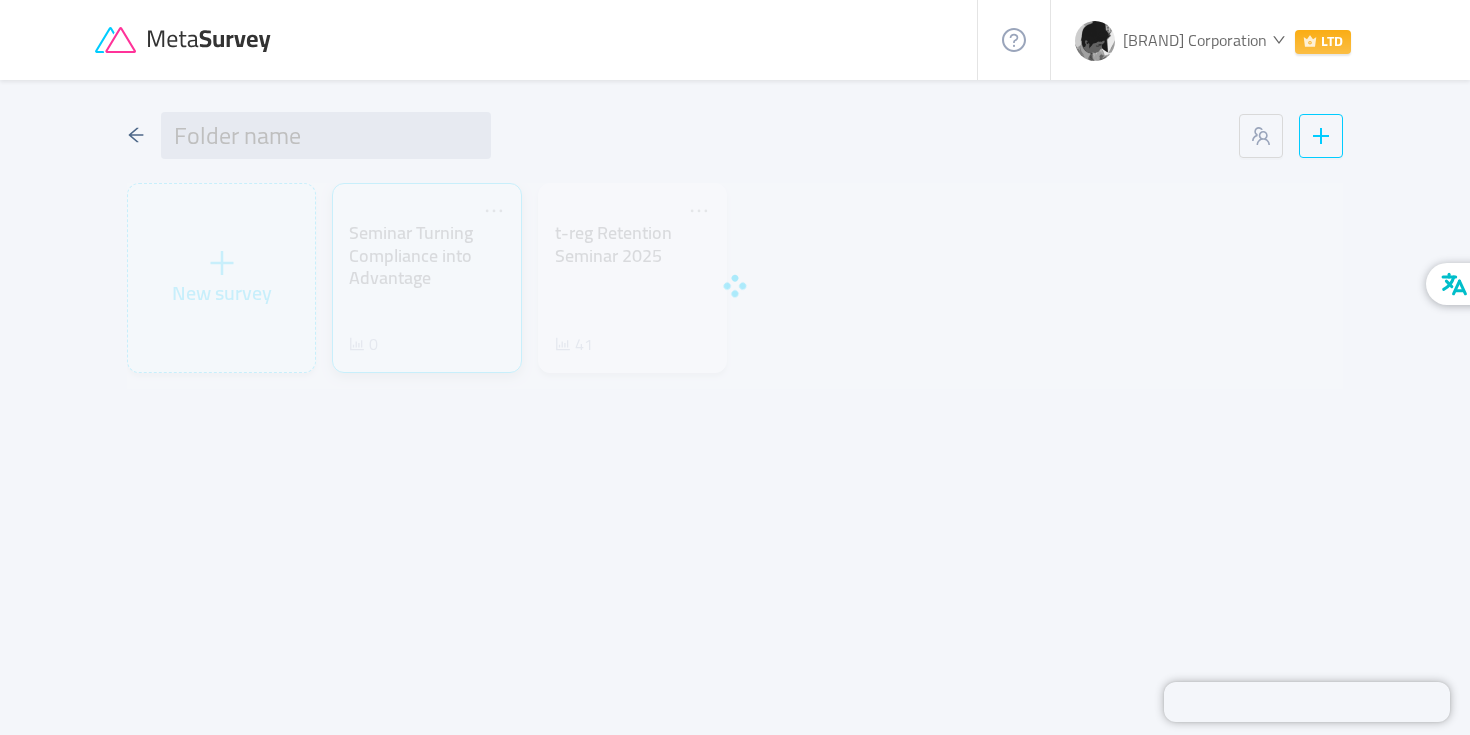 type on "t-reg seminar" 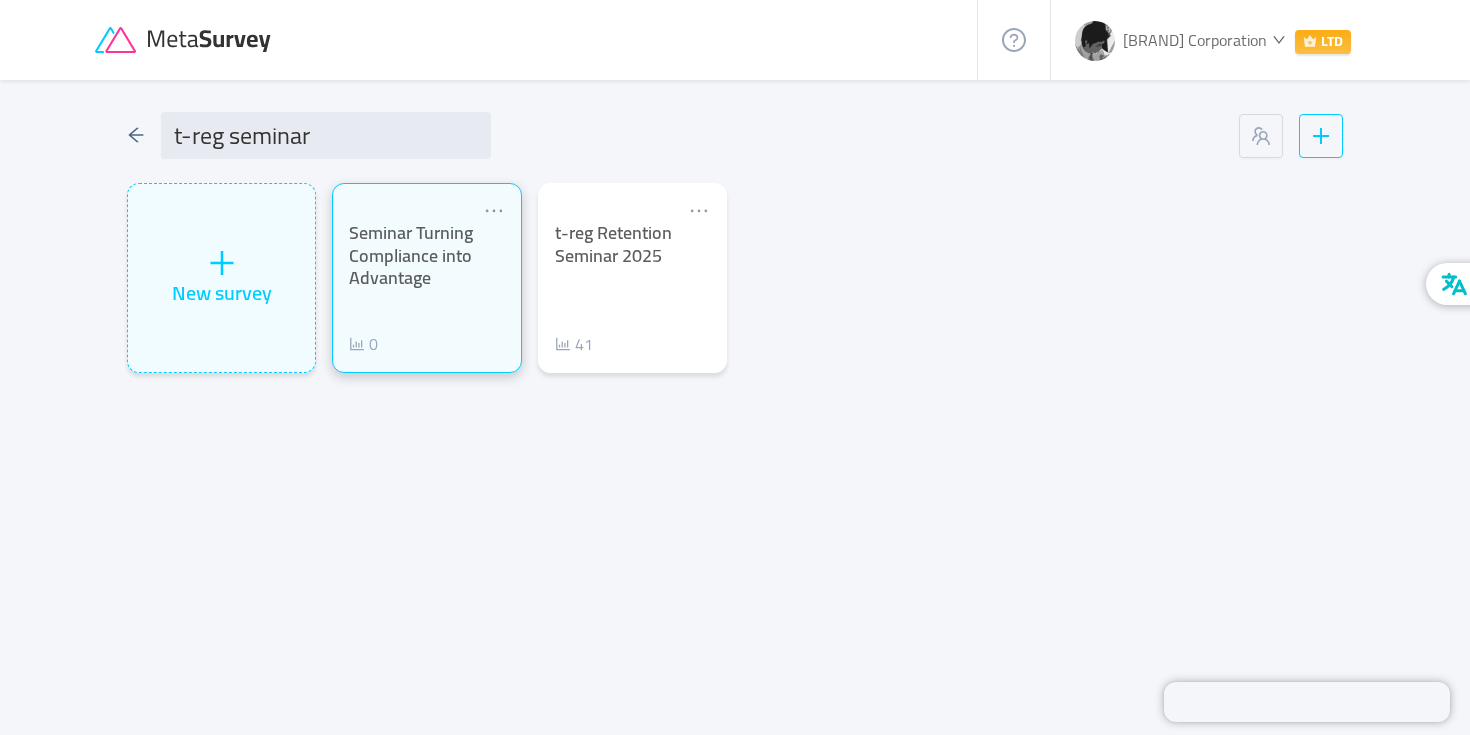 click on "Seminar Turning Compliance into Advantage" at bounding box center [426, 256] 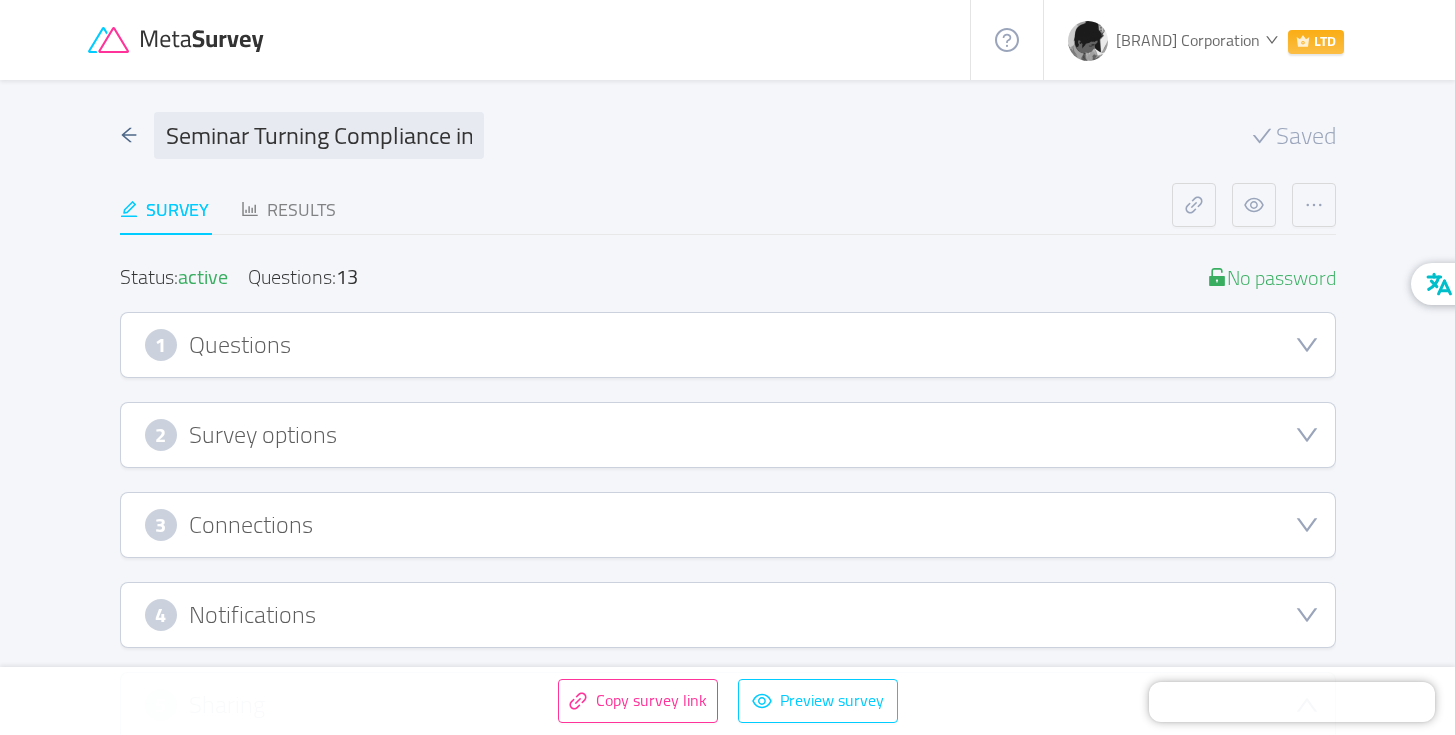 click on "1  Questions" at bounding box center (728, 345) 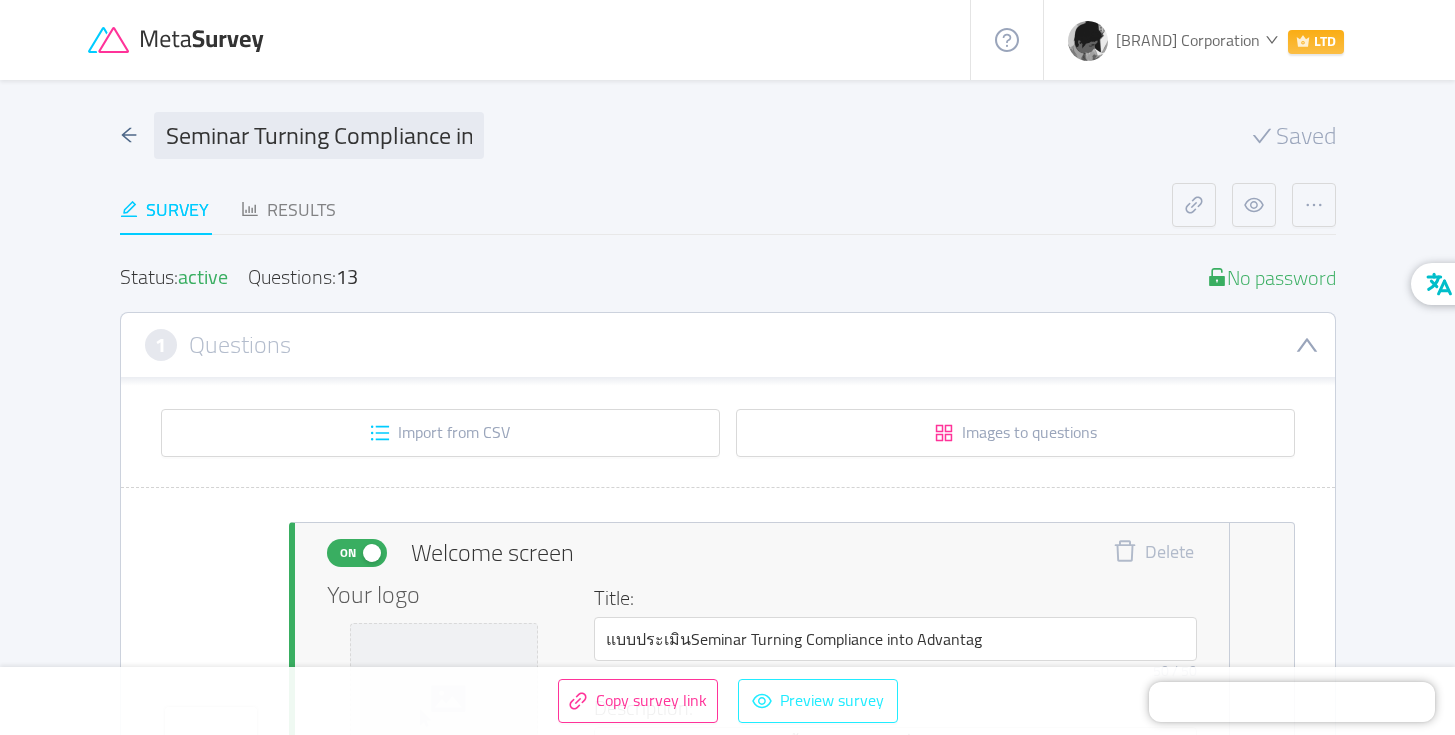 click on "Preview survey" at bounding box center (818, 701) 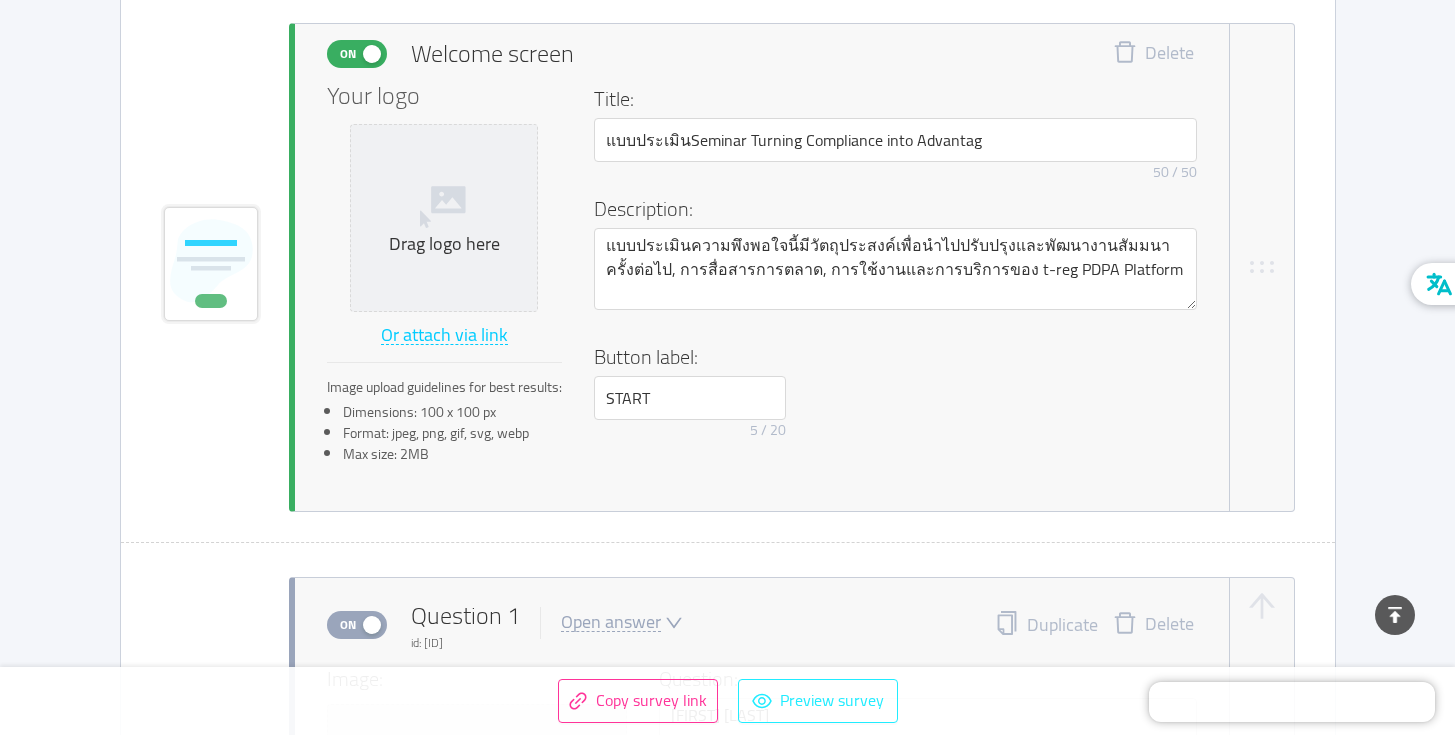 scroll, scrollTop: 0, scrollLeft: 0, axis: both 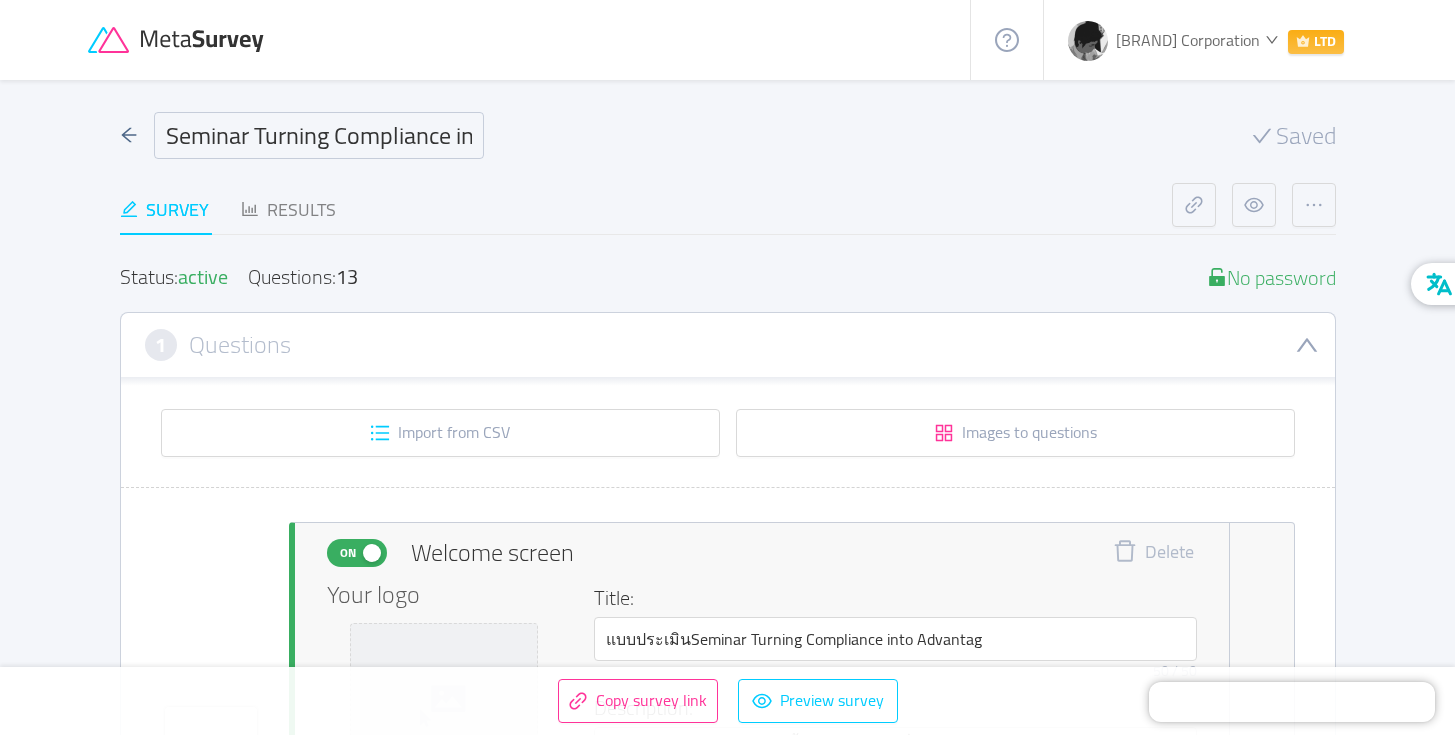 click on "Seminar Turning Compliance into Advantage" at bounding box center [319, 135] 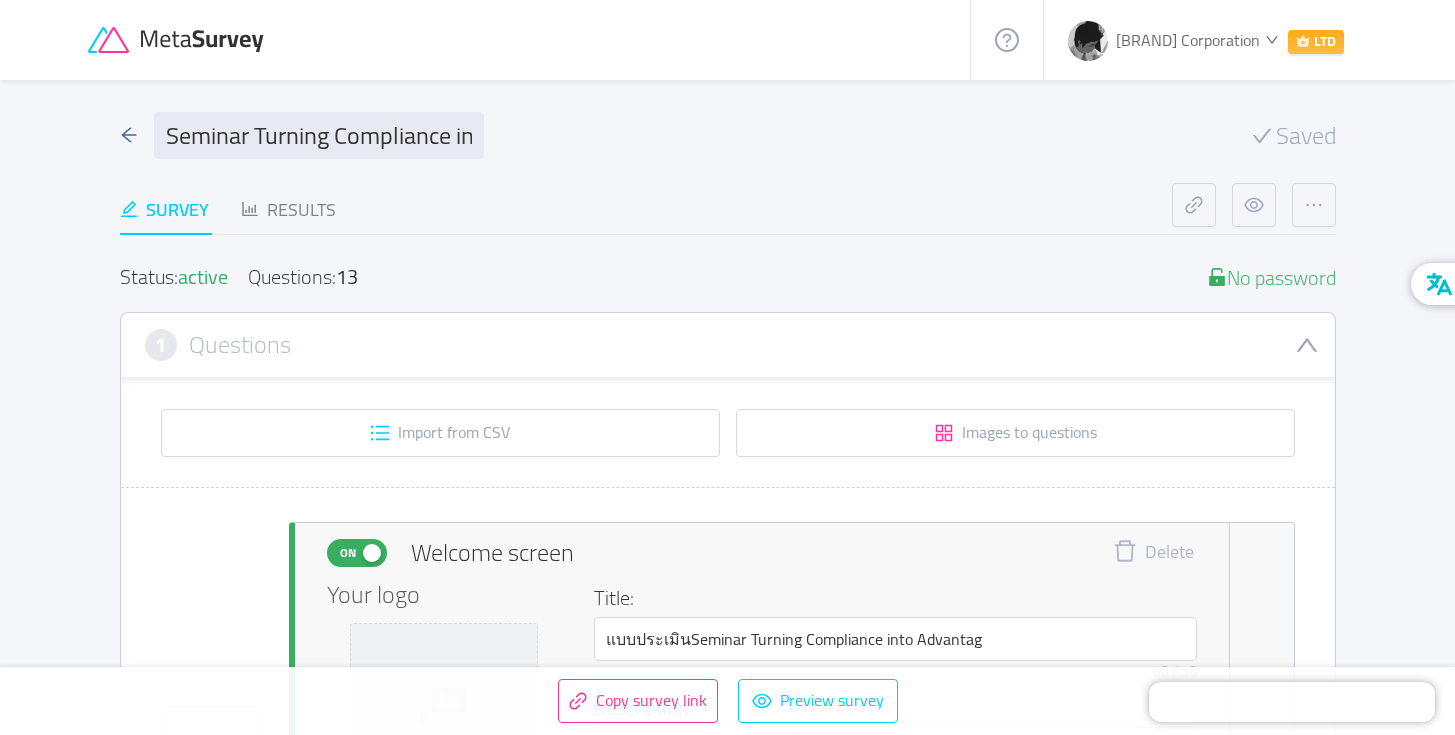 click on "Seminar Turning Compliance into Advantage" at bounding box center (302, 135) 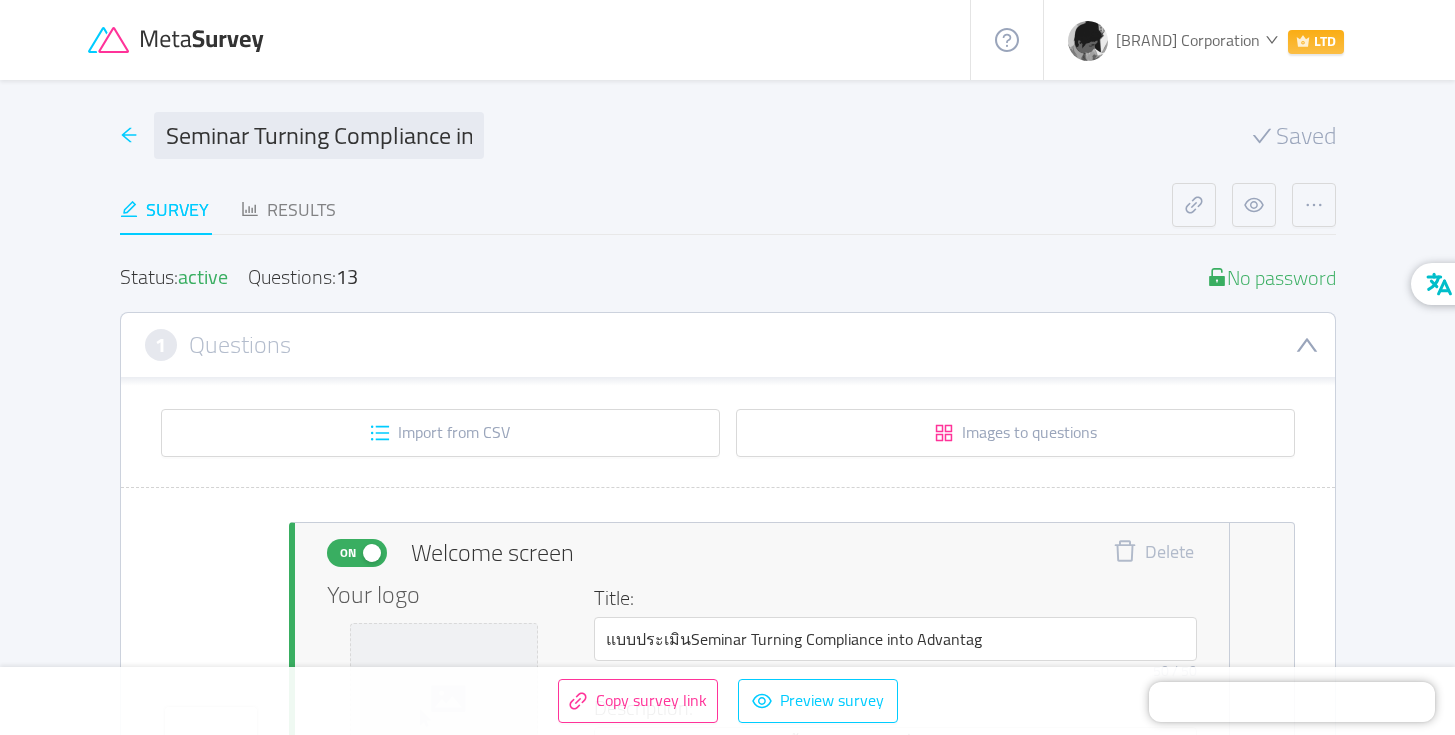 click 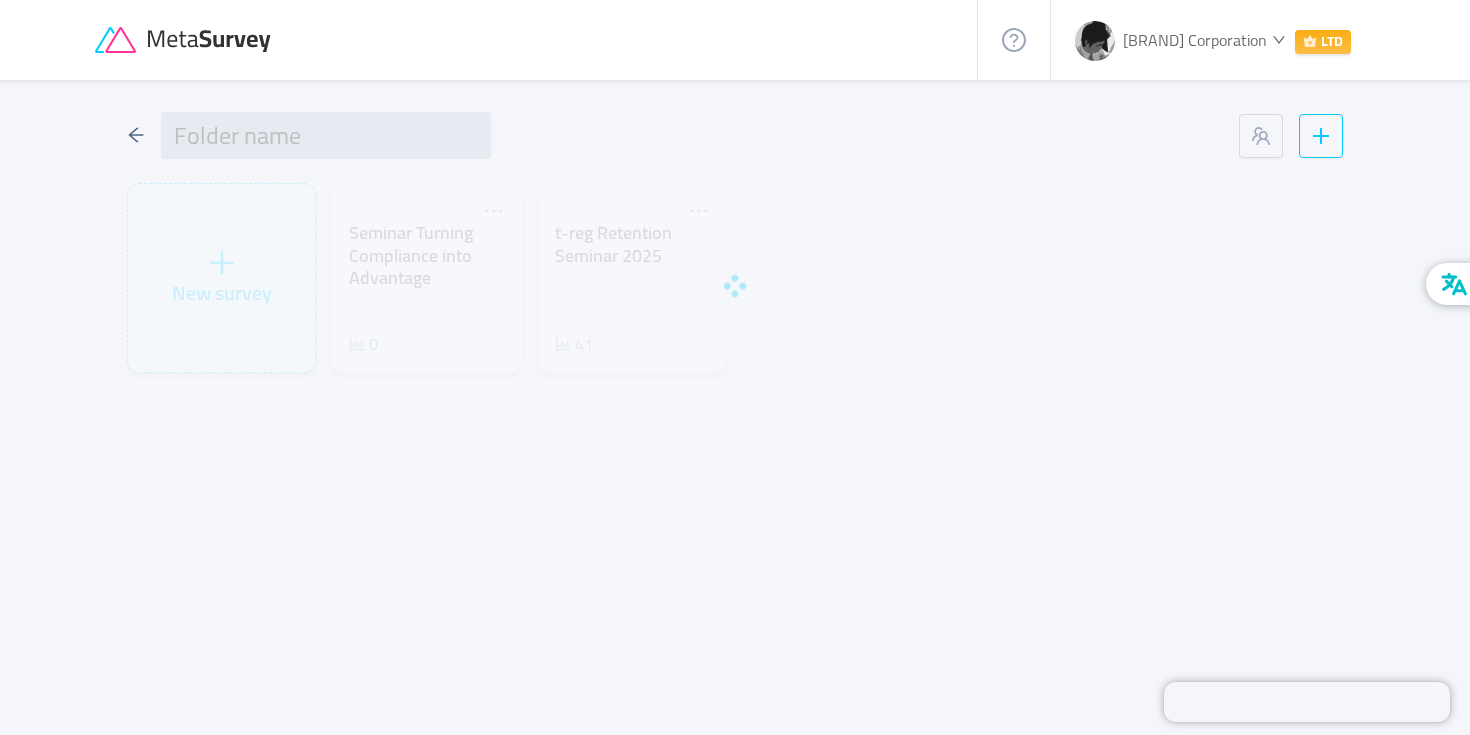 type on "t-reg seminar" 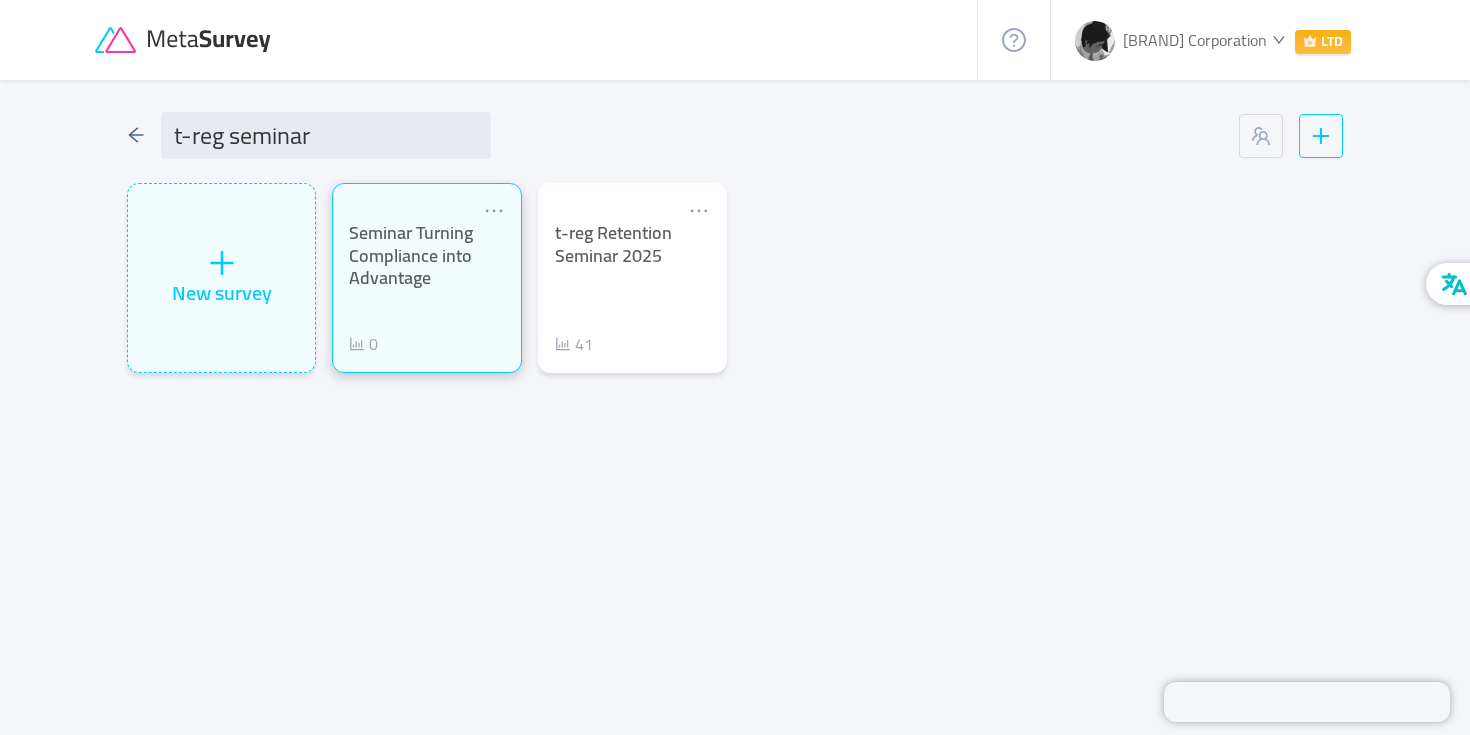 click on "Seminar Turning Compliance into Advantage" at bounding box center (426, 256) 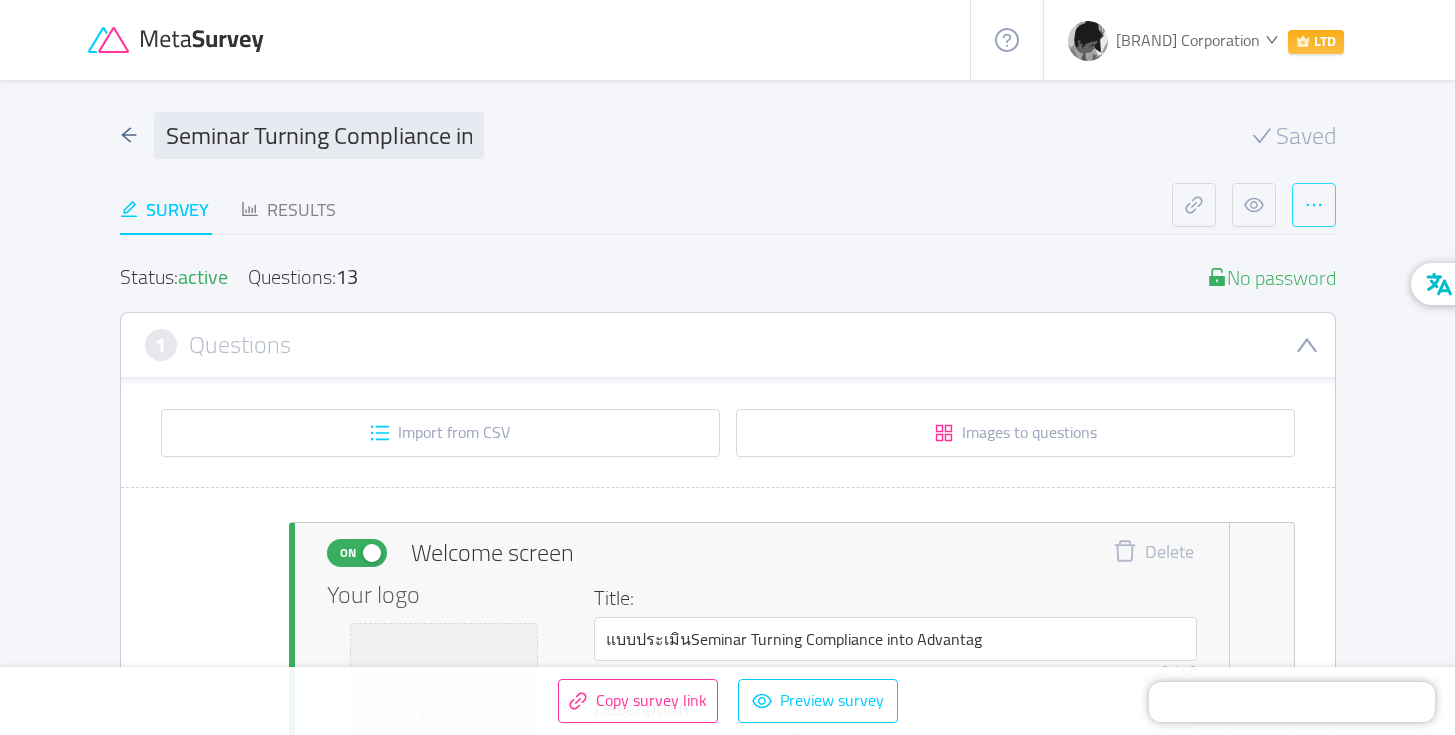 type 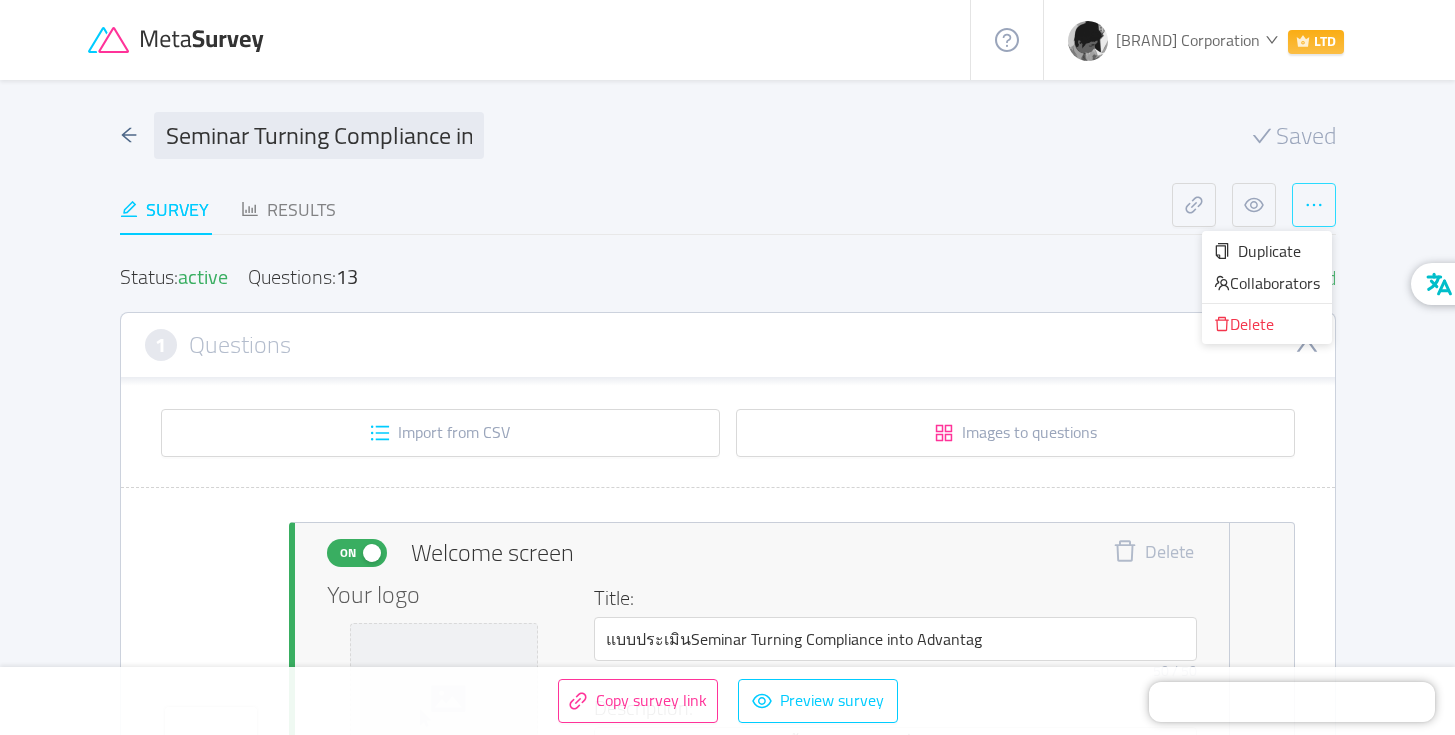click at bounding box center [1314, 205] 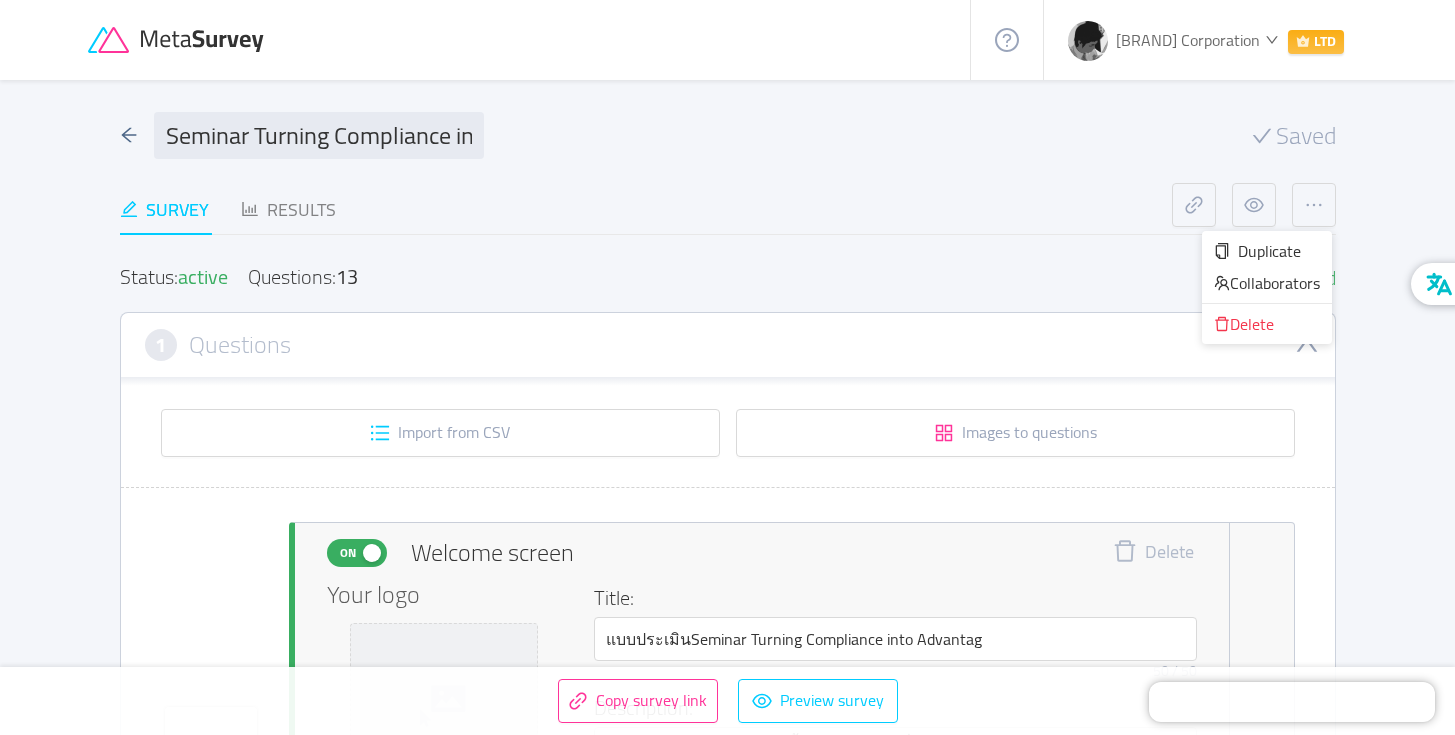 click on "Survey   Results" at bounding box center [646, 209] 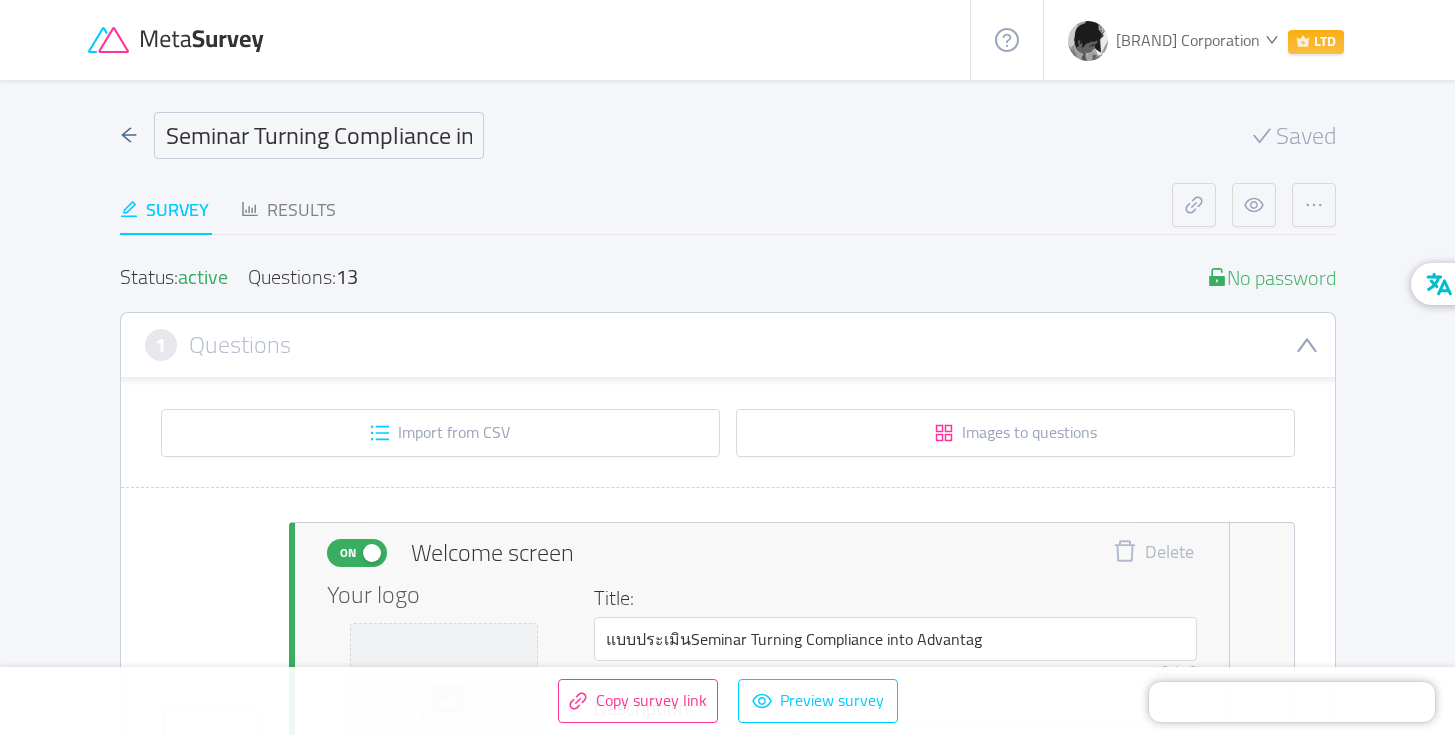 click on "Seminar Turning Compliance into Advantage" at bounding box center [319, 135] 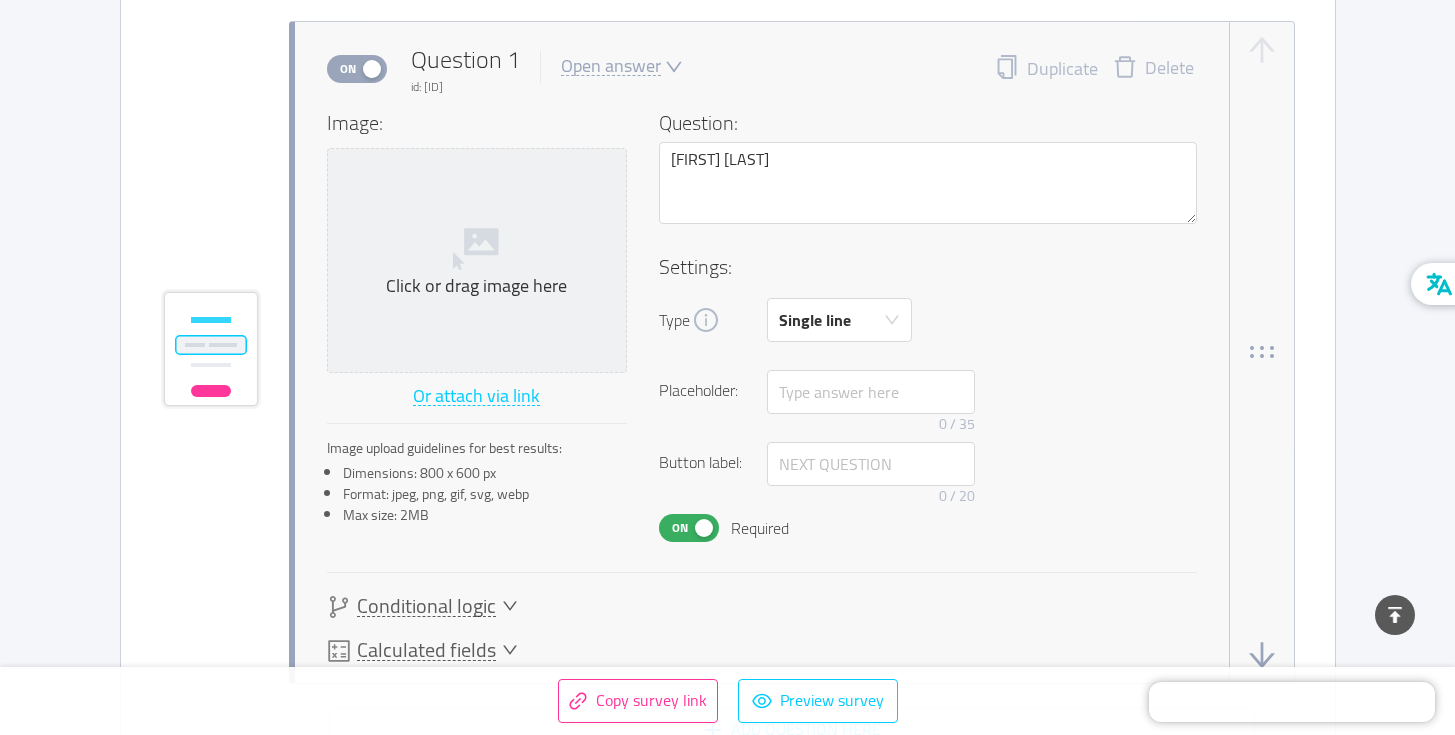 scroll, scrollTop: 404, scrollLeft: 0, axis: vertical 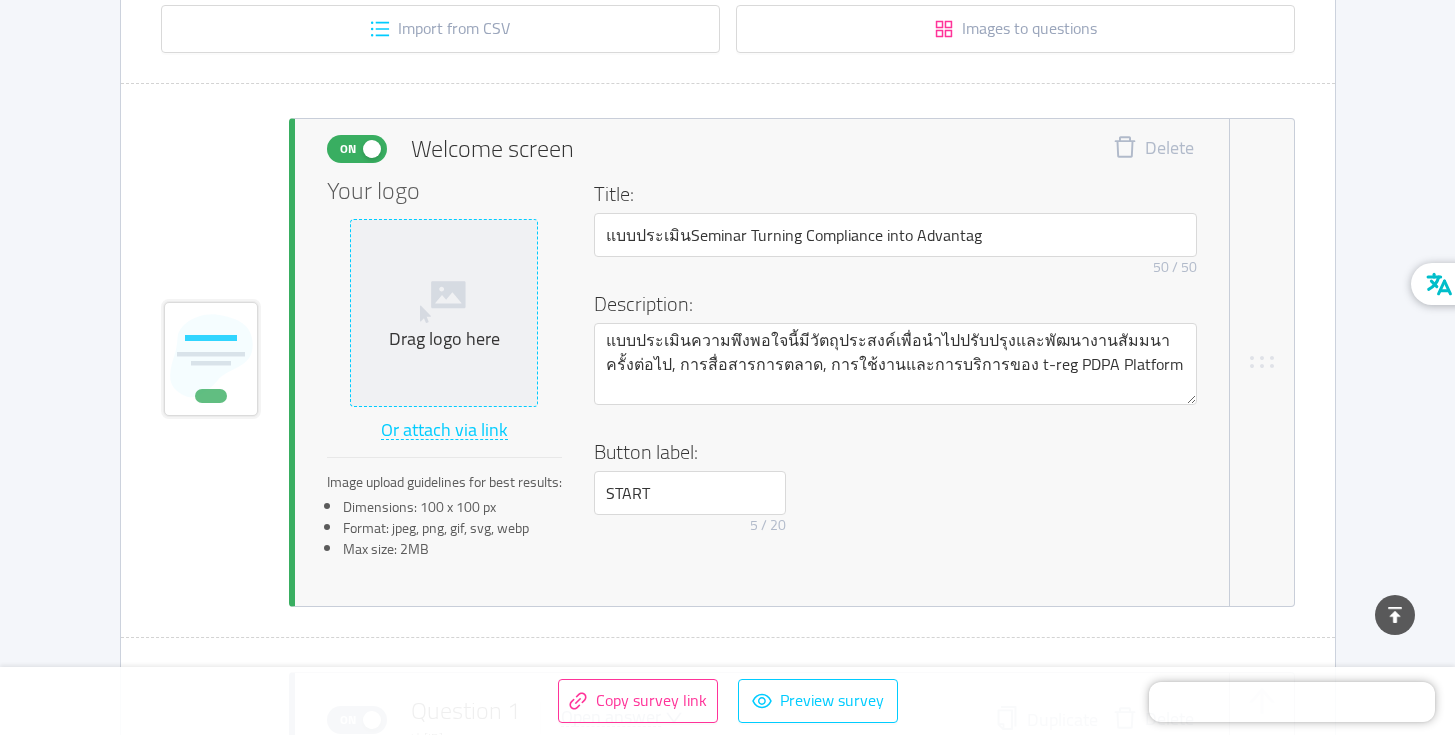 click 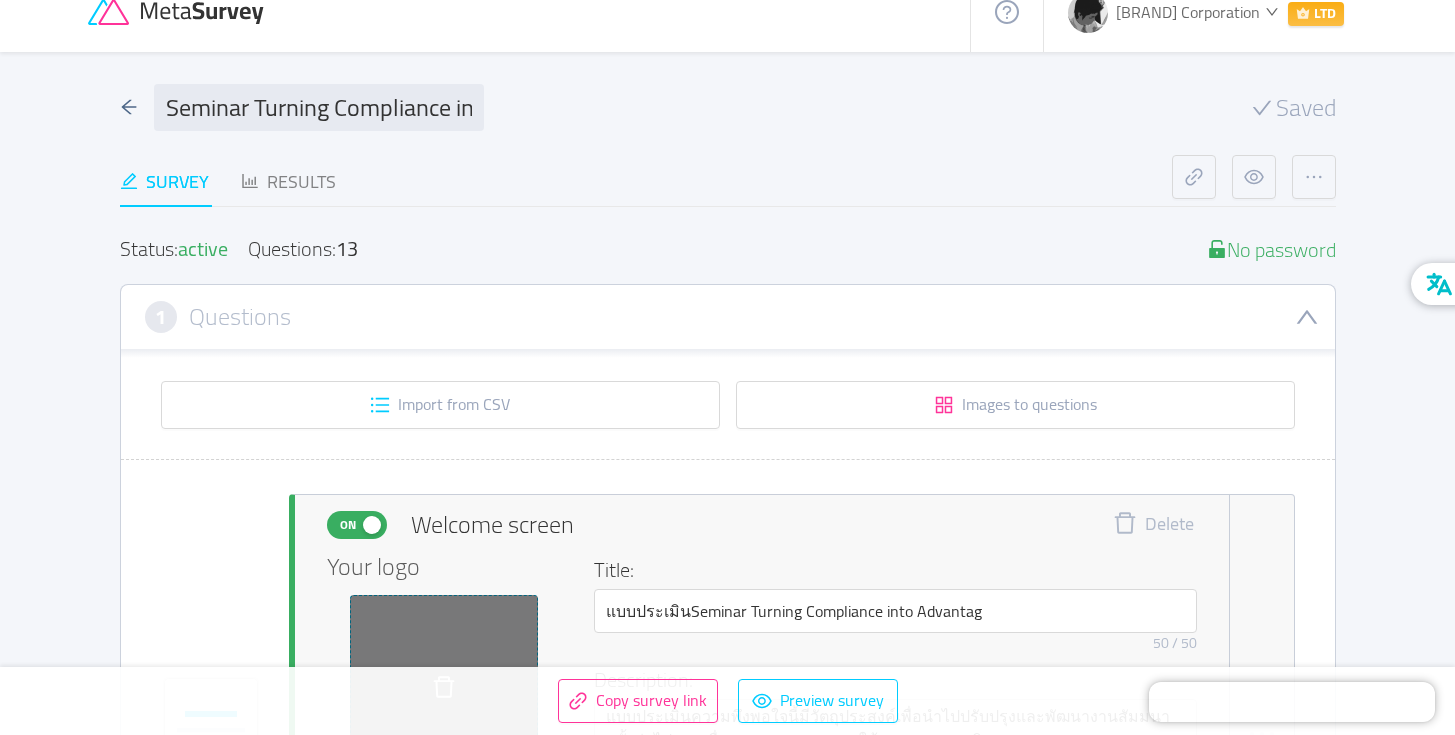 scroll, scrollTop: 0, scrollLeft: 0, axis: both 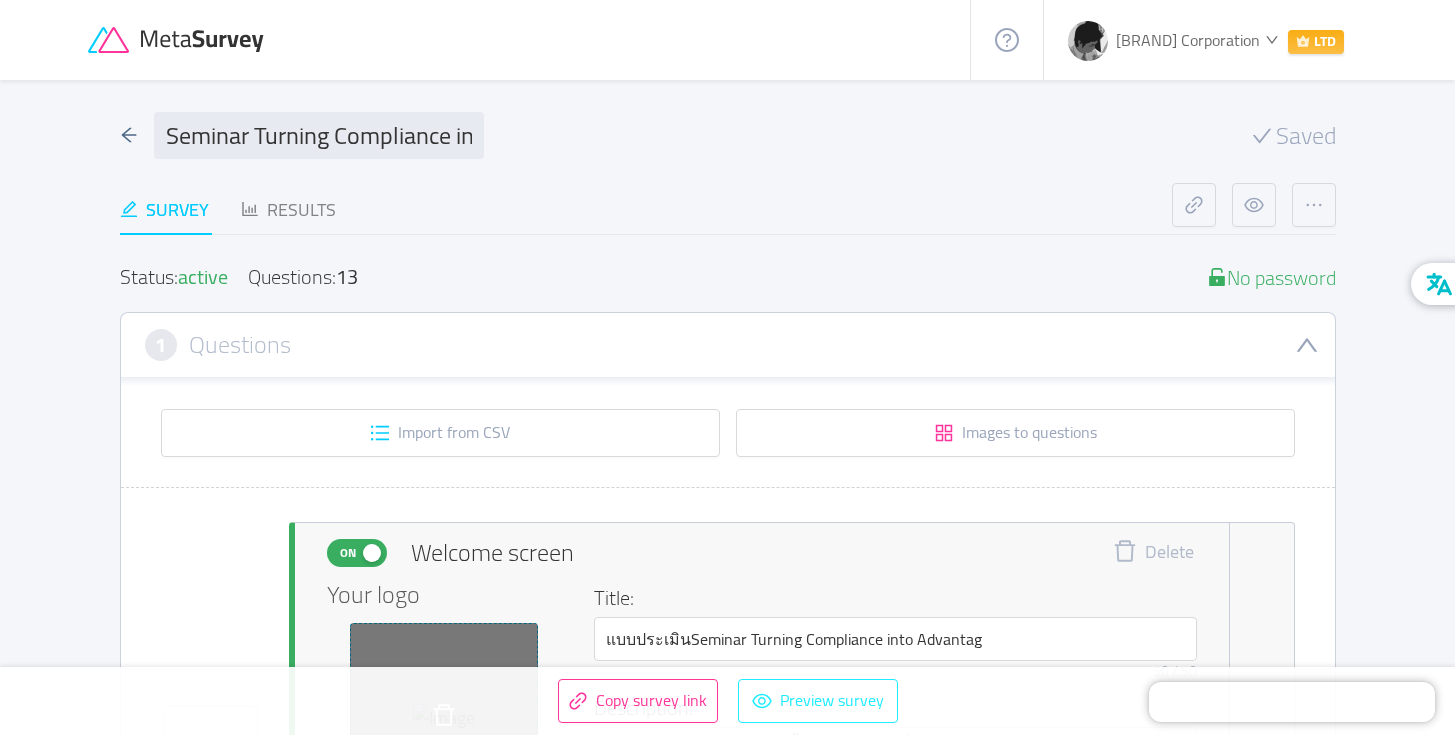 click on "Preview survey" at bounding box center (818, 701) 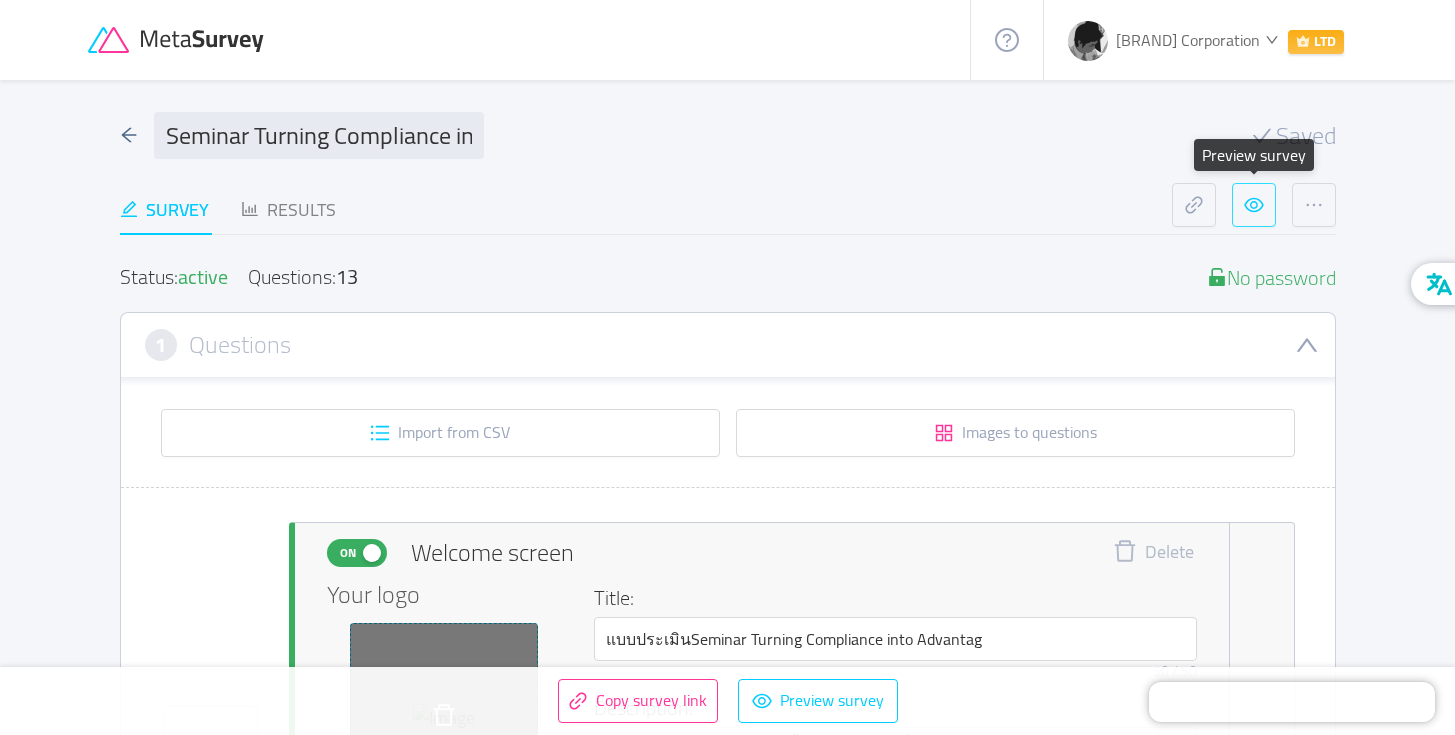 click at bounding box center (1254, 205) 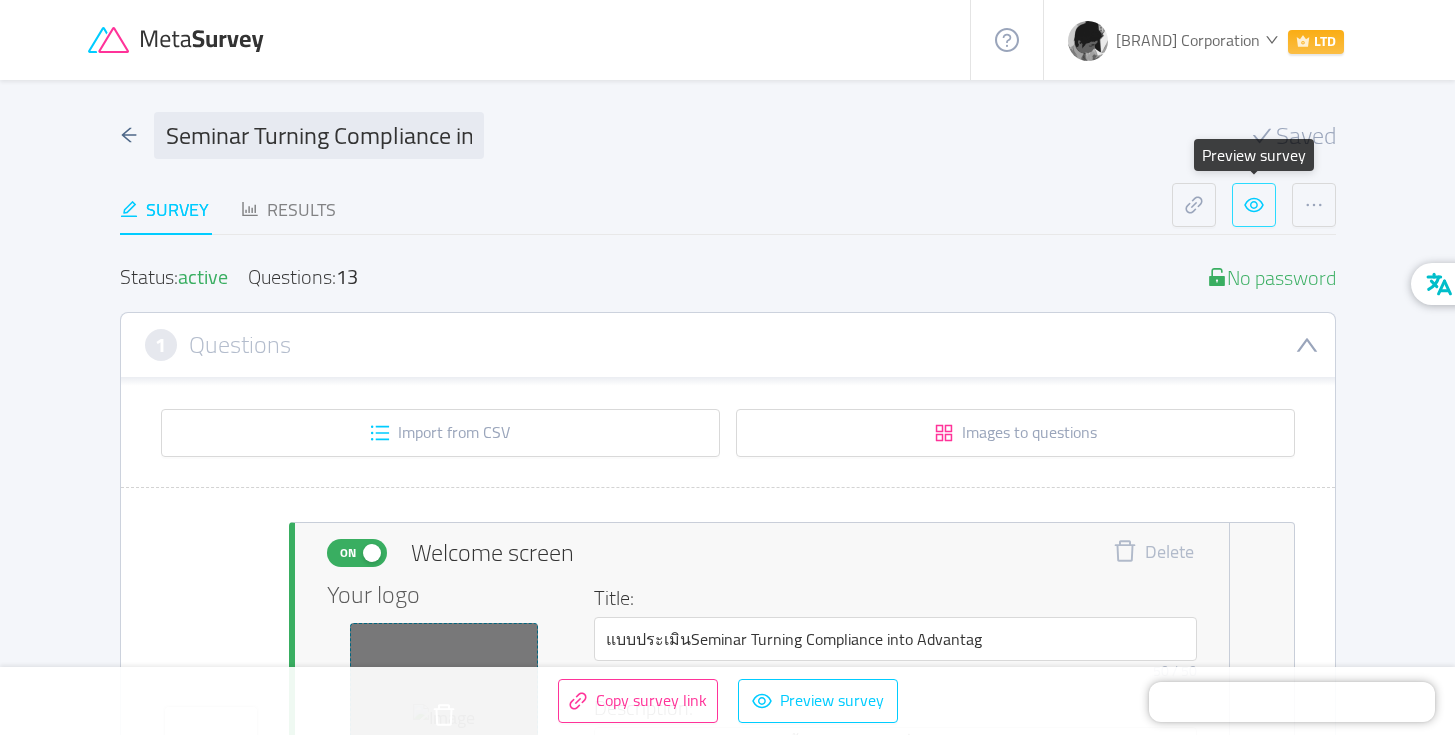 click at bounding box center [1254, 205] 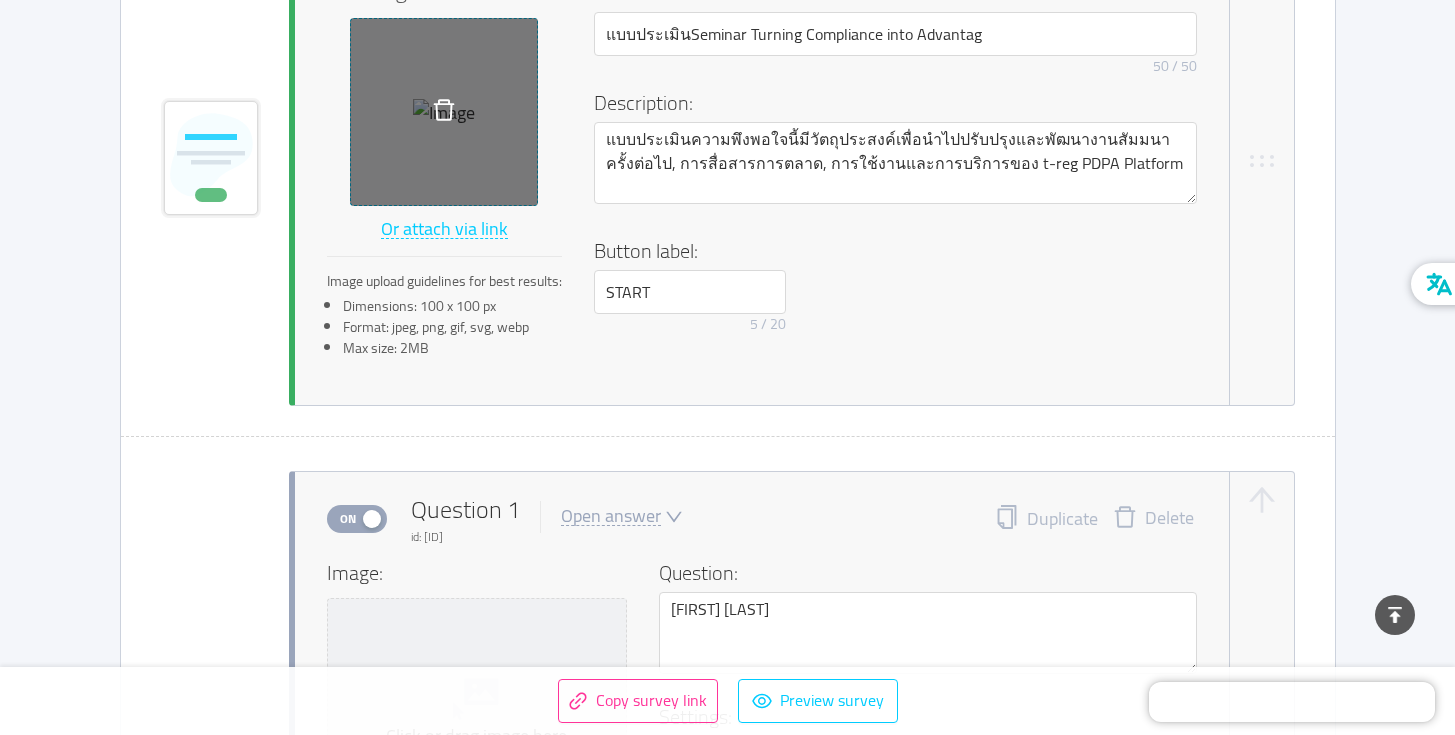 scroll, scrollTop: 604, scrollLeft: 0, axis: vertical 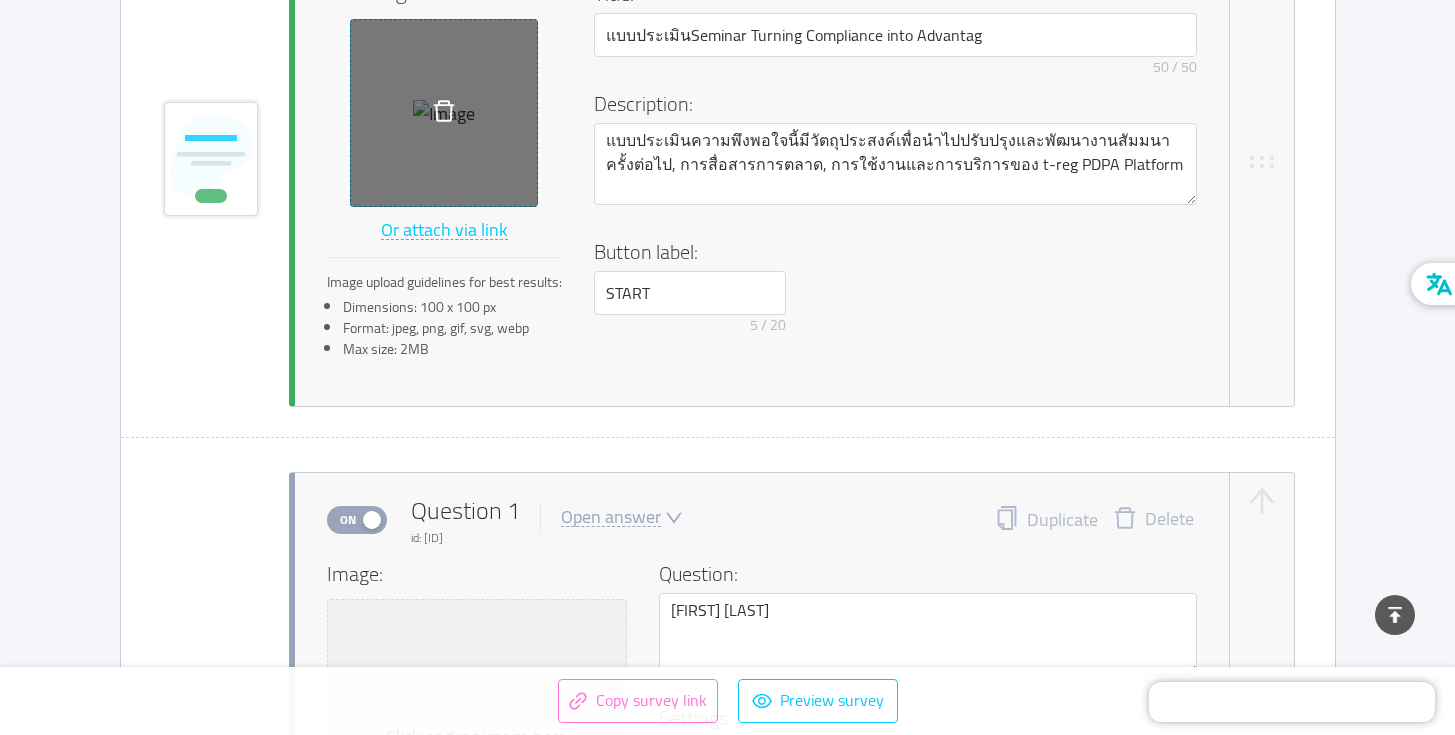 click on "Copy survey link" at bounding box center (638, 701) 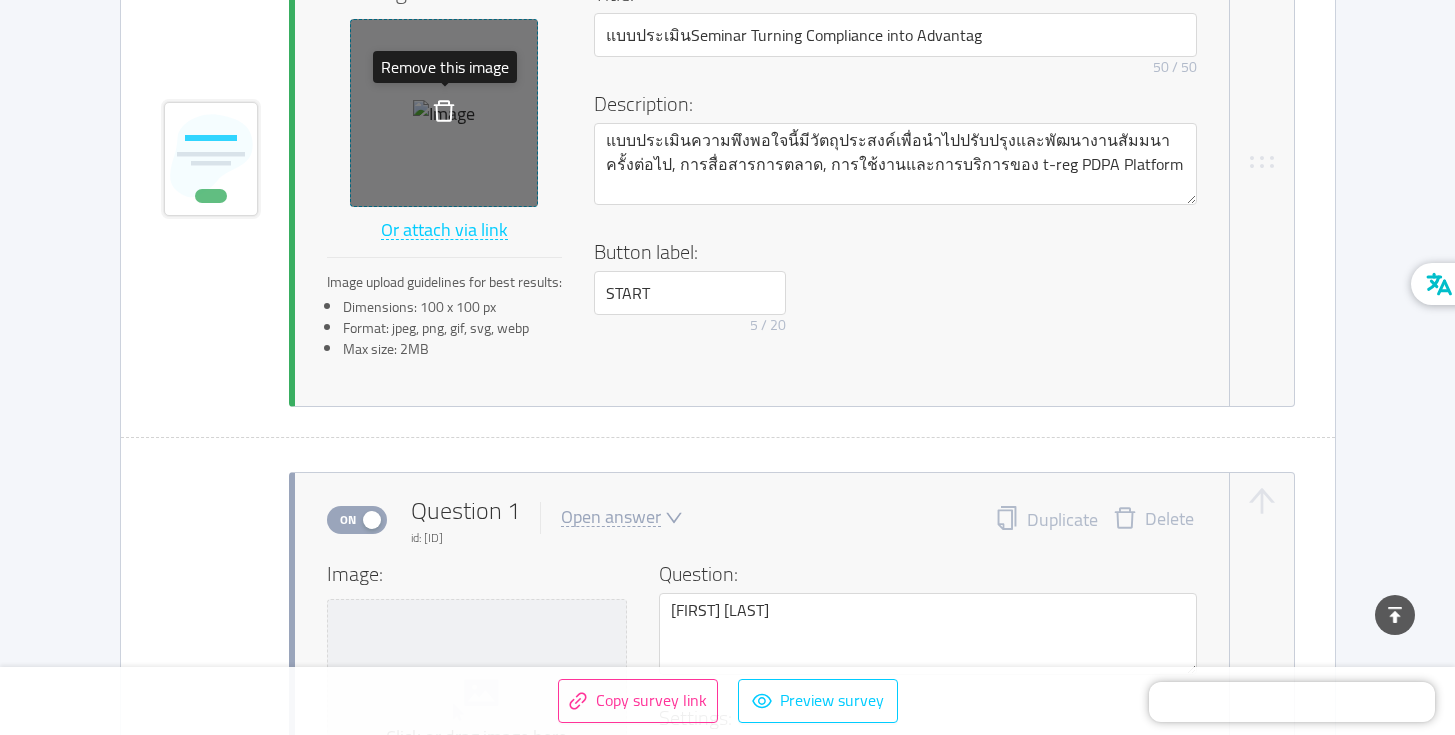 click 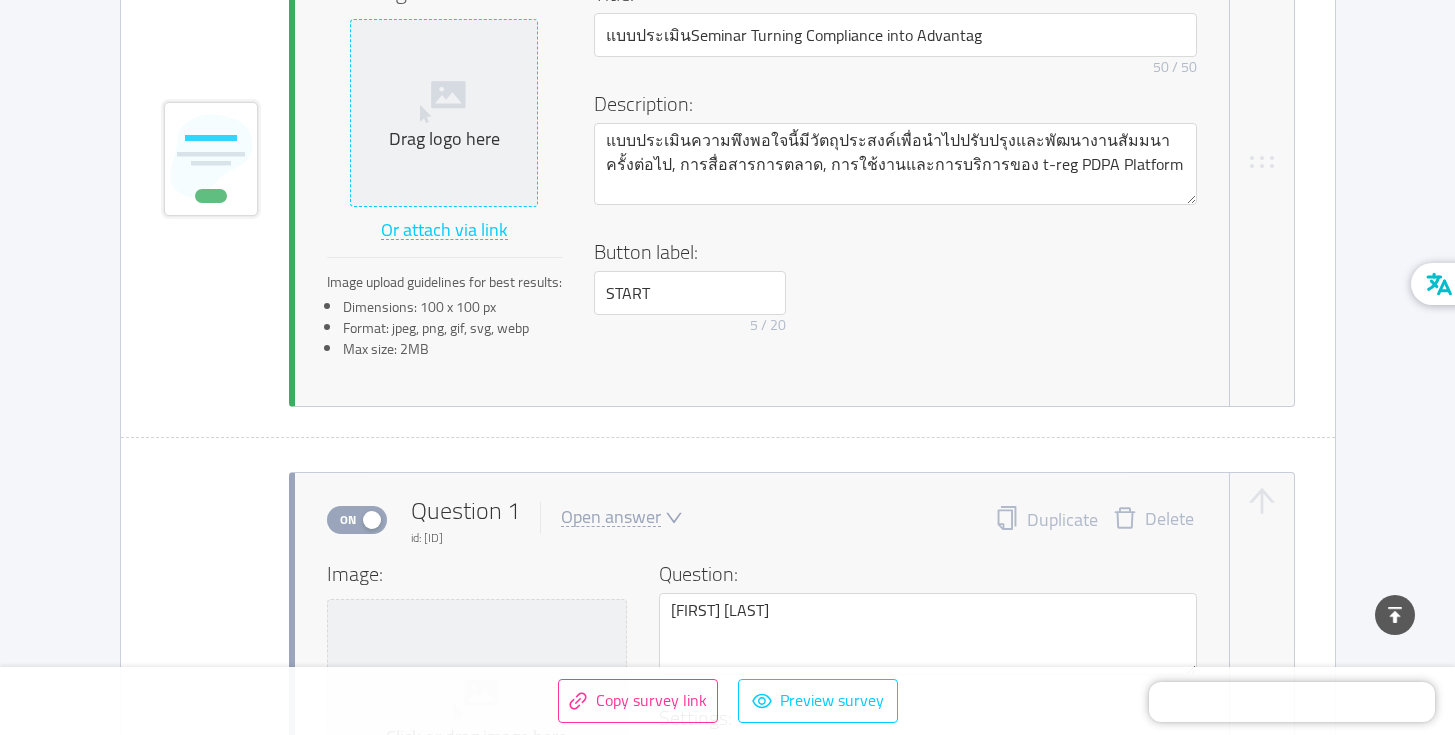 click on "Seminar Turning Compliance into Advantage Saved  Survey   Results   Status:   active   Questions:   13   No password   1  Questions Import from CSV Images to questions On  Welcome screen  Delete Your logo    Drag logo here  Or attach via link Image upload guidelines for best results: Dimensions: 100 x 100 px Format: jpeg, png, gif, svg, webp Max size: 2MB Title: แบบประเมินSeminar Turning Compliance into Advantag  50 / 50  Description: แบบประเมินความพึงพอใจนี้มีวัตถุประสงค์เพื่อนำไปปรับปรุงและพัฒนางานสัมมนาครั้งต่อไป, การสื่อสารการตลาด, การใช้งานและการบริการของ t-reg PDPA Platform Button label: START  5 / 20    On  Question 1  id: [ID]  Open answer  Duplicate Delete Image:    Click or drag image here  Or attach via link Question:" at bounding box center (727, 5585) 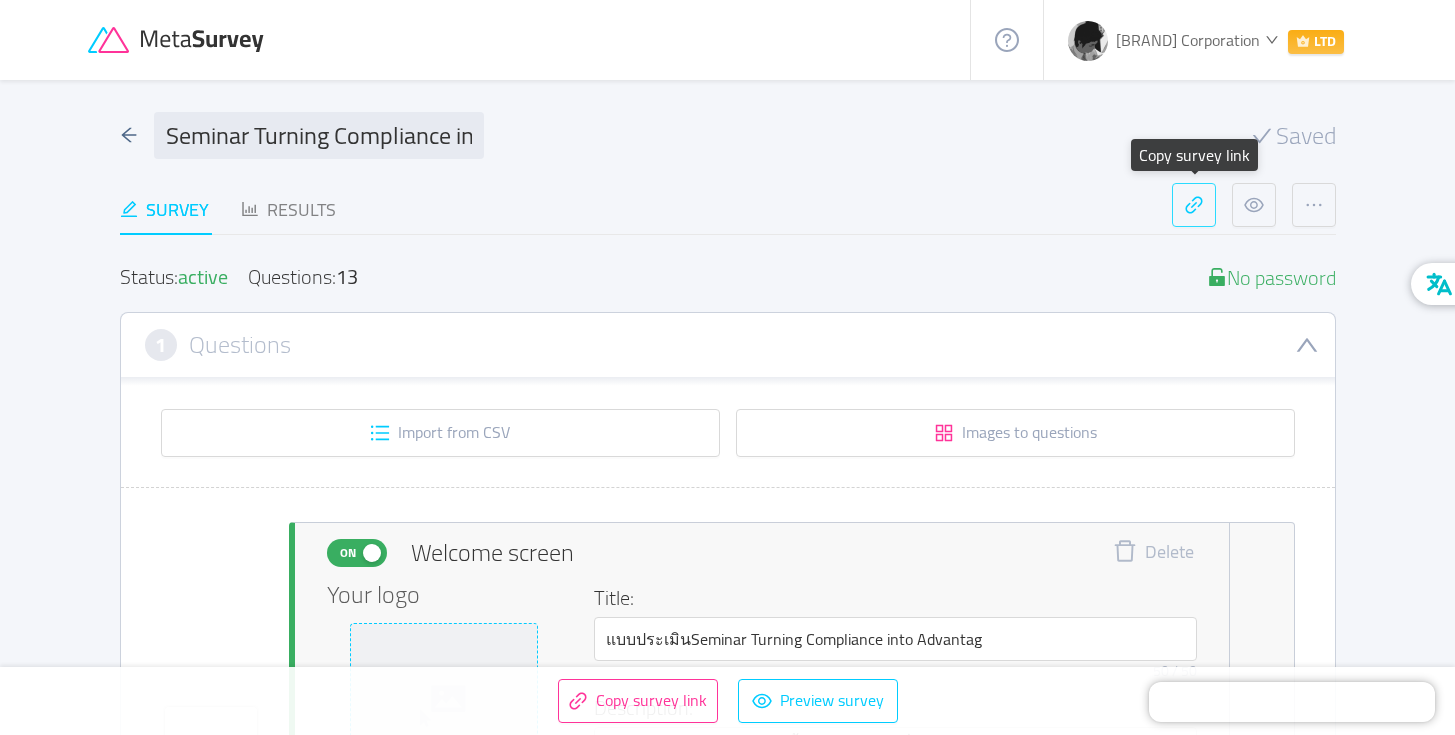 click at bounding box center (1194, 205) 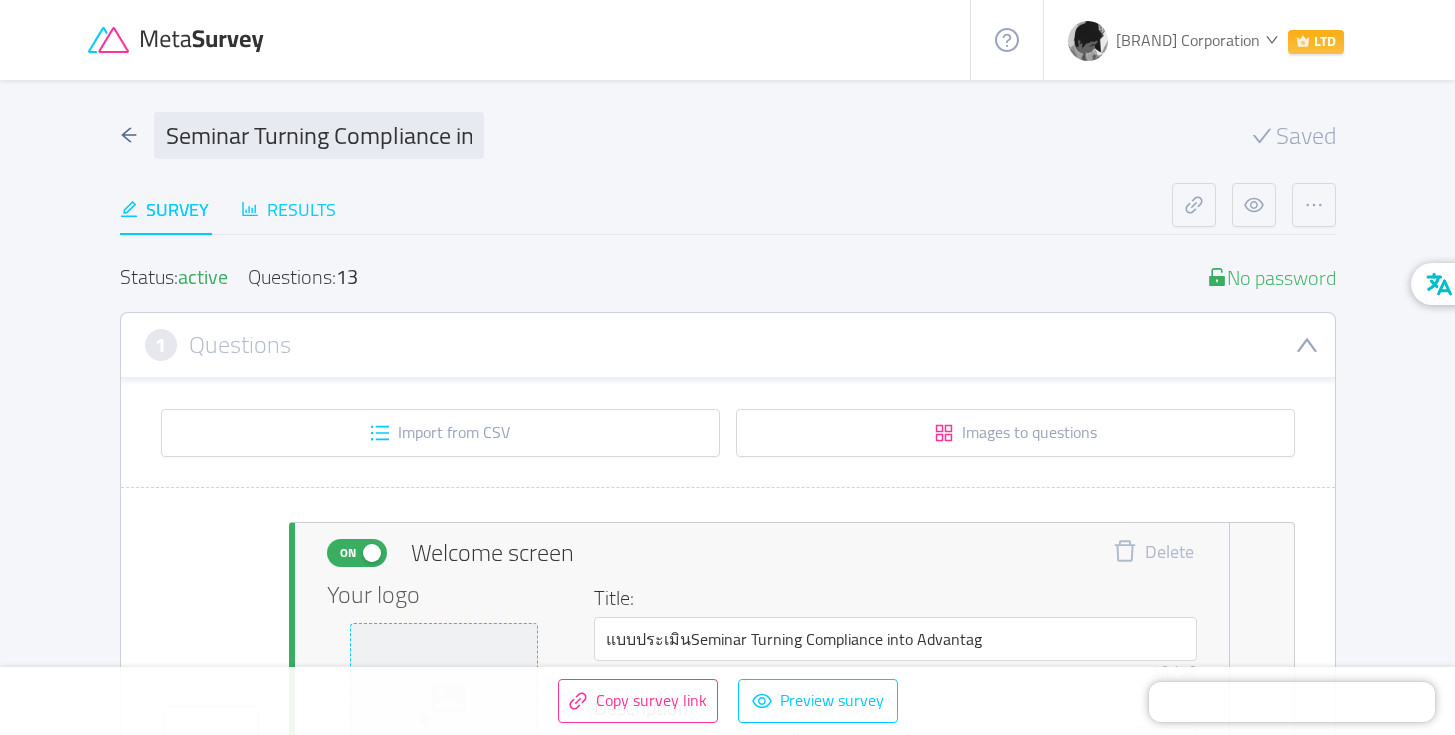 click on "Results" at bounding box center (288, 209) 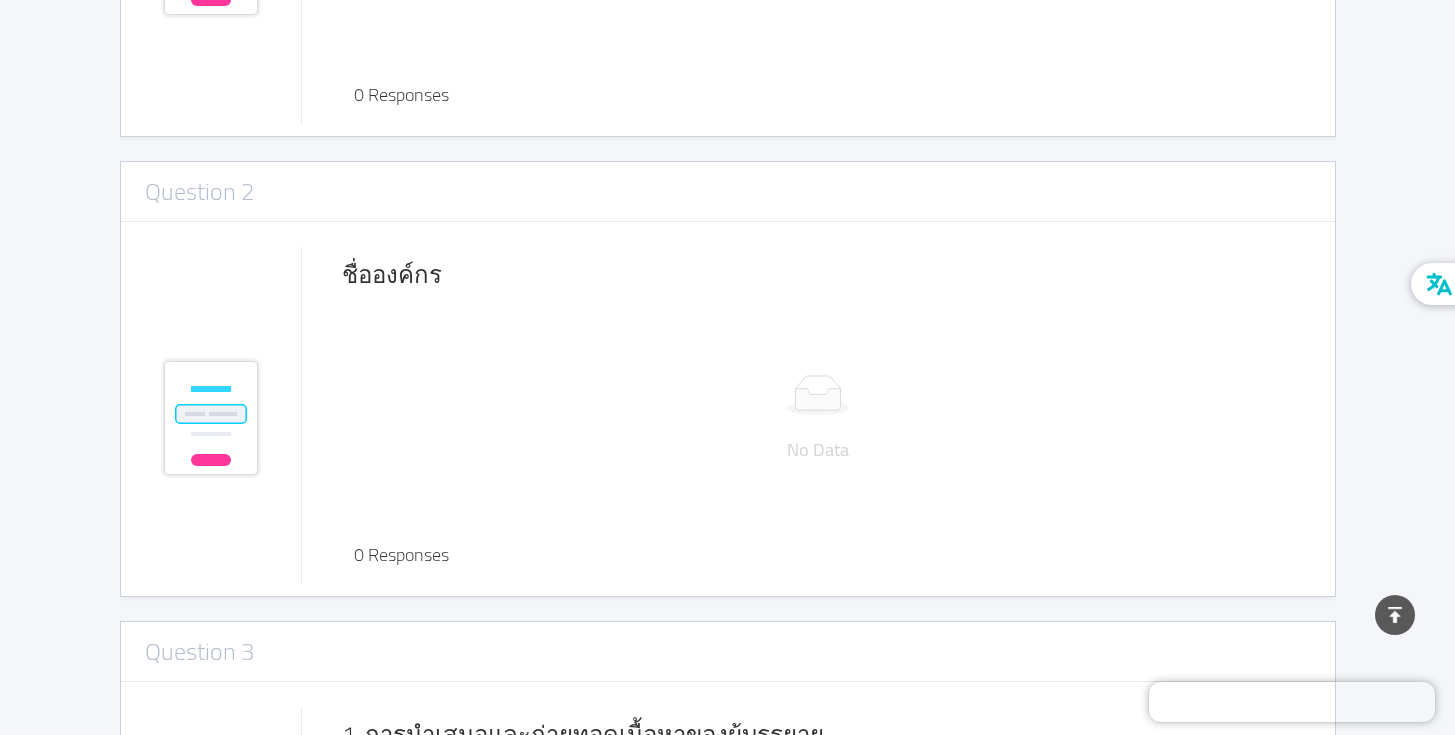scroll, scrollTop: 0, scrollLeft: 0, axis: both 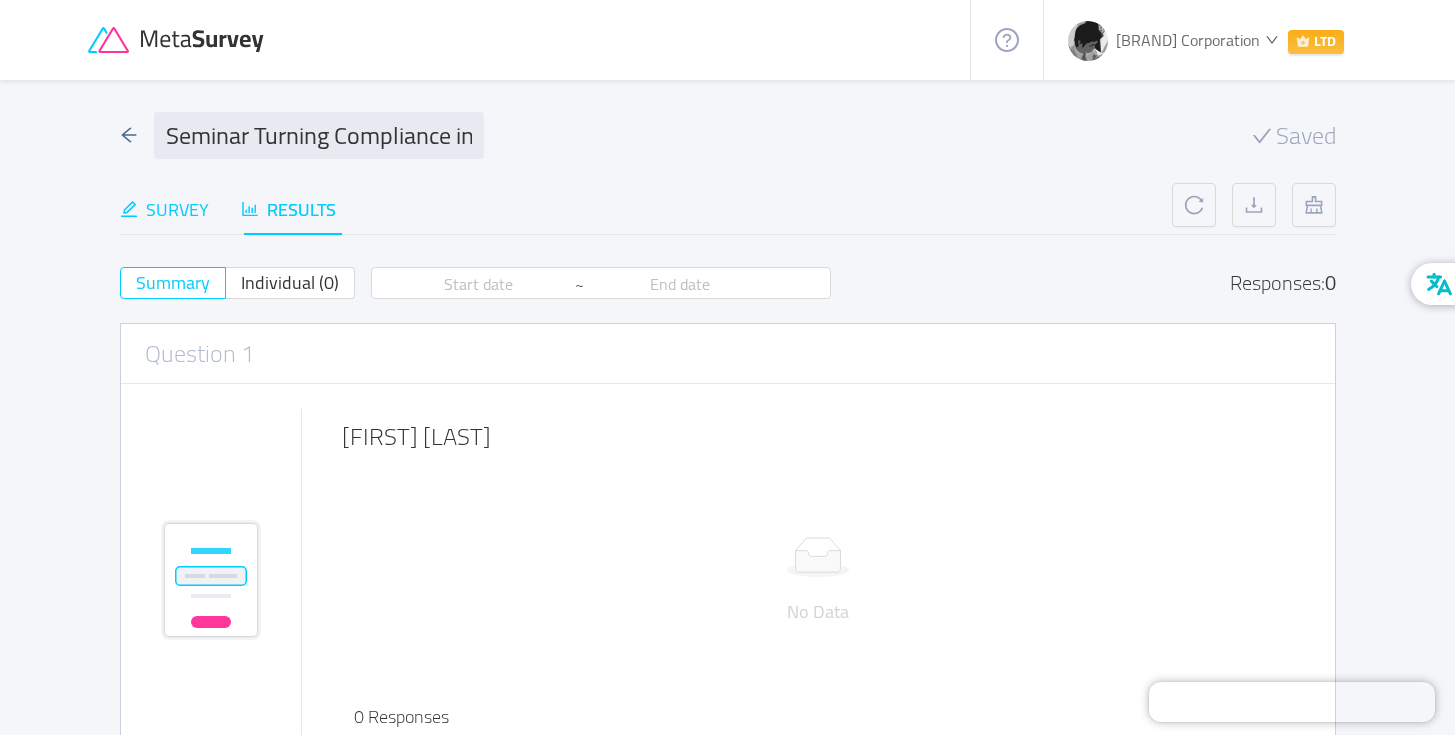 click on "Survey" at bounding box center (164, 209) 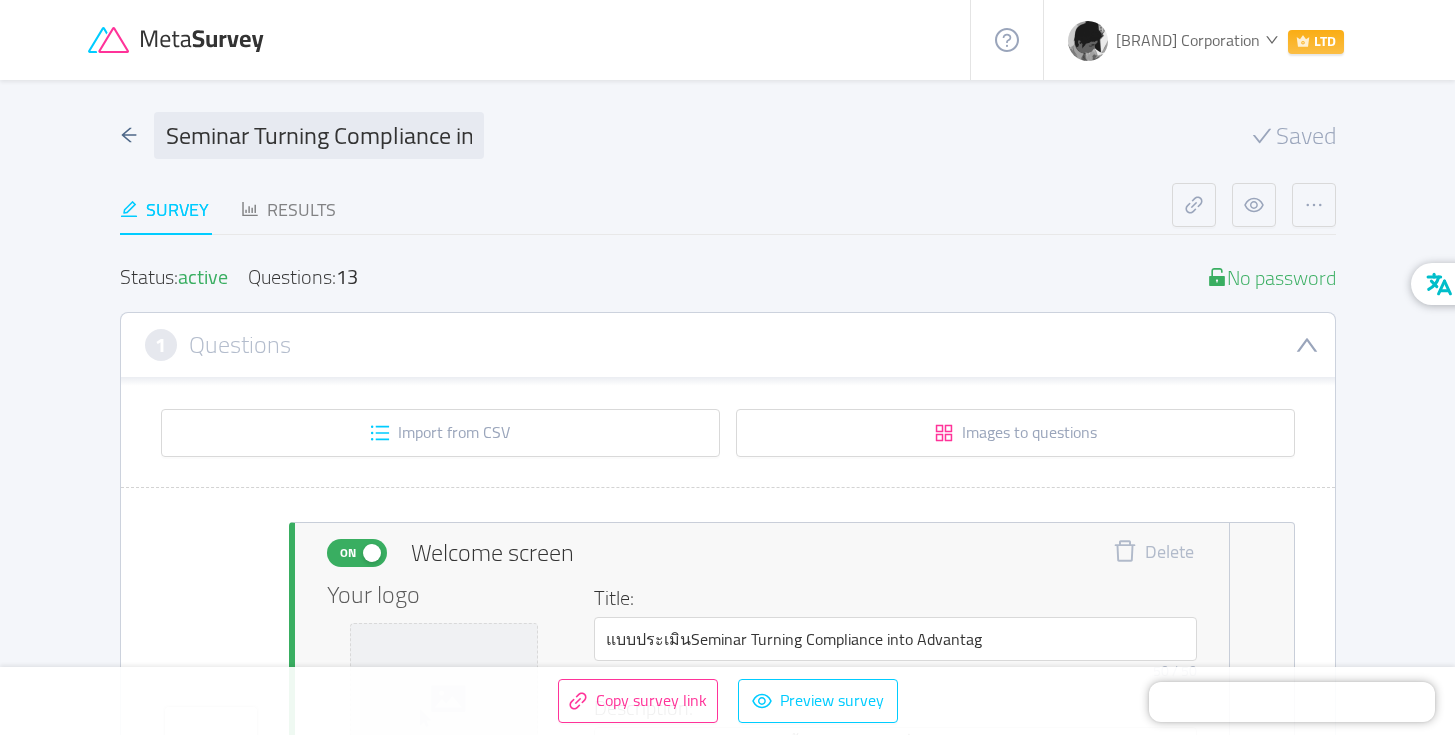 click on "Seminar Turning Compliance into Advantage Saved  Survey   Results   Status:   active   Questions:   13   No password   1  Questions Import from CSV Images to questions On  Welcome screen  Delete Your logo    Drag logo here  Or attach via link Image upload guidelines for best results: Dimensions: 100 x 100 px Format: jpeg, png, gif, svg, webp Max size: 2MB Title: แบบประเมินSeminar Turning Compliance into Advantag  50 / 50  Description: แบบประเมินความพึงพอใจนี้มีวัตถุประสงค์เพื่อนำไปปรับปรุงและพัฒนางานสัมมนาครั้งต่อไป, การสื่อสารการตลาด, การใช้งานและการบริการของ t-reg PDPA Platform Button label: START  5 / 20    On  Question 1  id: [ID]  Open answer  Duplicate Delete Image:    Click or drag image here  Or attach via link Question:" at bounding box center (727, 6189) 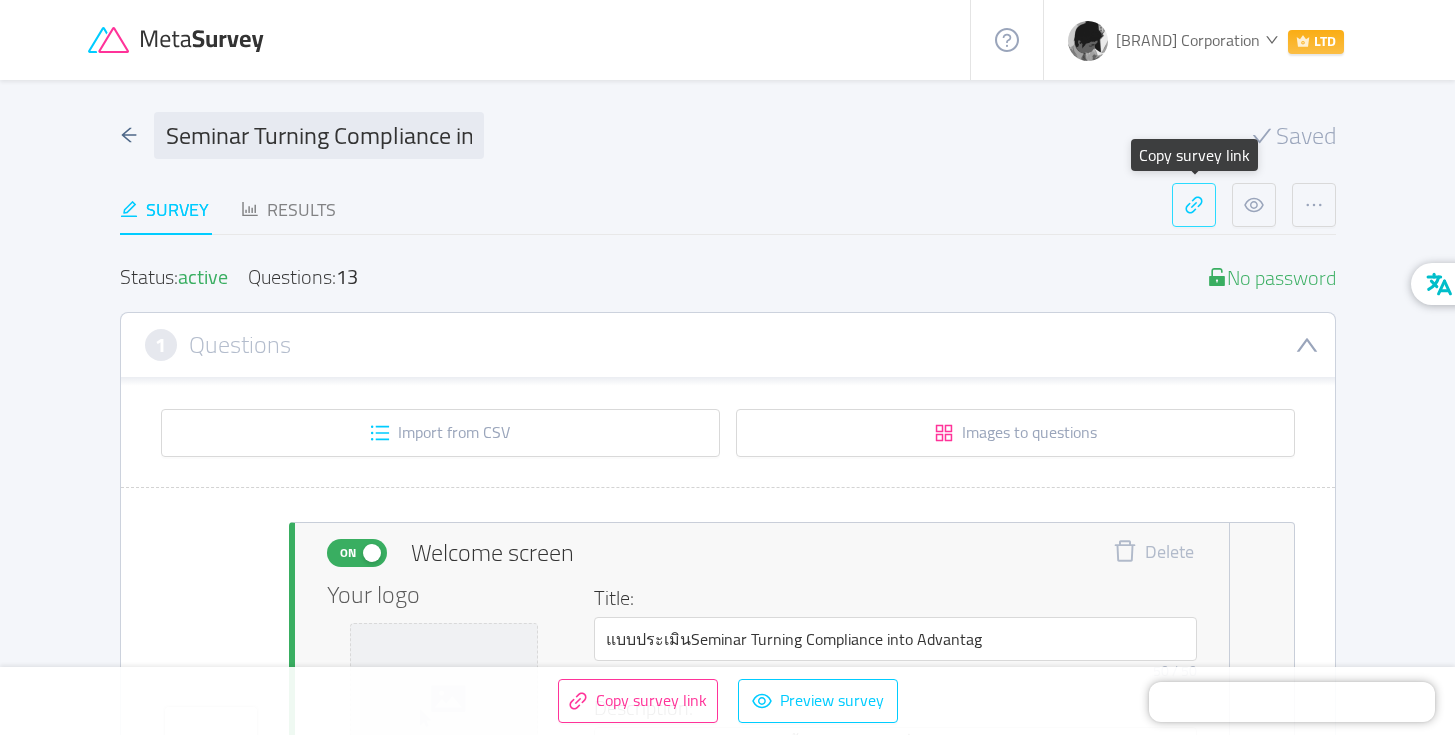 click at bounding box center (1194, 205) 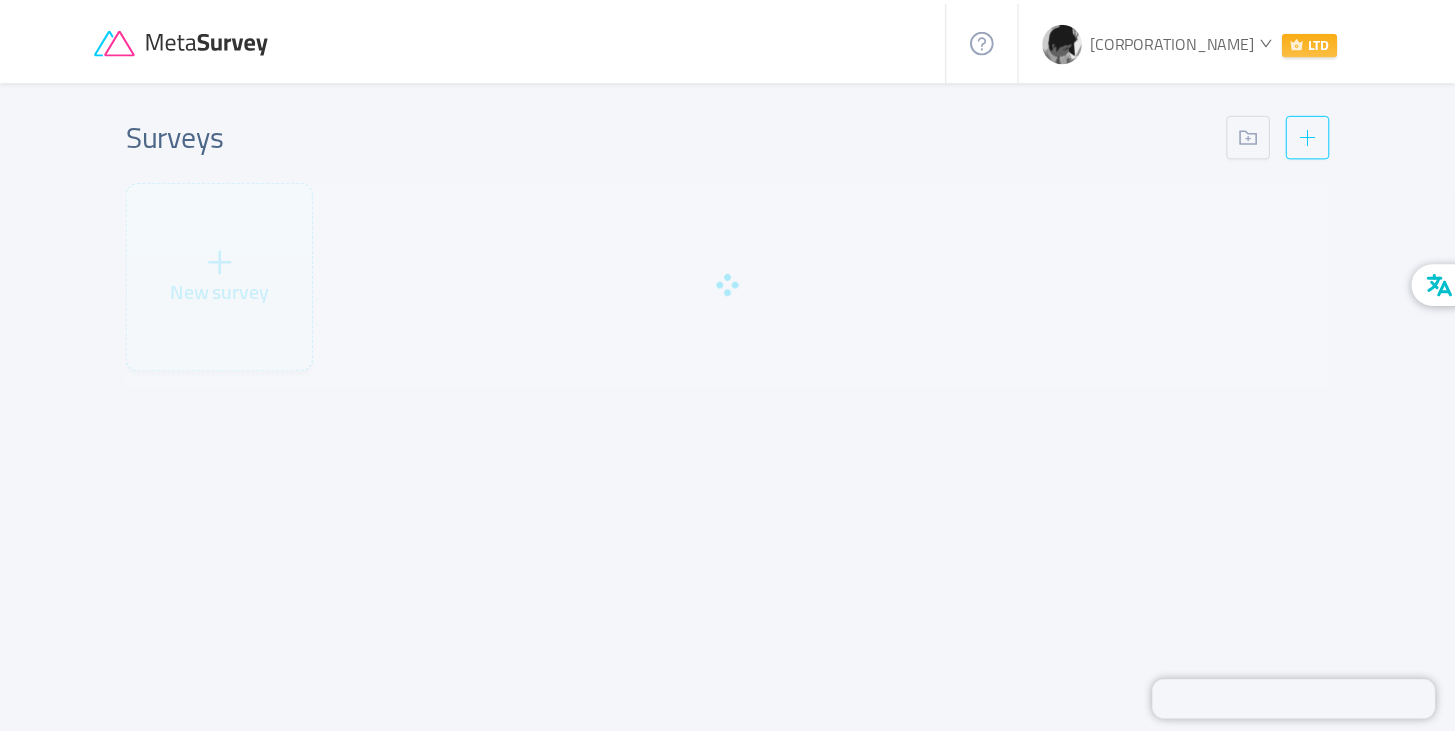 scroll, scrollTop: 0, scrollLeft: 0, axis: both 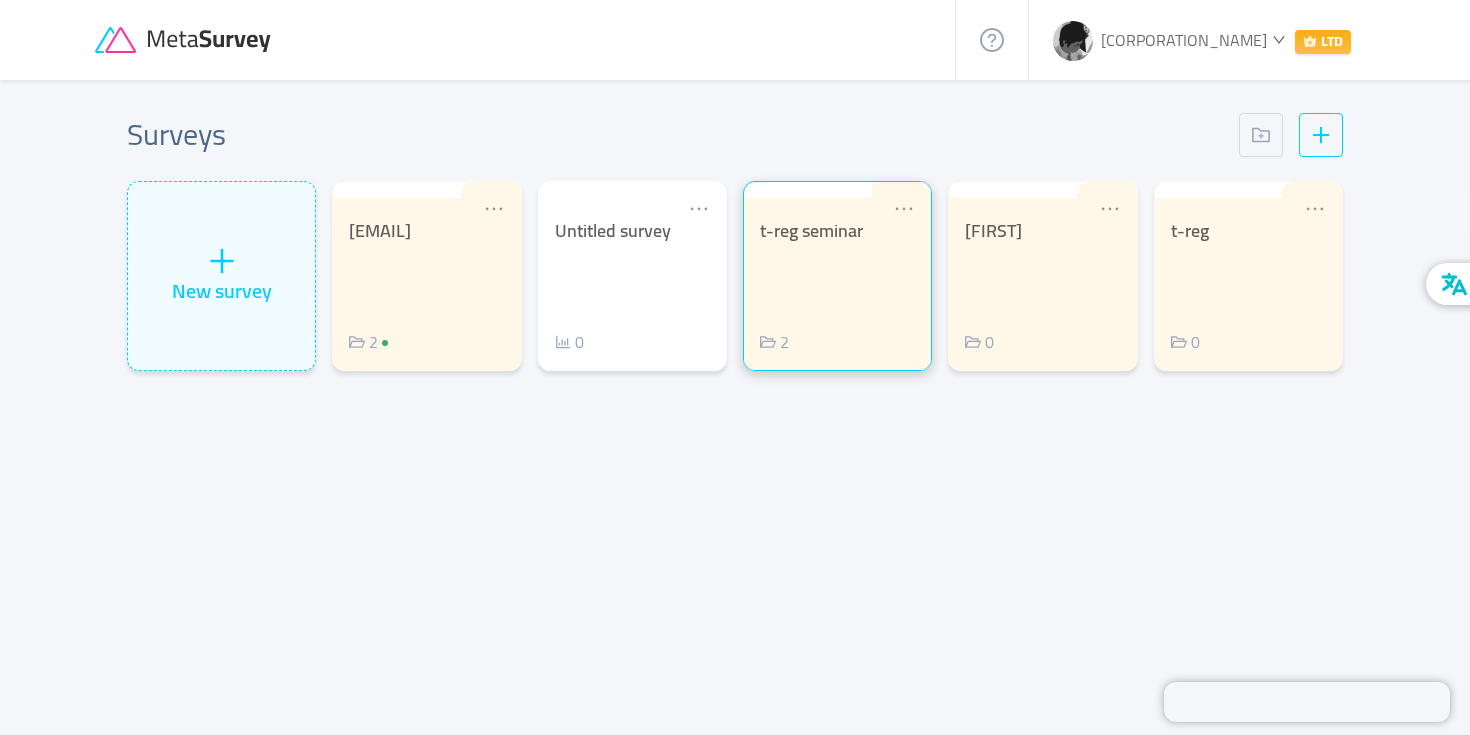 click on "t-reg seminar  2" at bounding box center (837, 287) 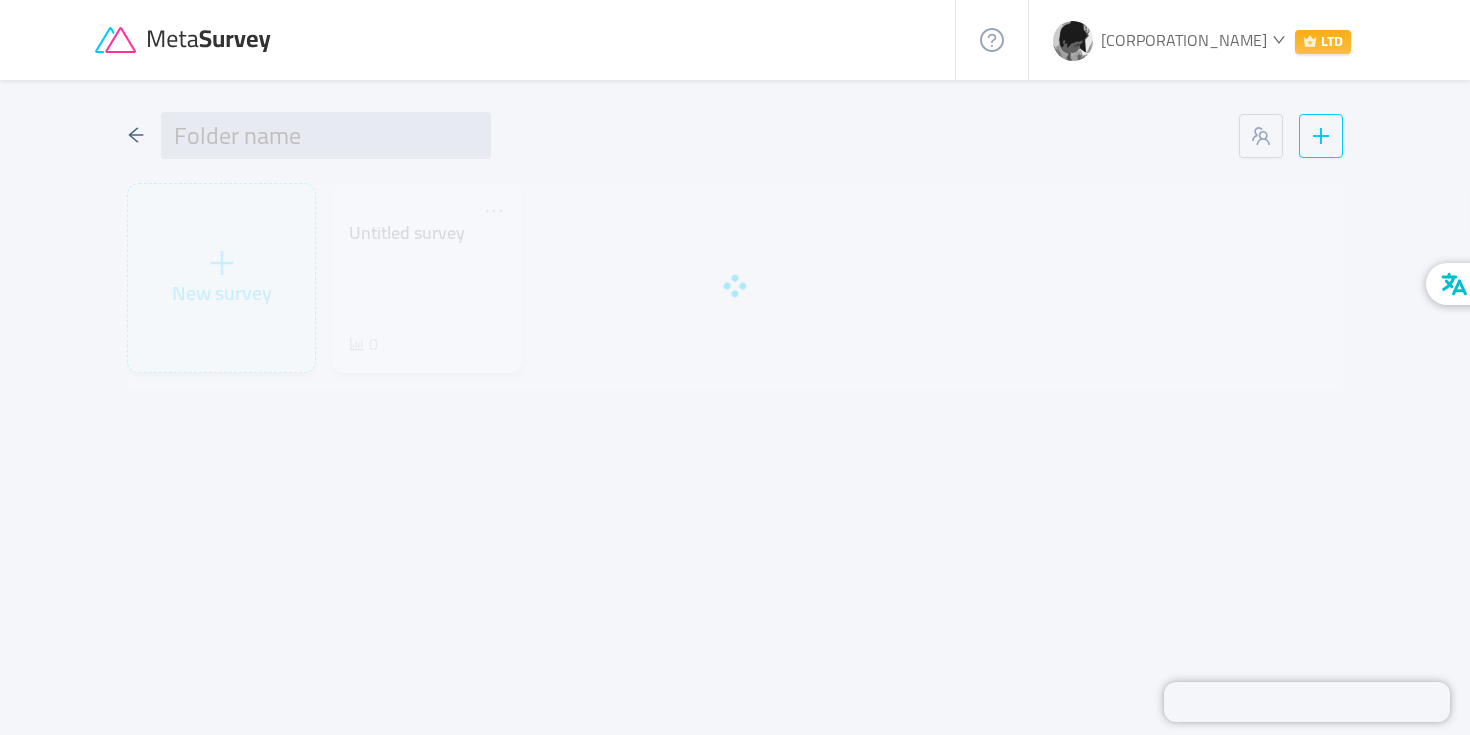 type on "t-reg seminar" 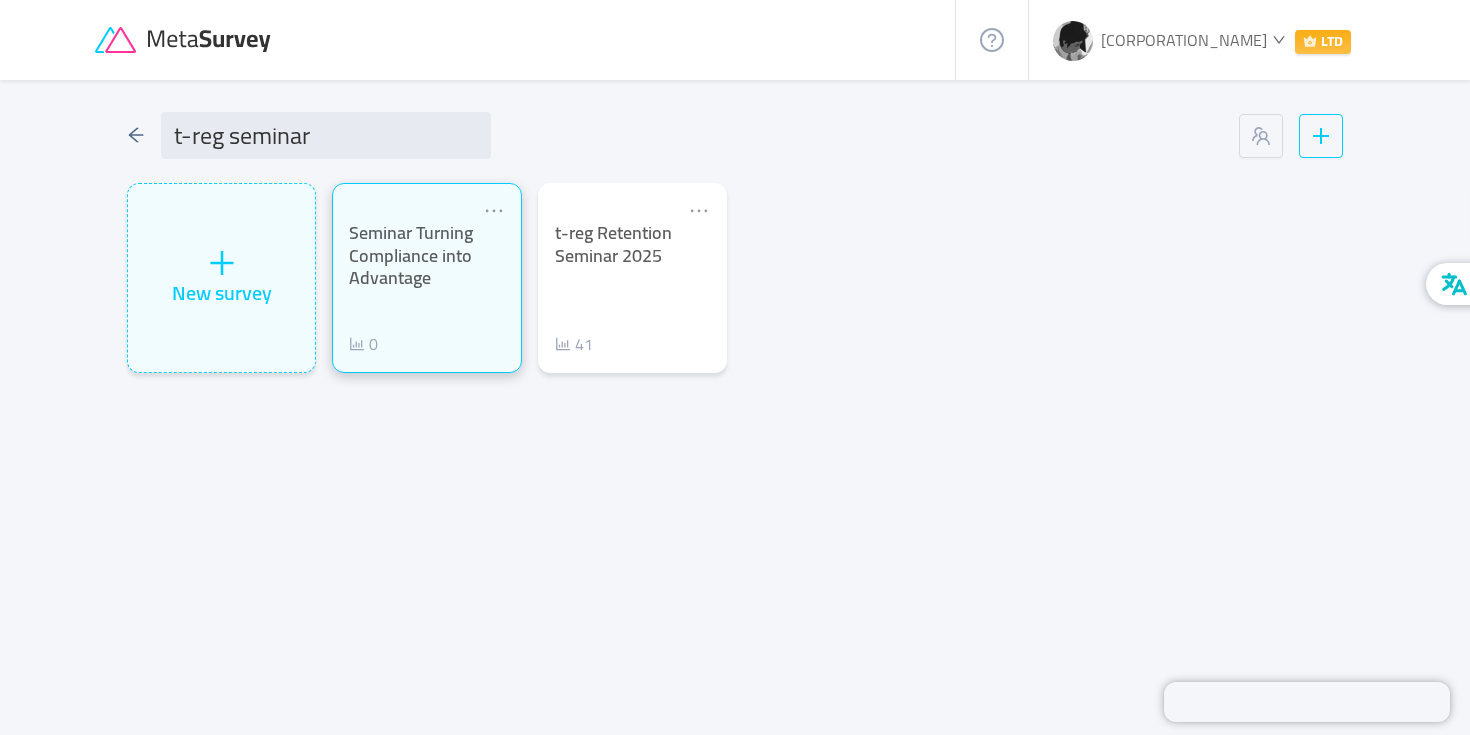 click on "Seminar Turning Compliance into Advantage" at bounding box center (426, 256) 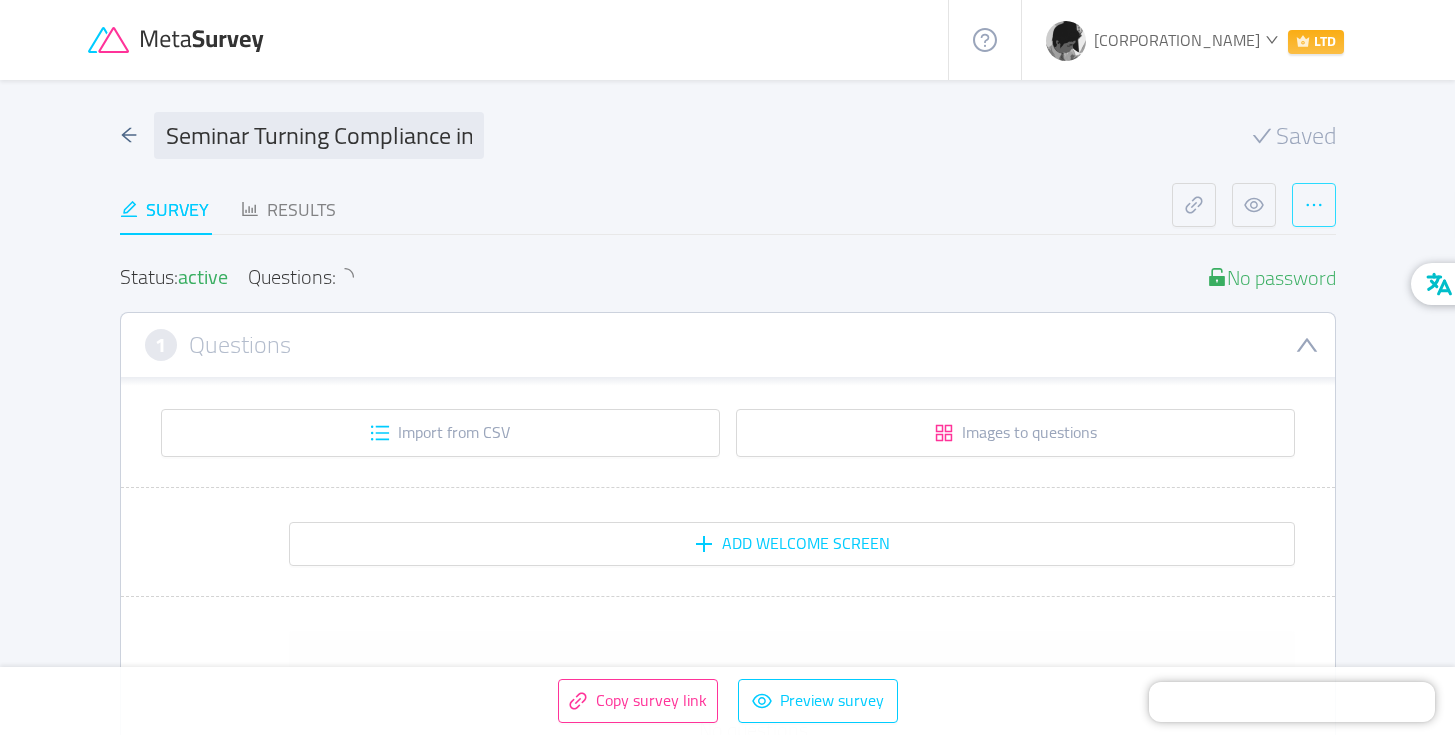 click at bounding box center (1314, 205) 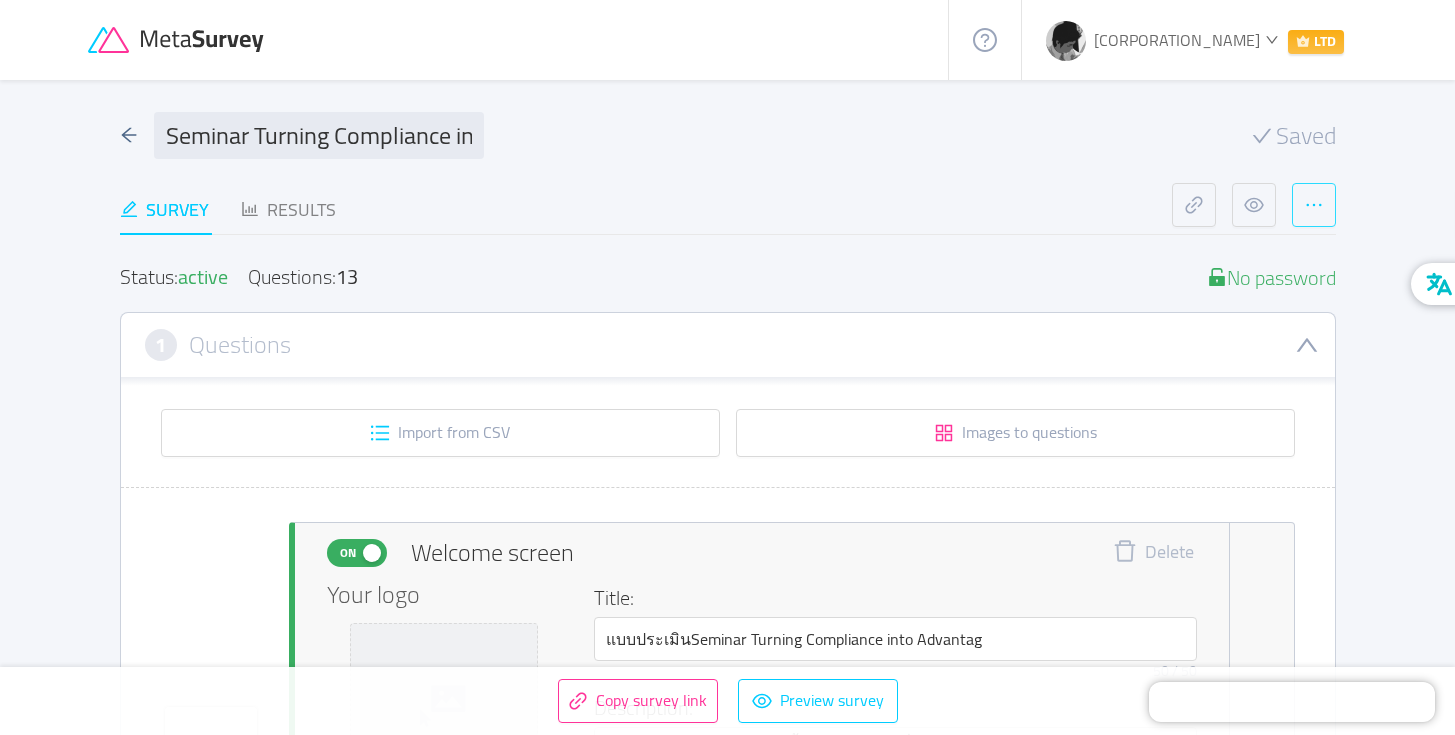 type 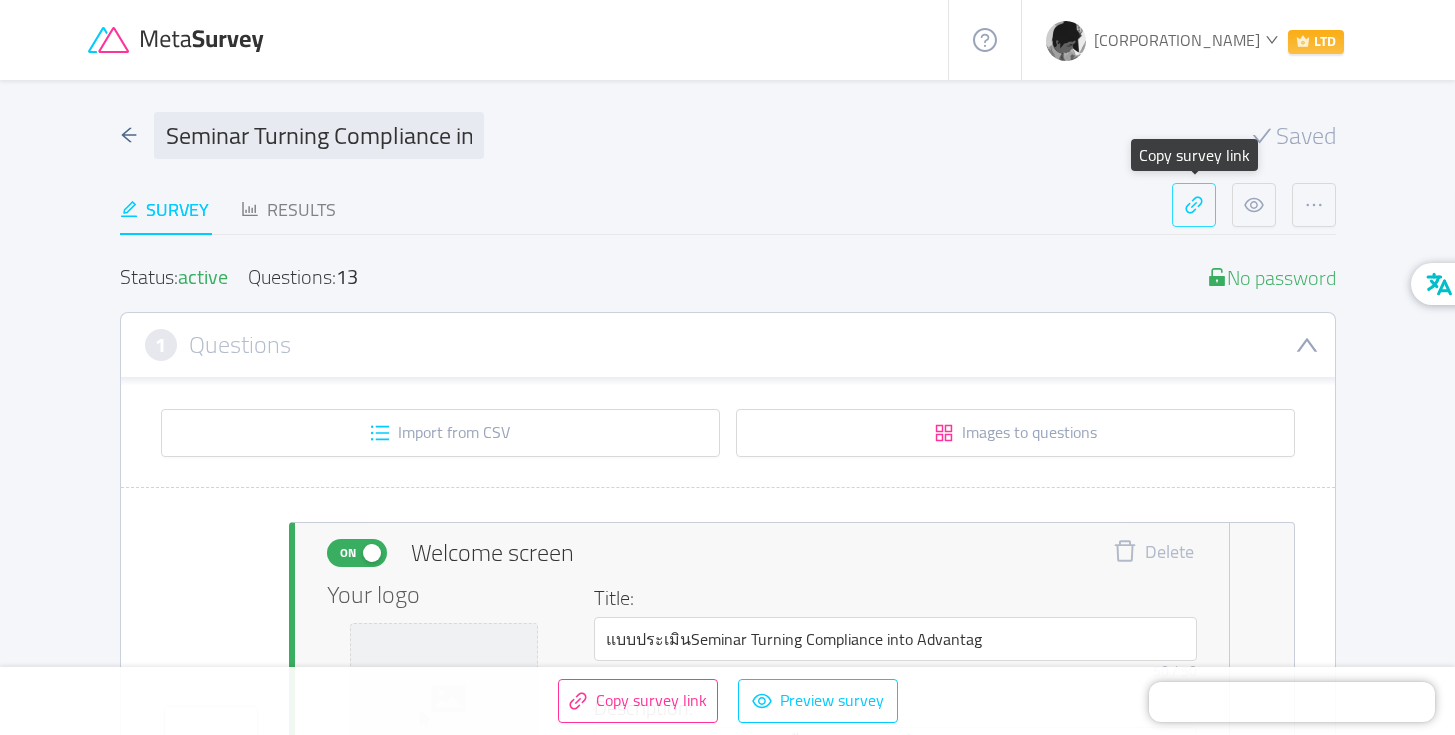 click at bounding box center (1194, 205) 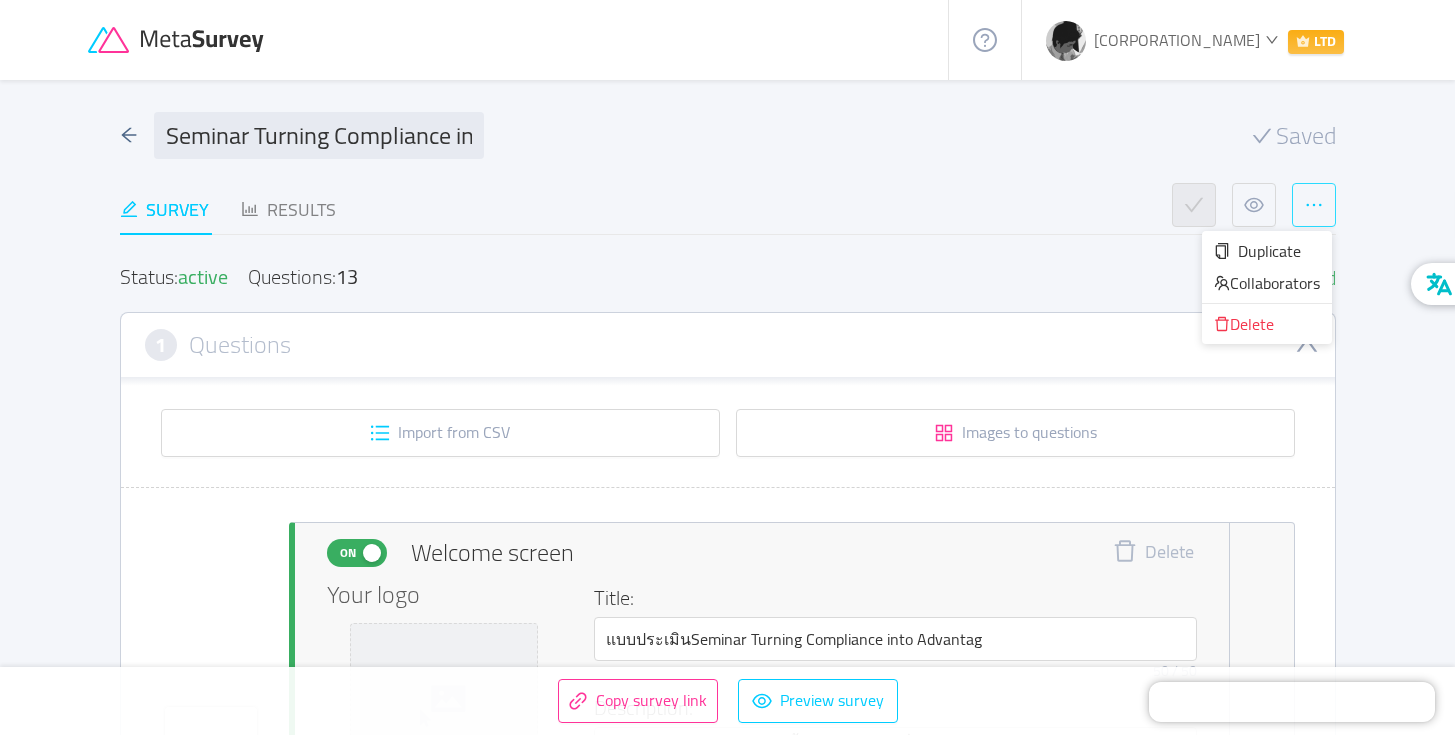 click at bounding box center (1314, 205) 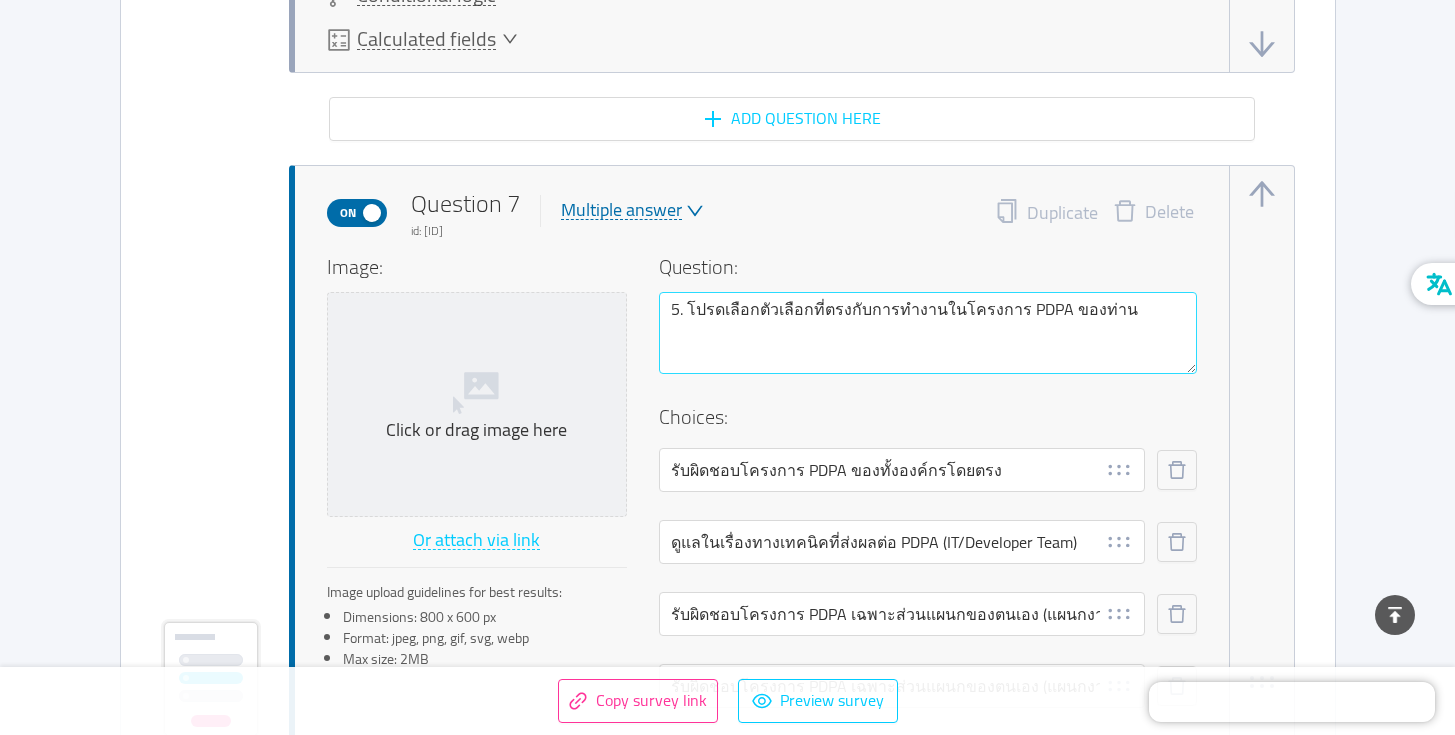 scroll, scrollTop: 5708, scrollLeft: 0, axis: vertical 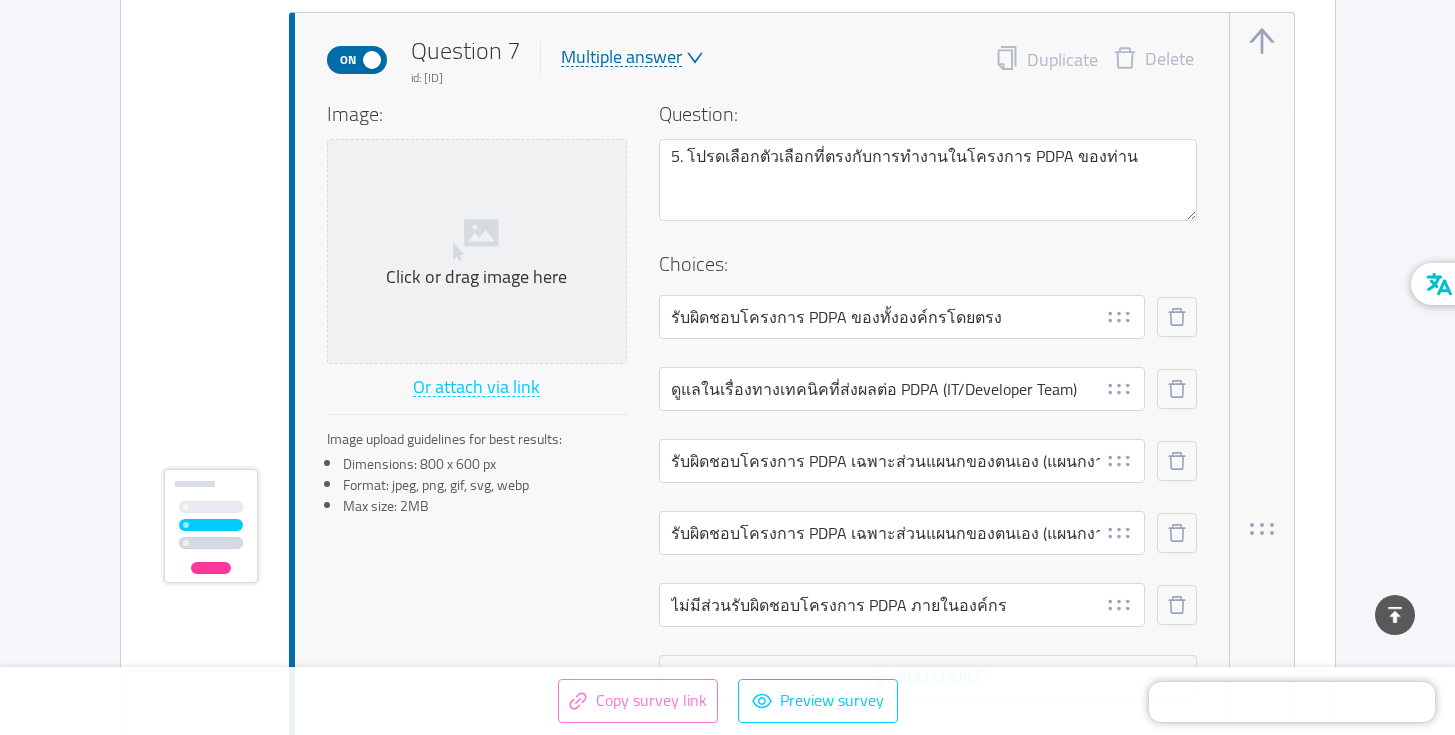 click on "Copy survey link" at bounding box center [638, 701] 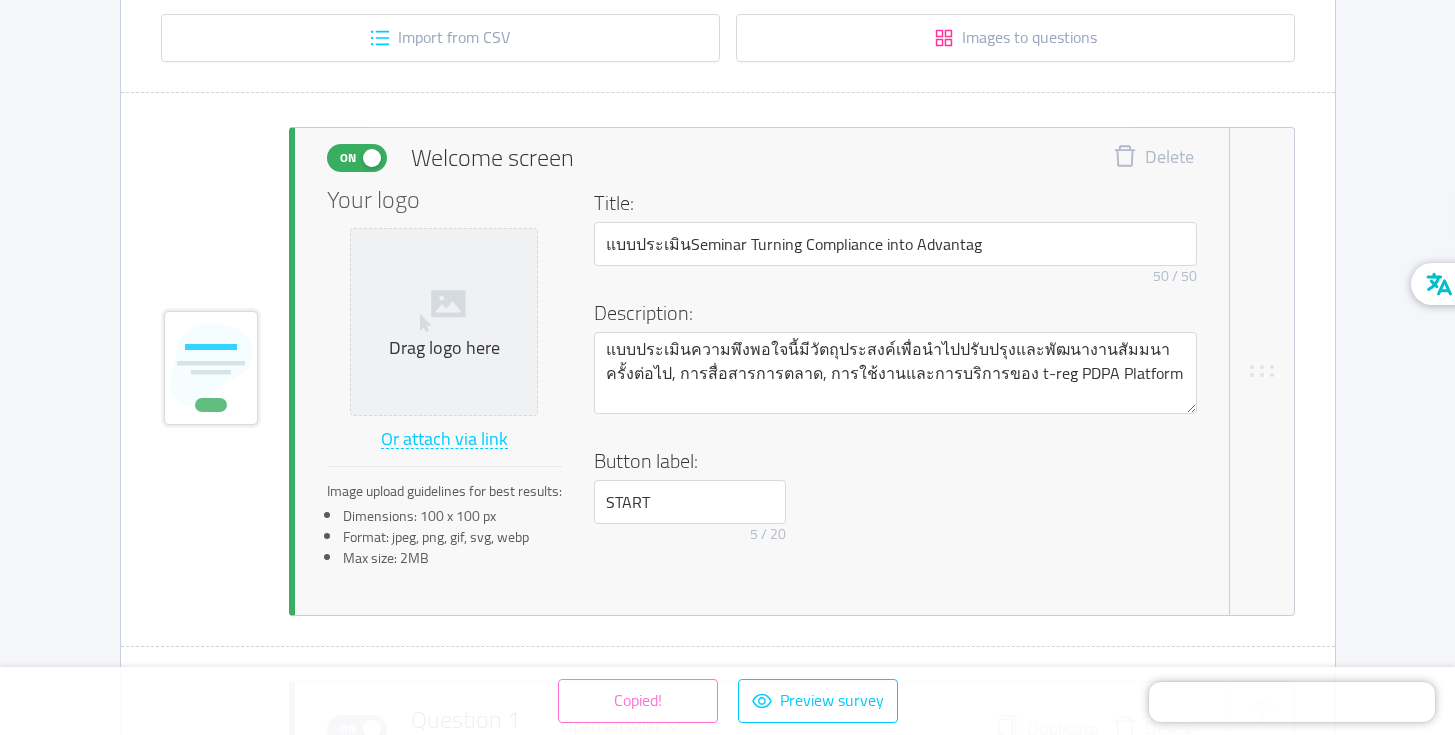 scroll, scrollTop: 0, scrollLeft: 0, axis: both 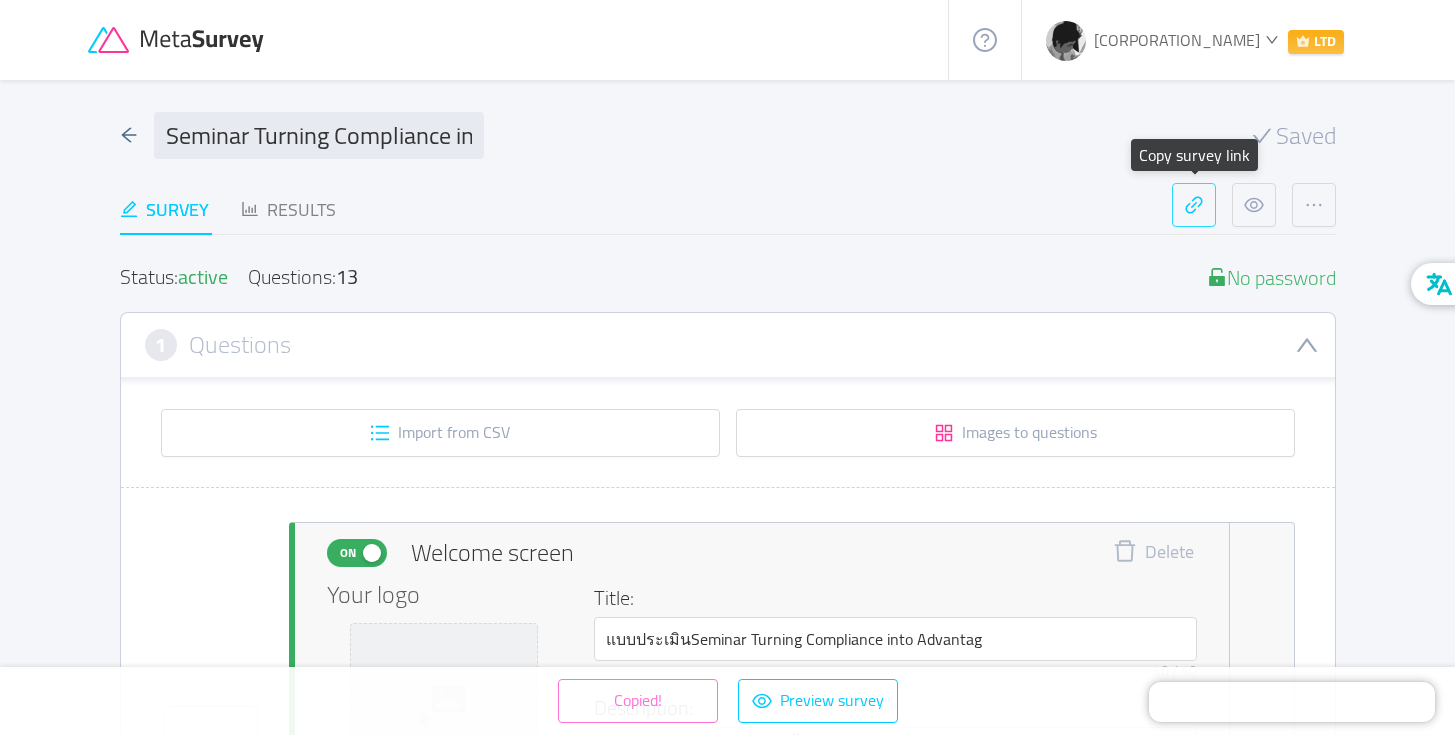 click at bounding box center [1194, 205] 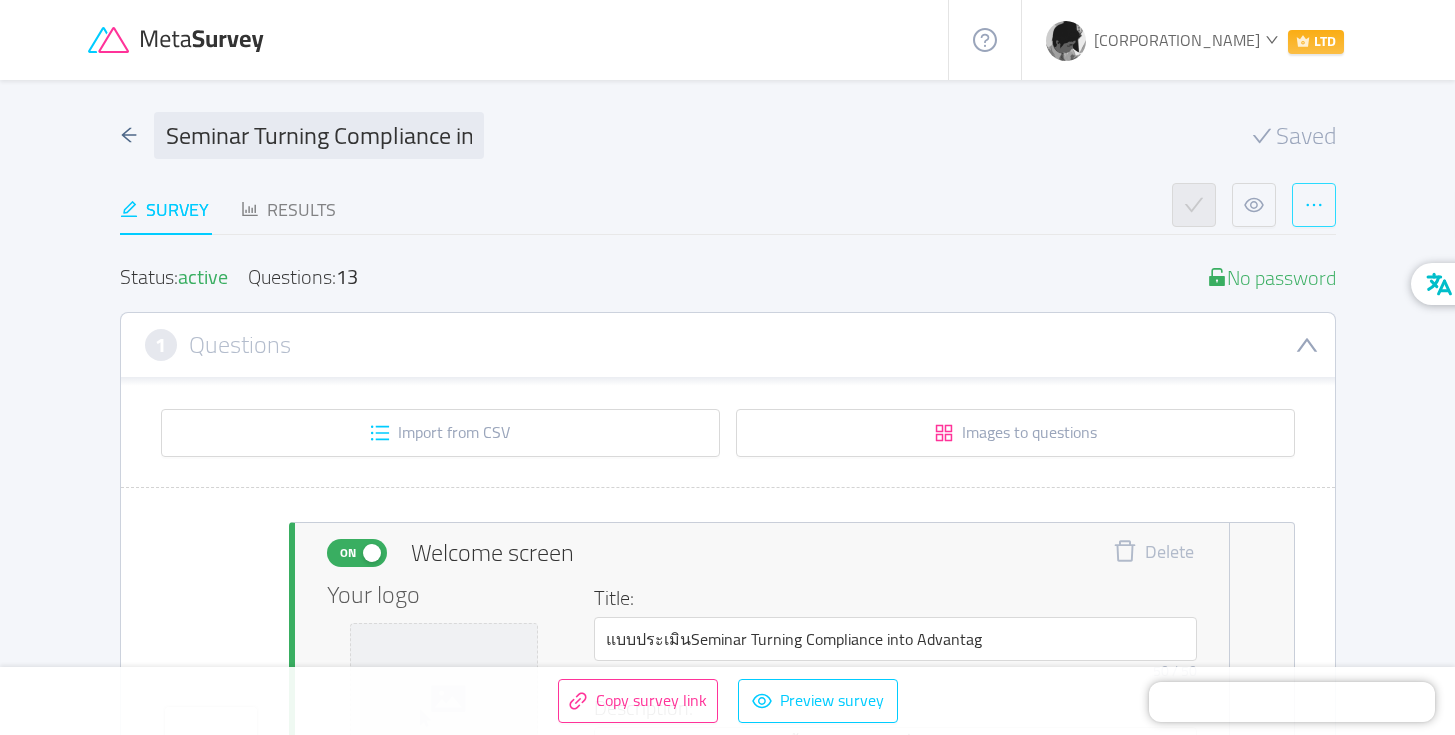 click at bounding box center (1314, 205) 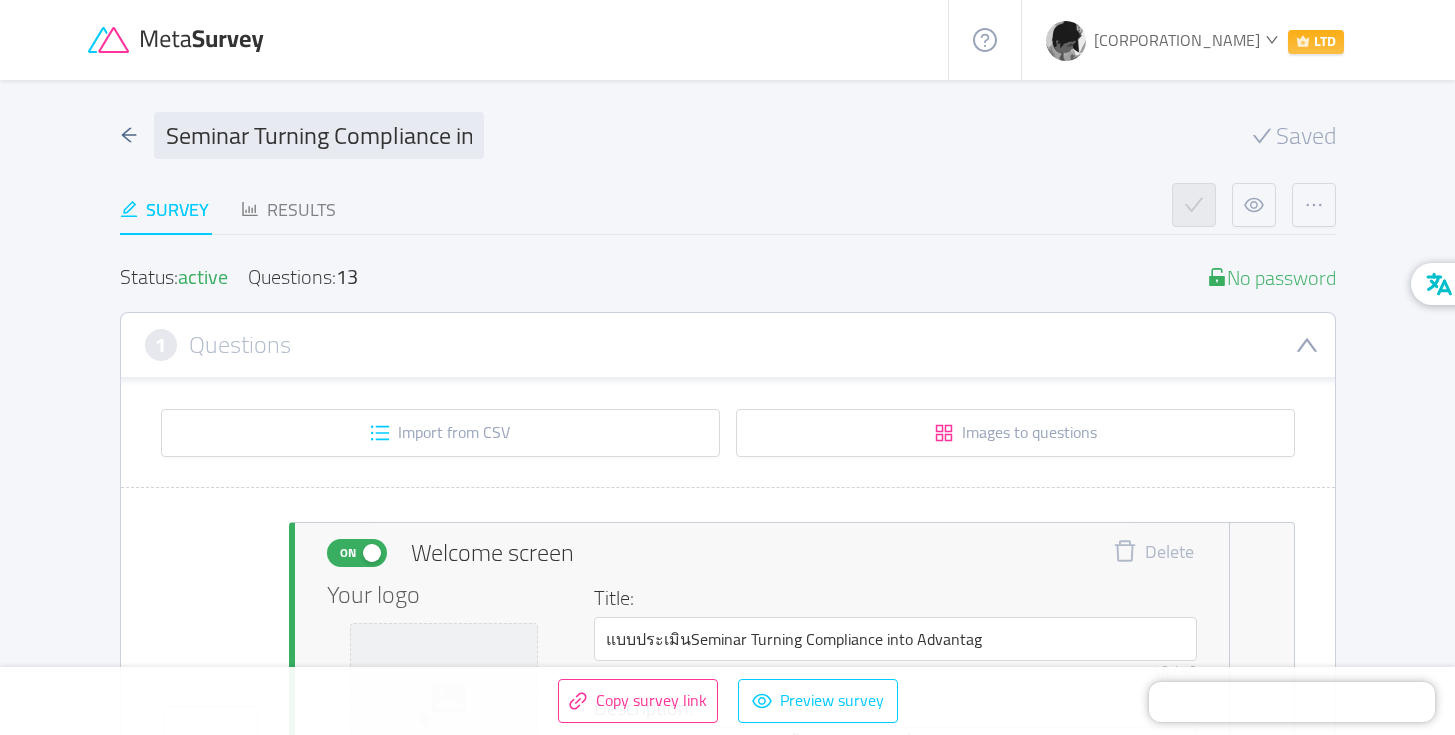 click on "Survey   Results" at bounding box center (646, 209) 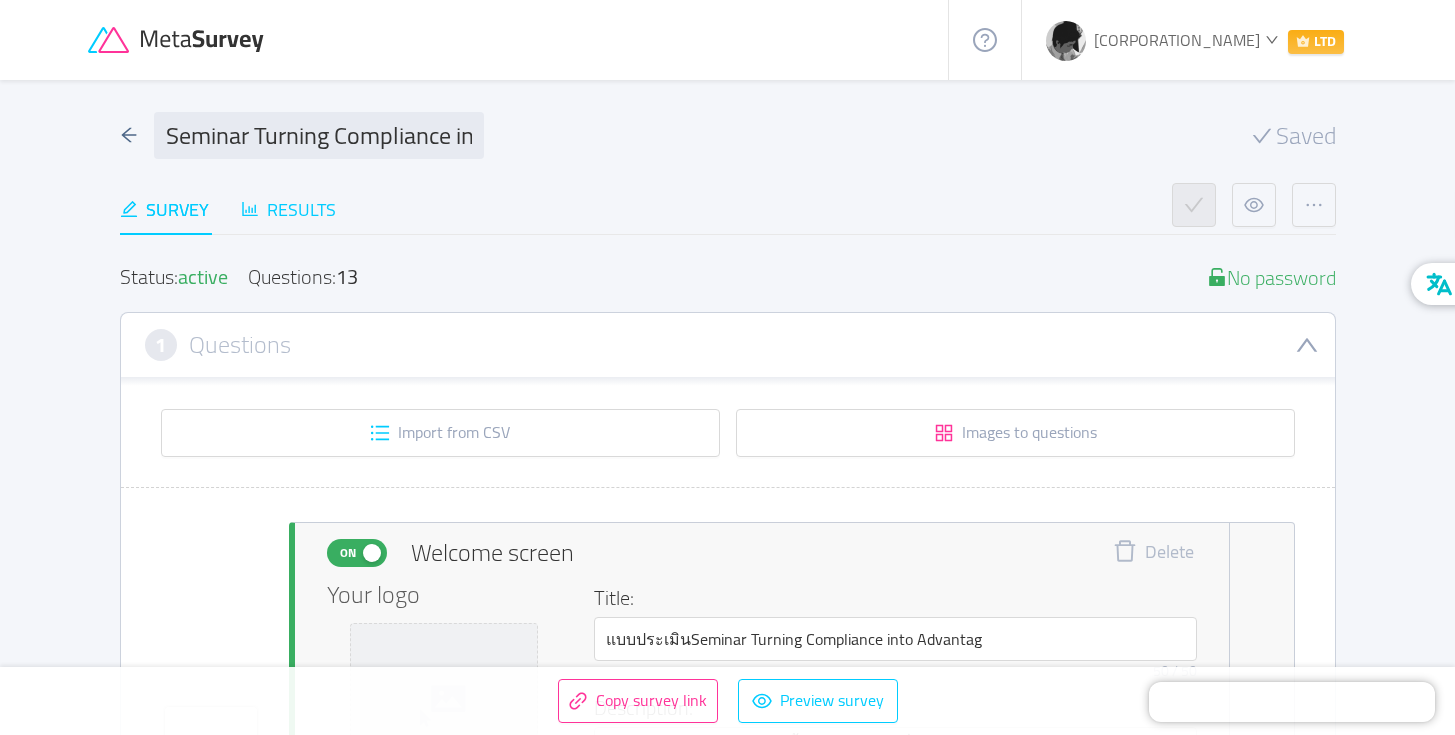 click on "Results" at bounding box center [288, 209] 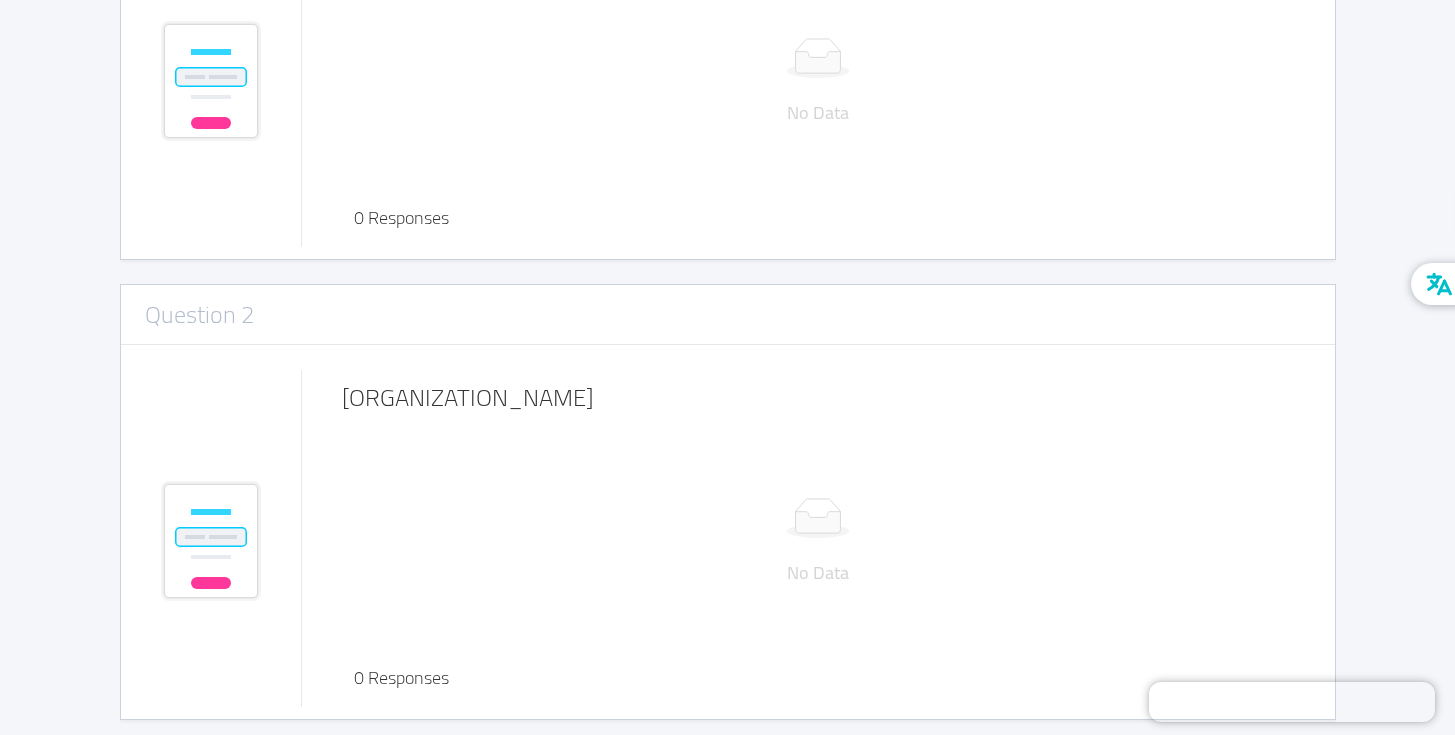 scroll, scrollTop: 0, scrollLeft: 0, axis: both 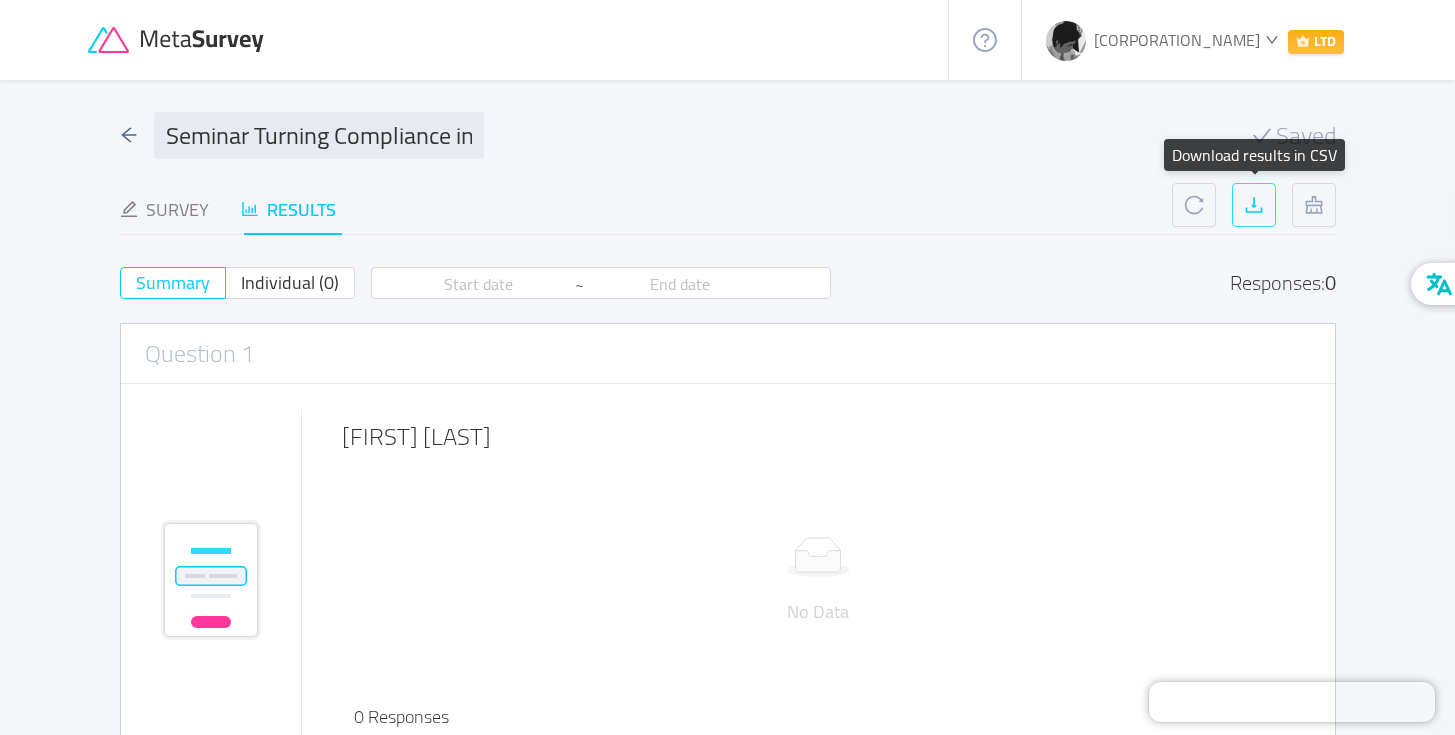 click at bounding box center (1254, 205) 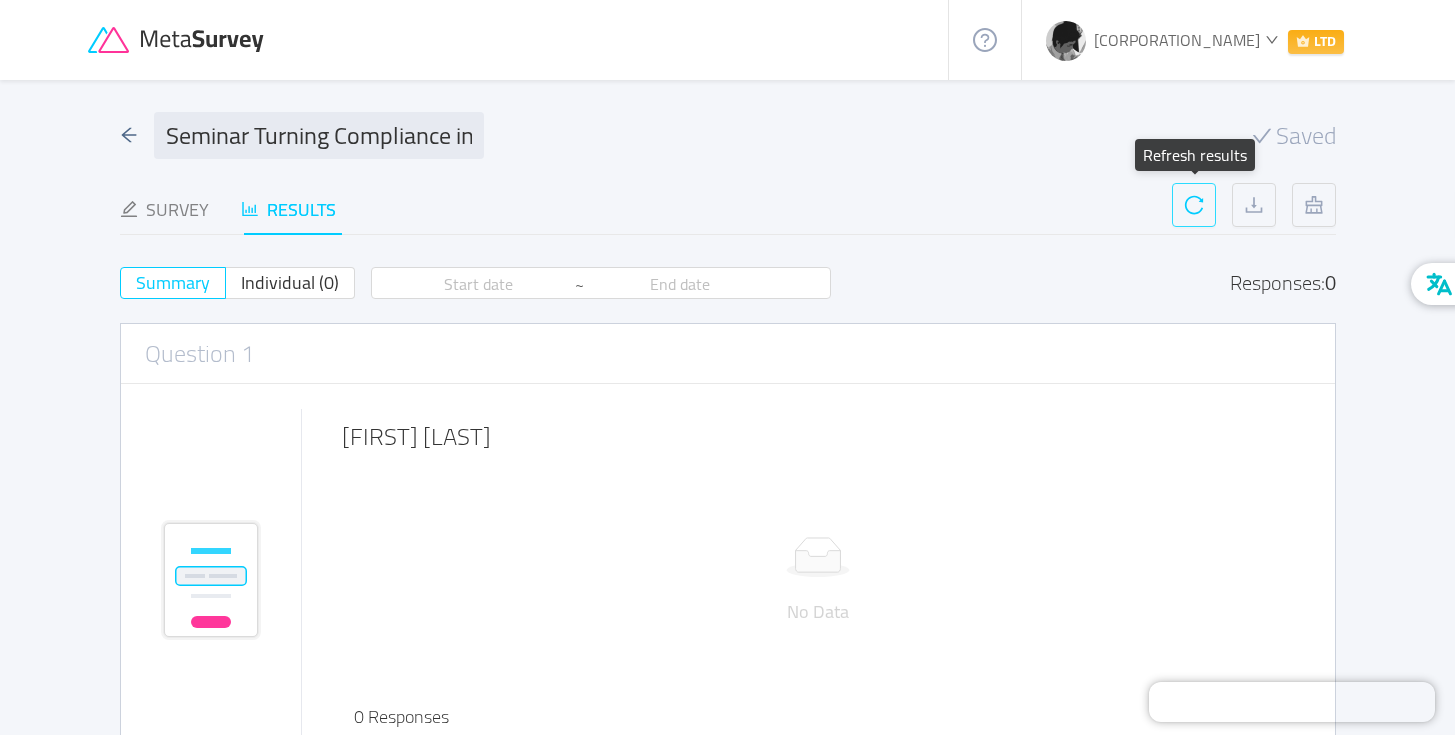 click at bounding box center [1194, 205] 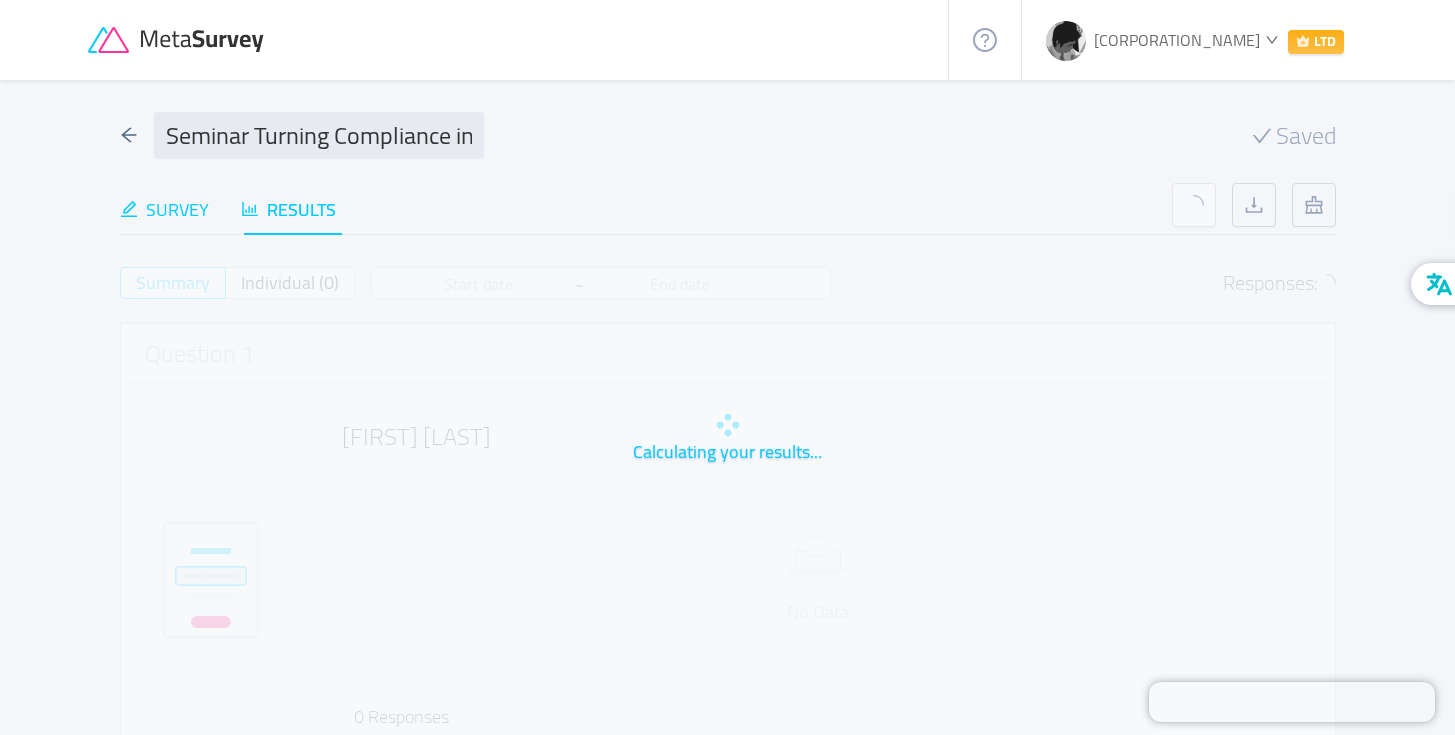 click on "Survey" at bounding box center [164, 209] 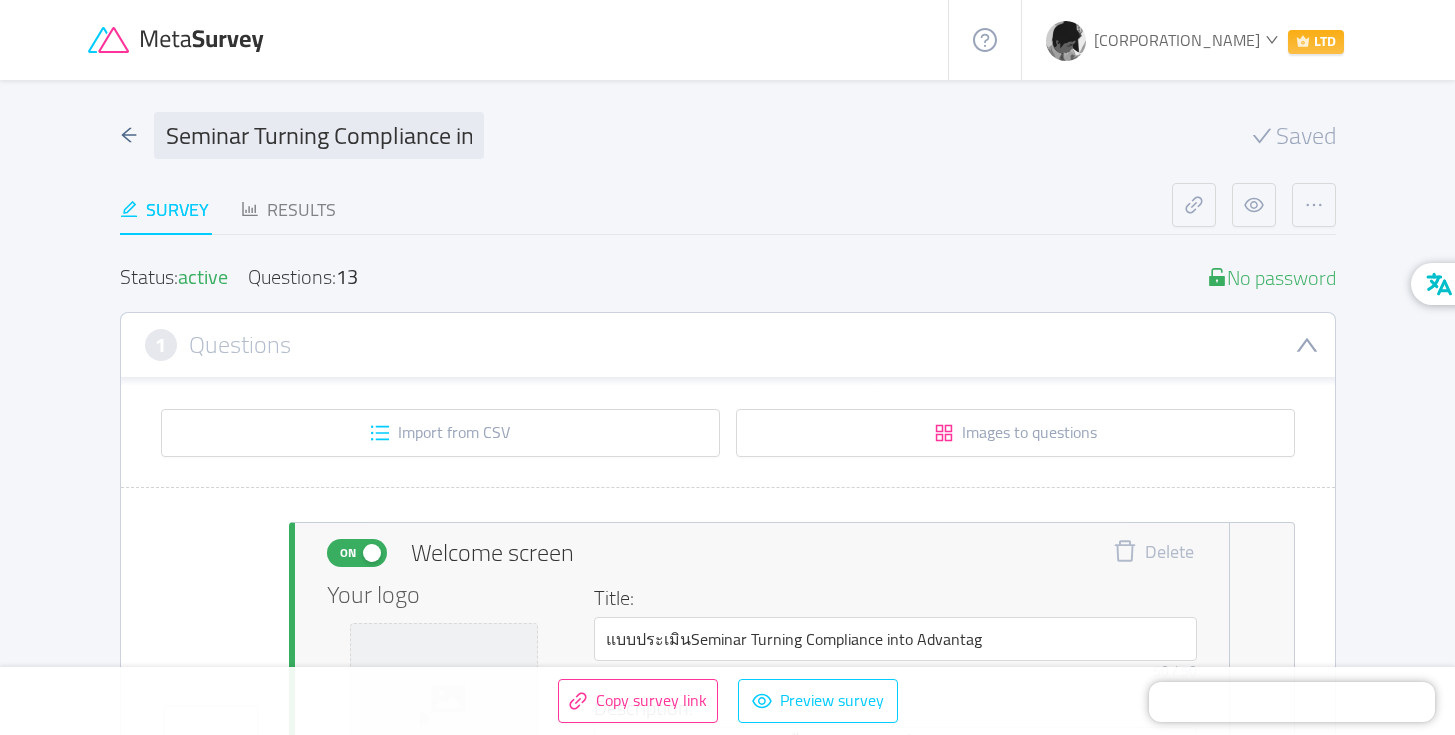click on "Seminar Turning Compliance into Advantage Saved" at bounding box center (728, 135) 